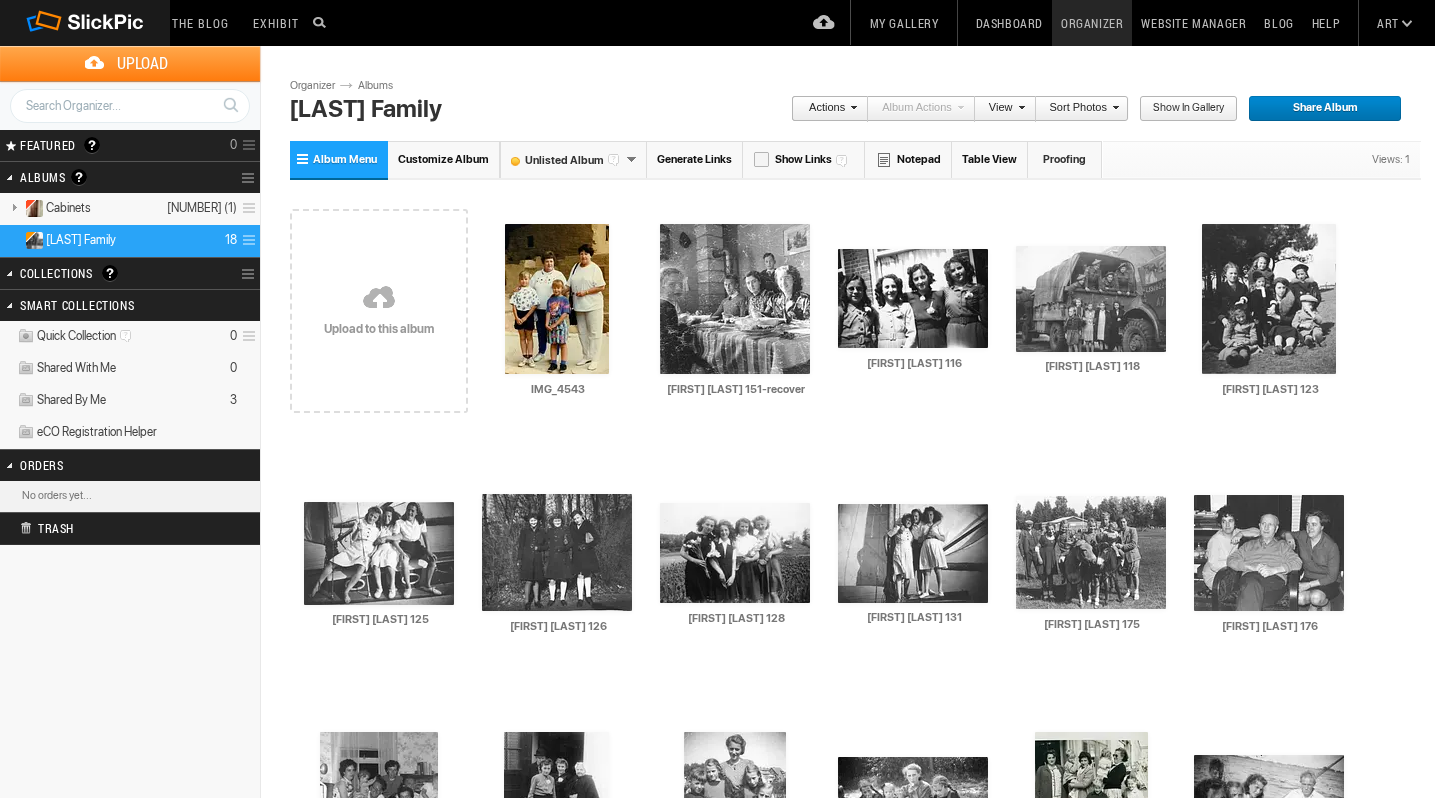 scroll, scrollTop: 0, scrollLeft: 0, axis: both 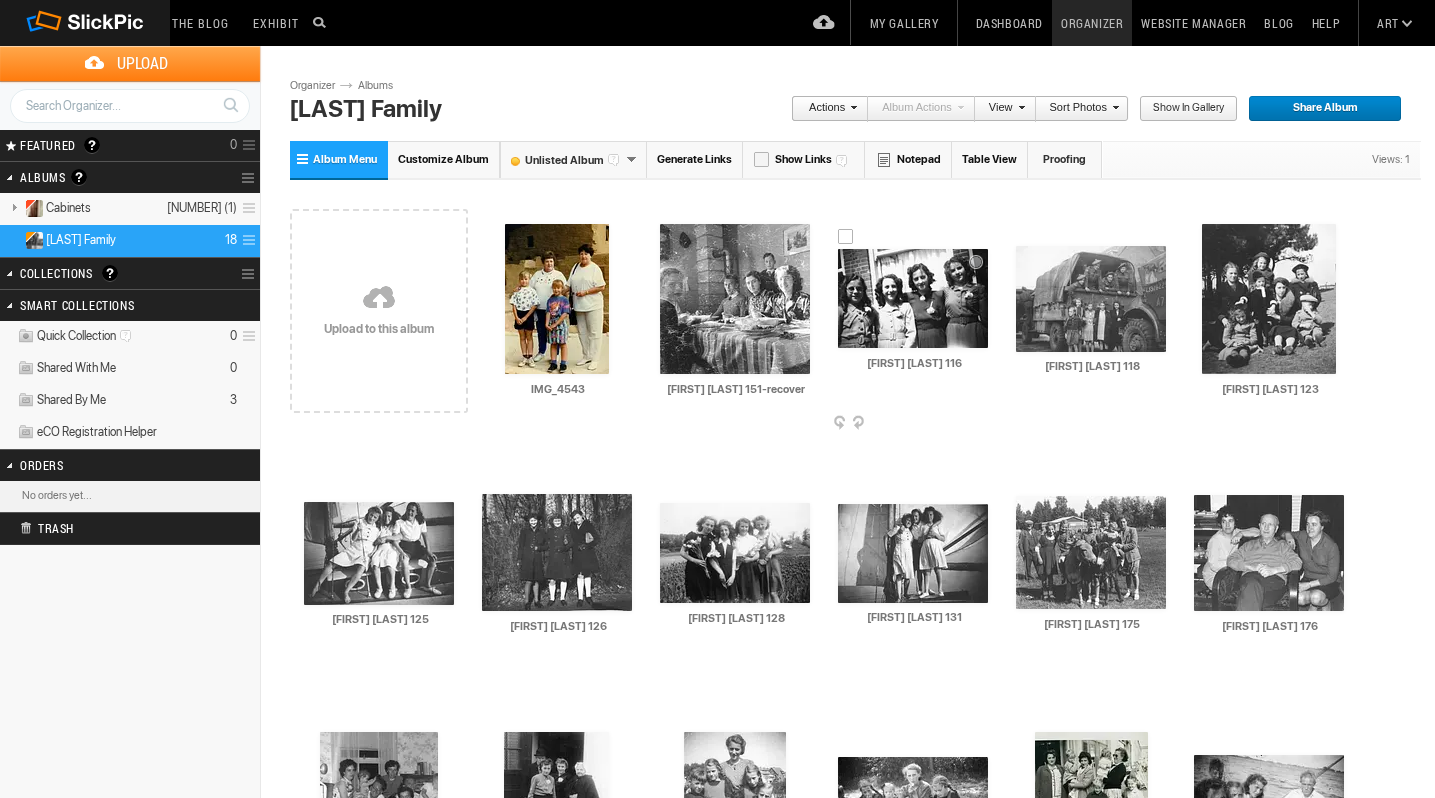 click at bounding box center (913, 298) 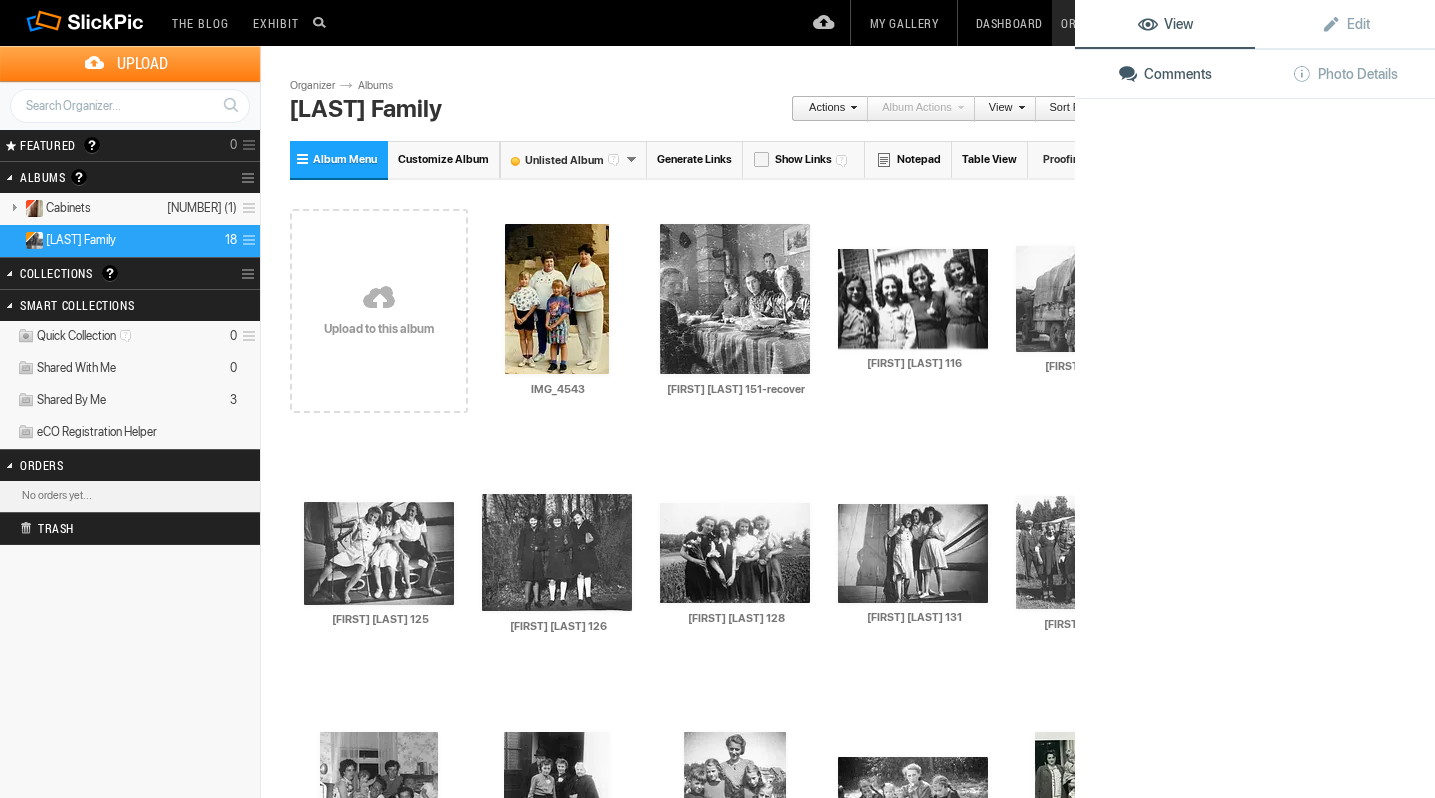 click 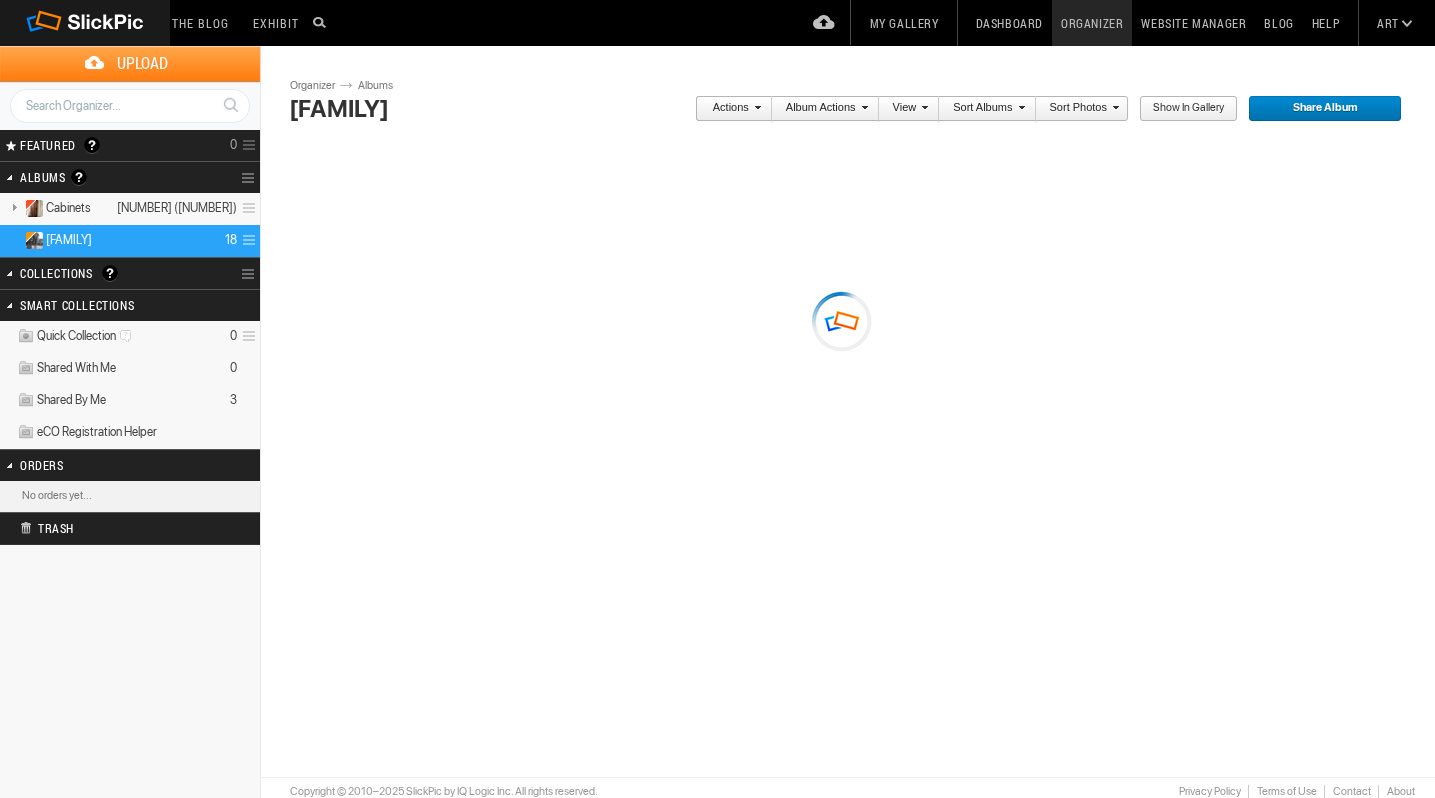 scroll, scrollTop: 0, scrollLeft: 0, axis: both 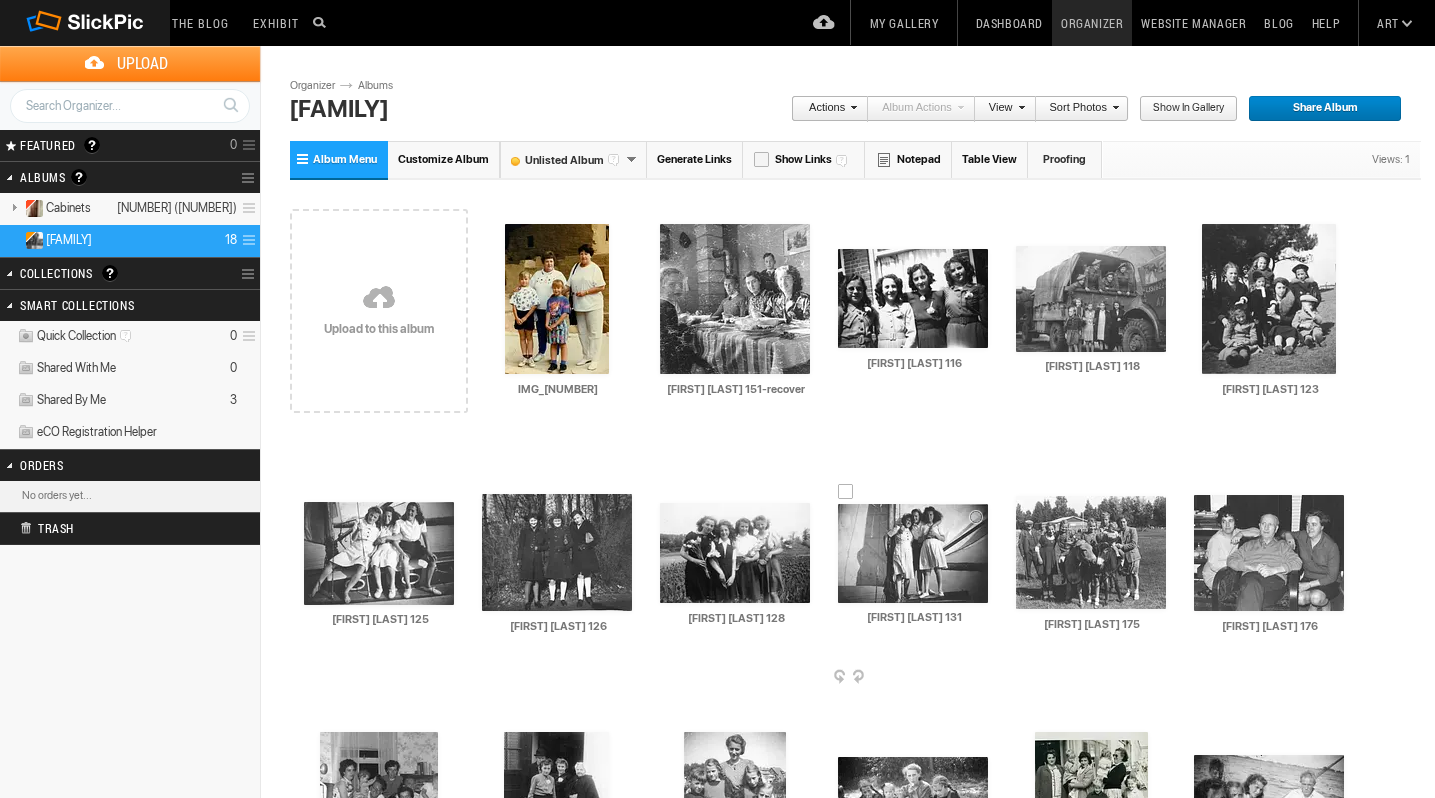 click at bounding box center (913, 553) 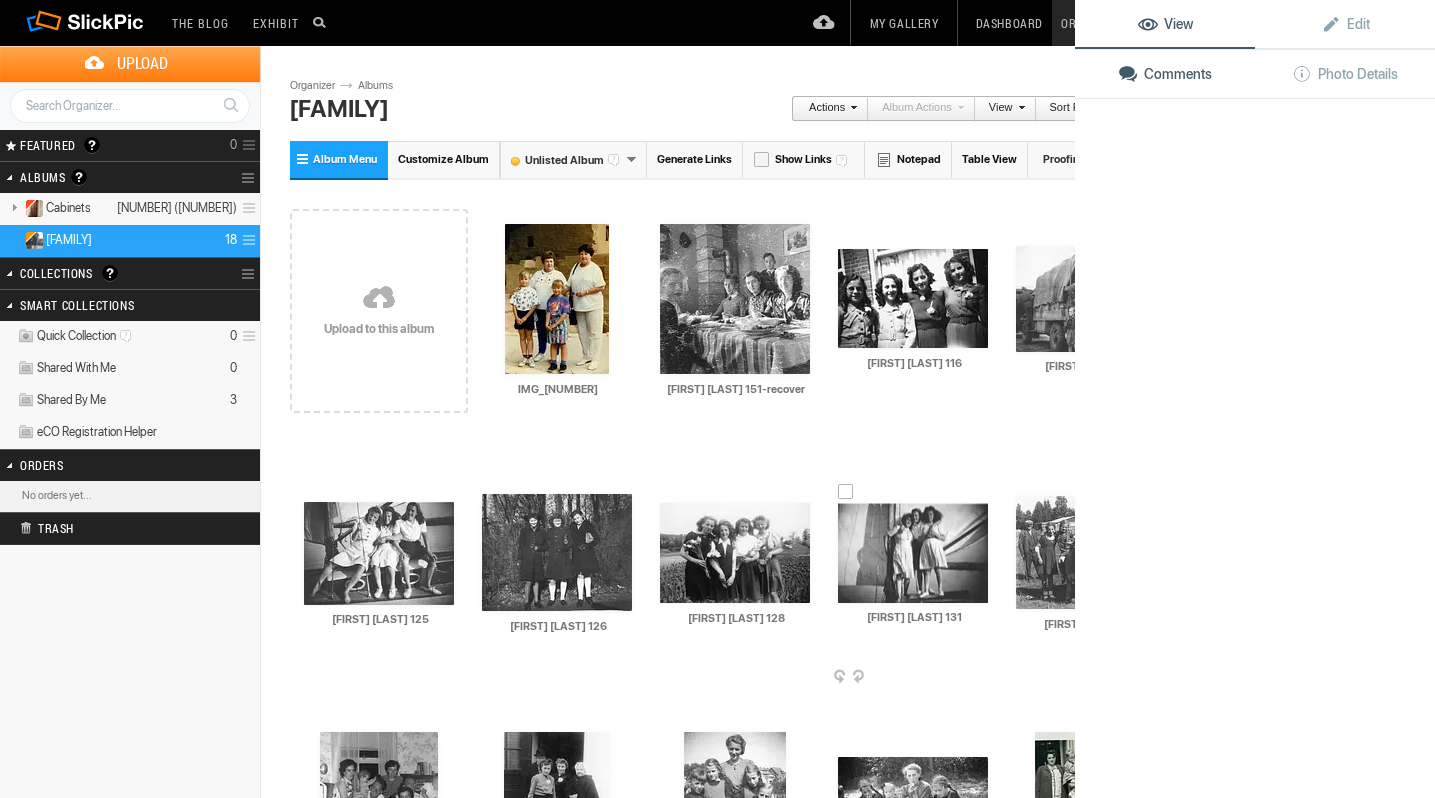 click 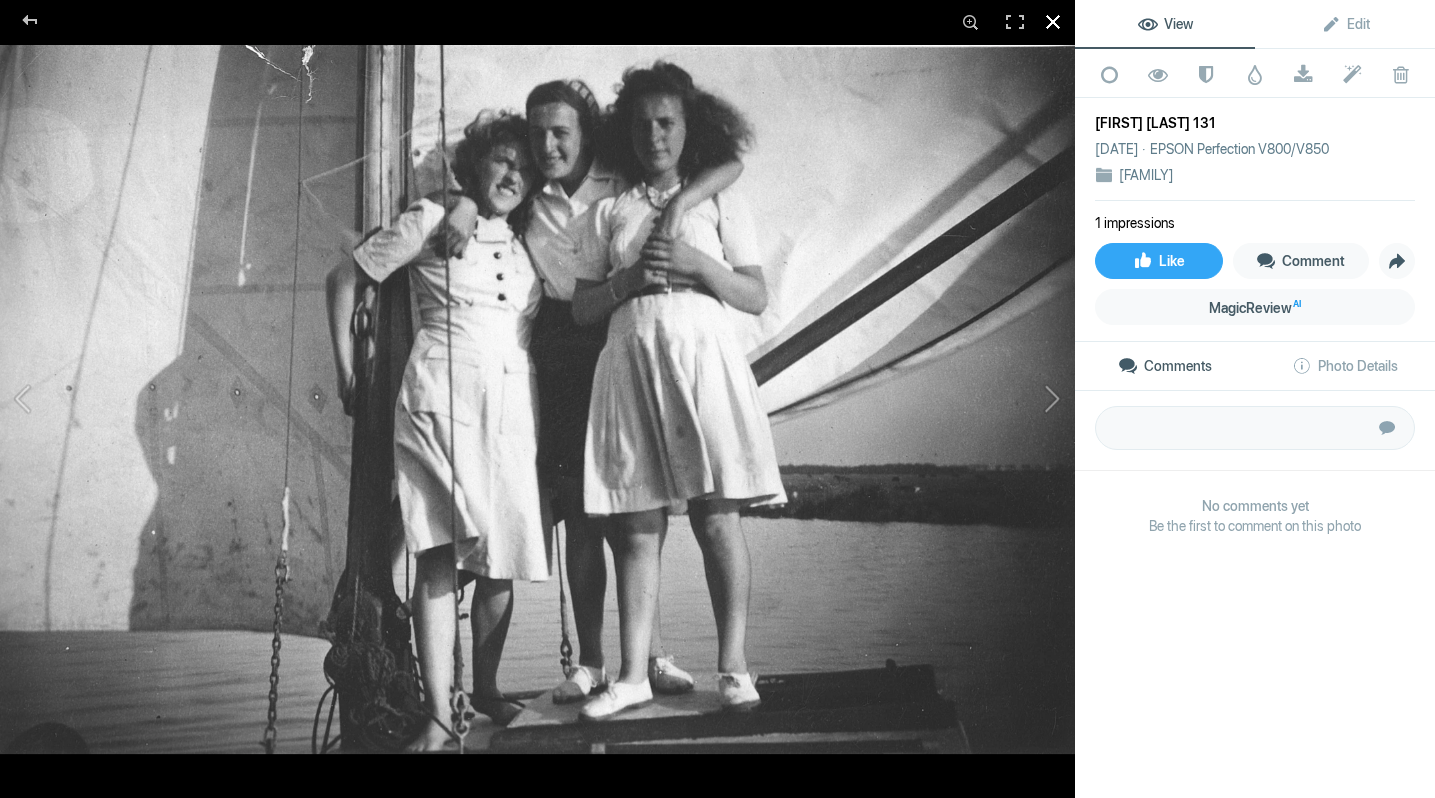 click 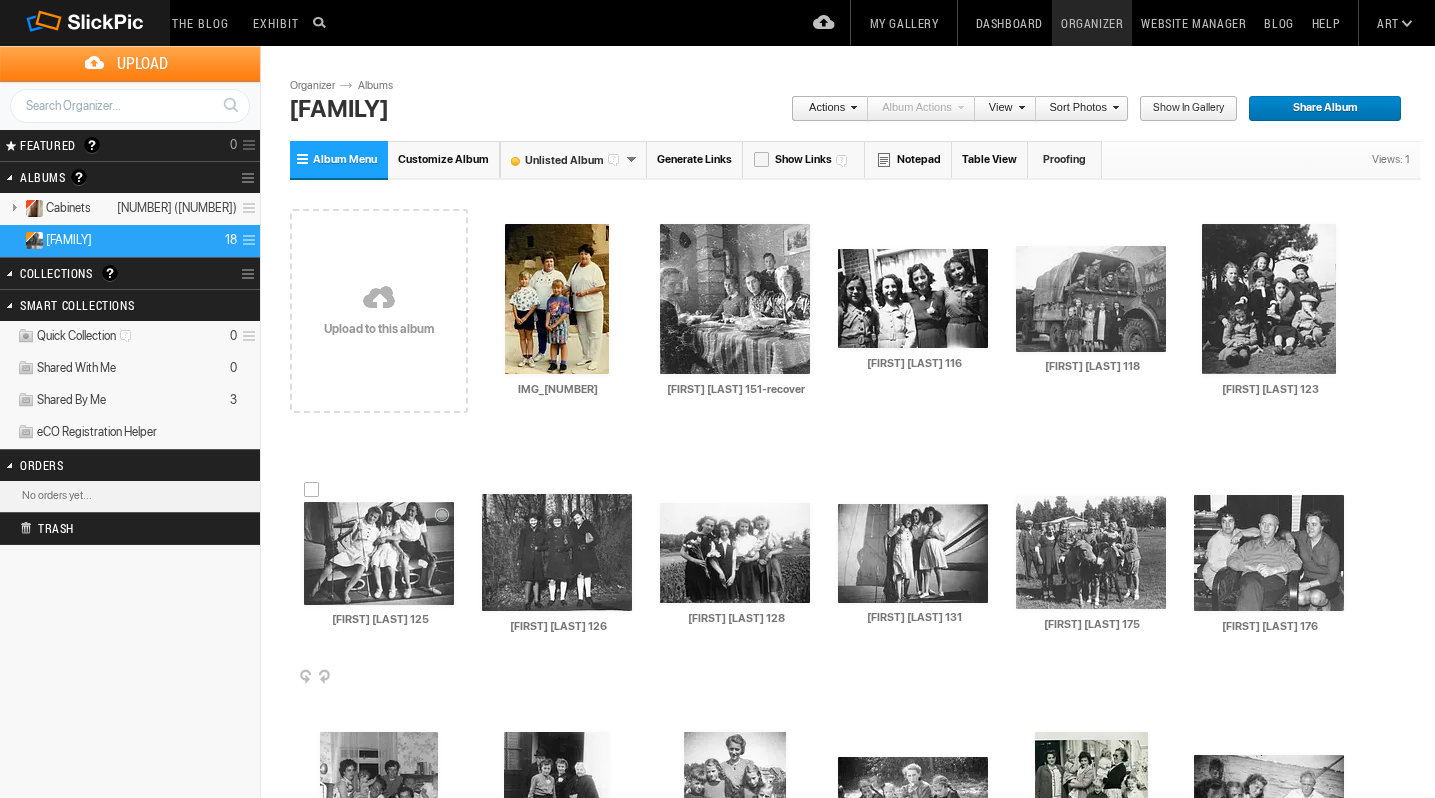 click at bounding box center (379, 553) 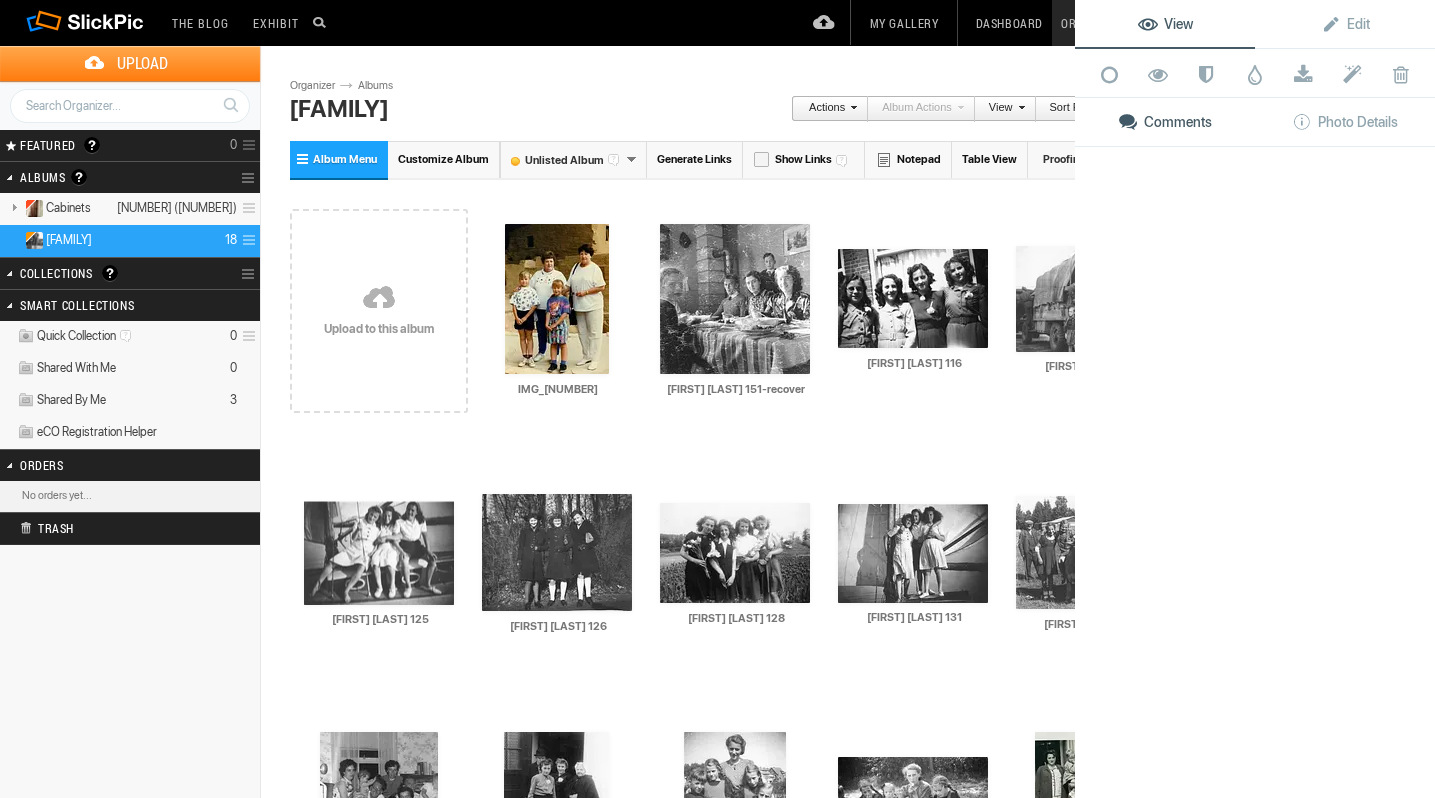 click 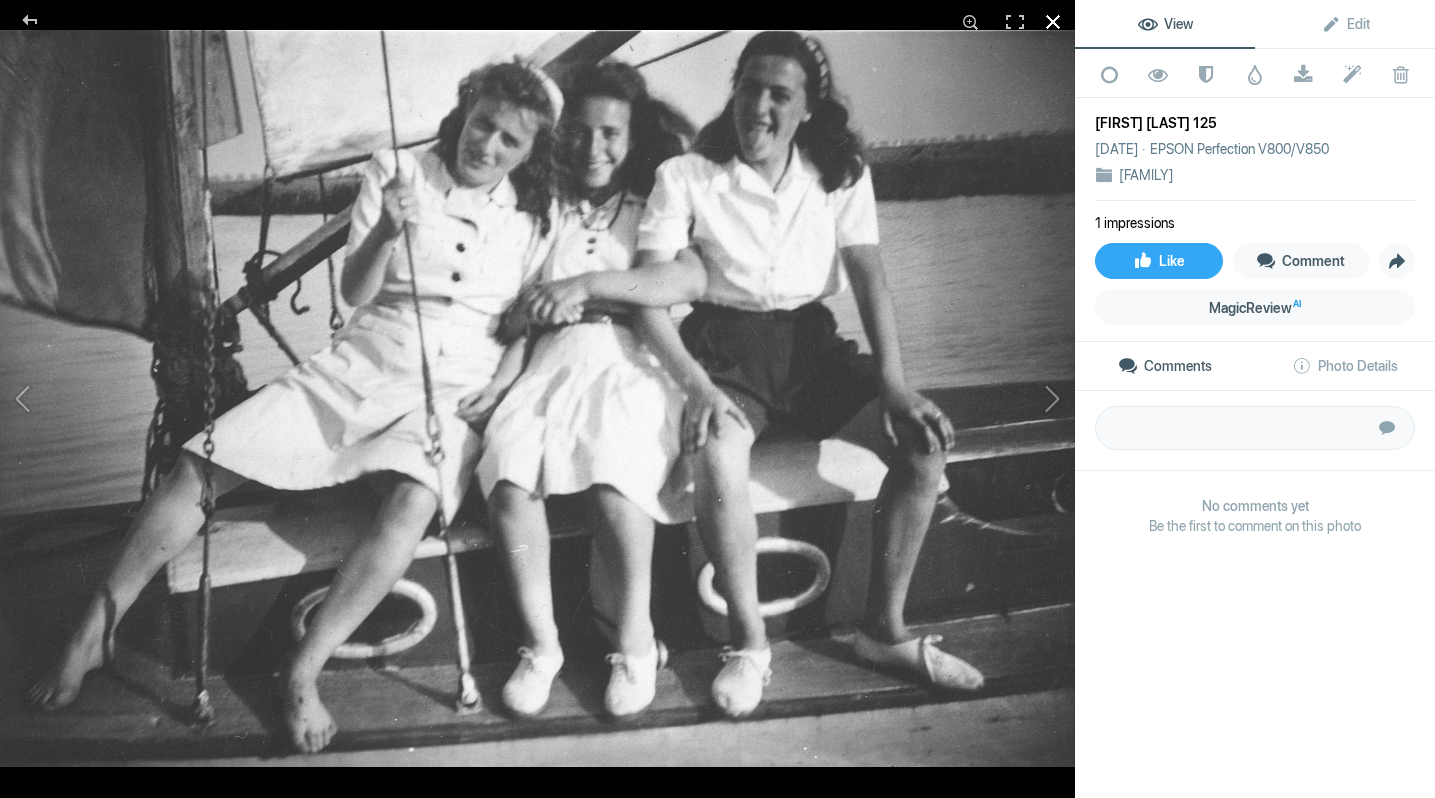 click 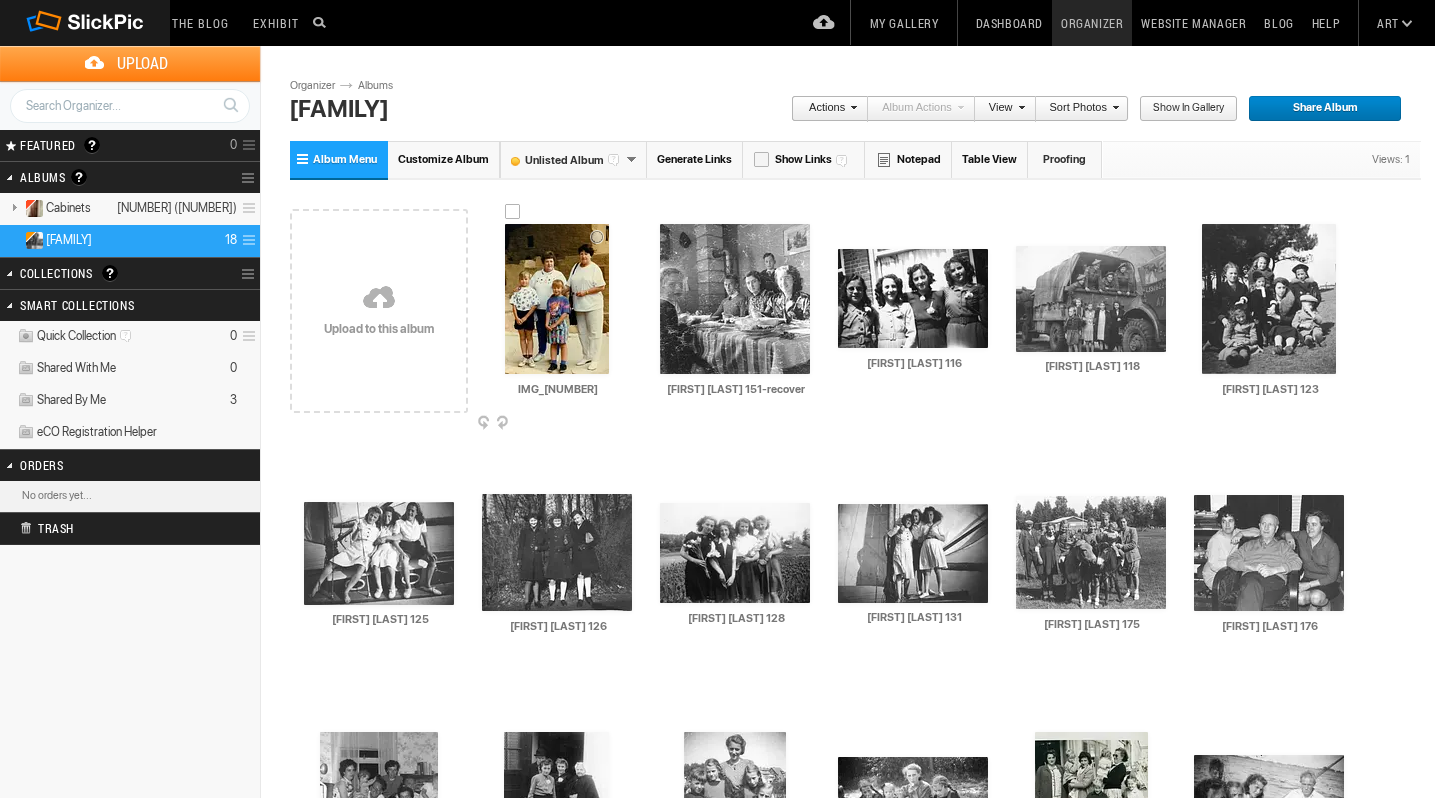 click at bounding box center (557, 299) 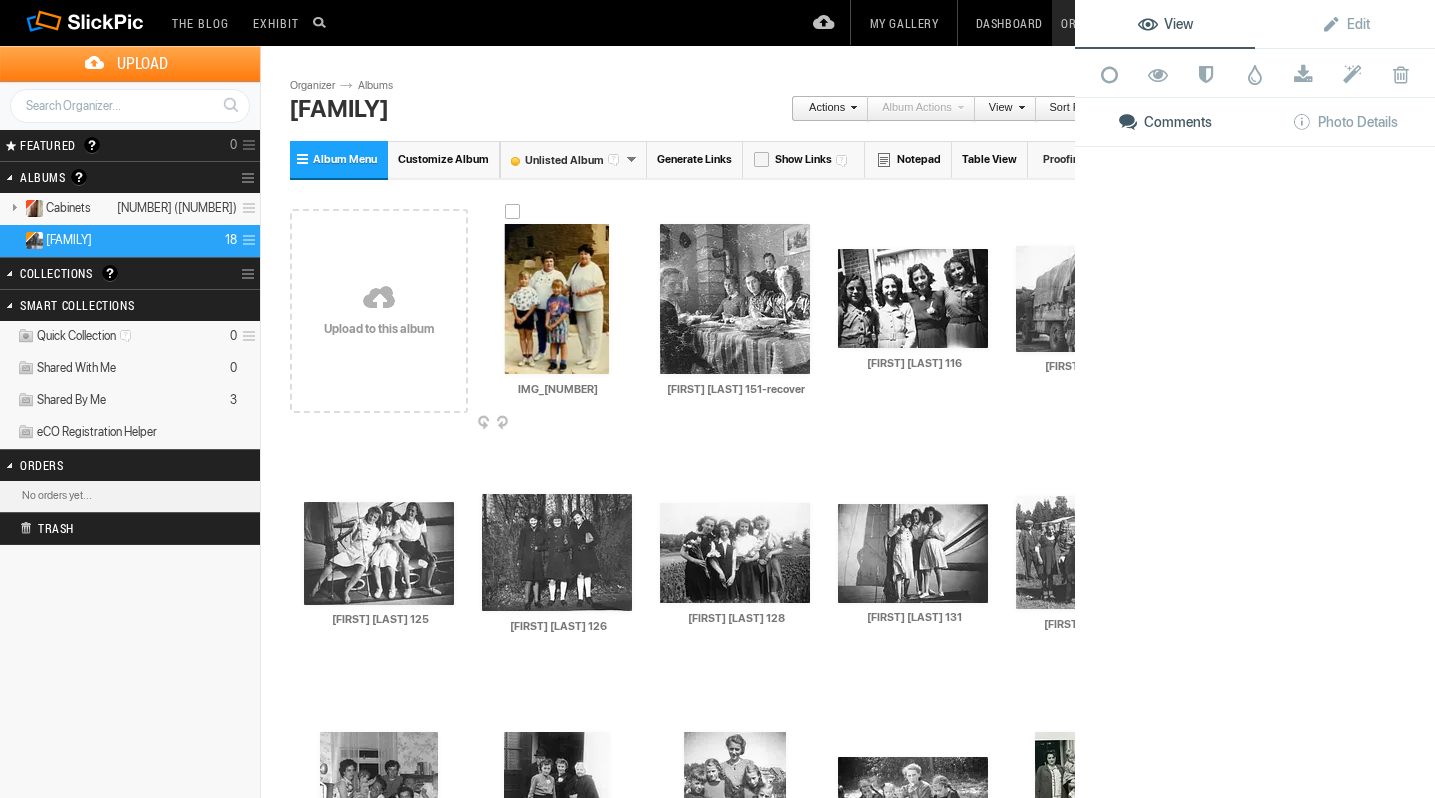 click 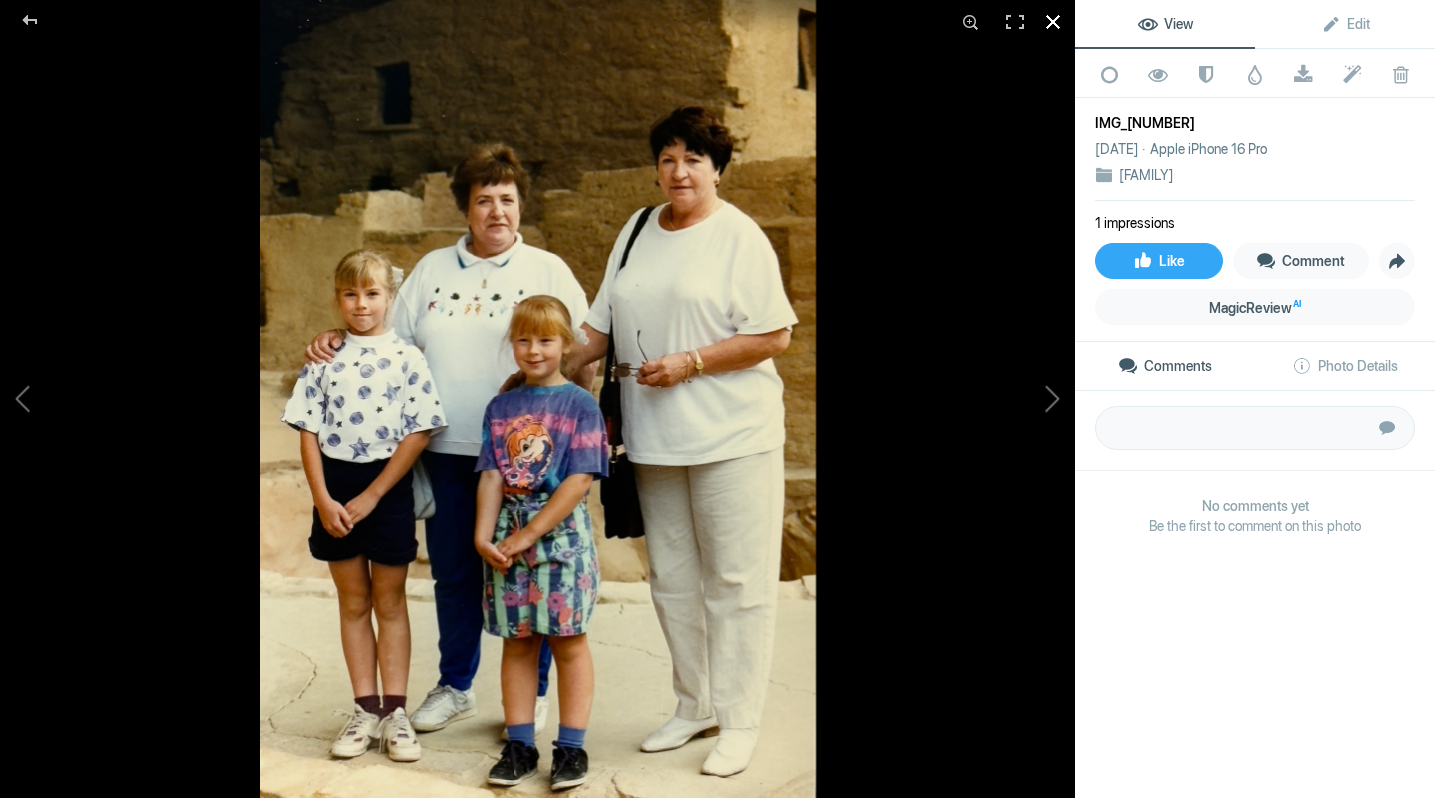click 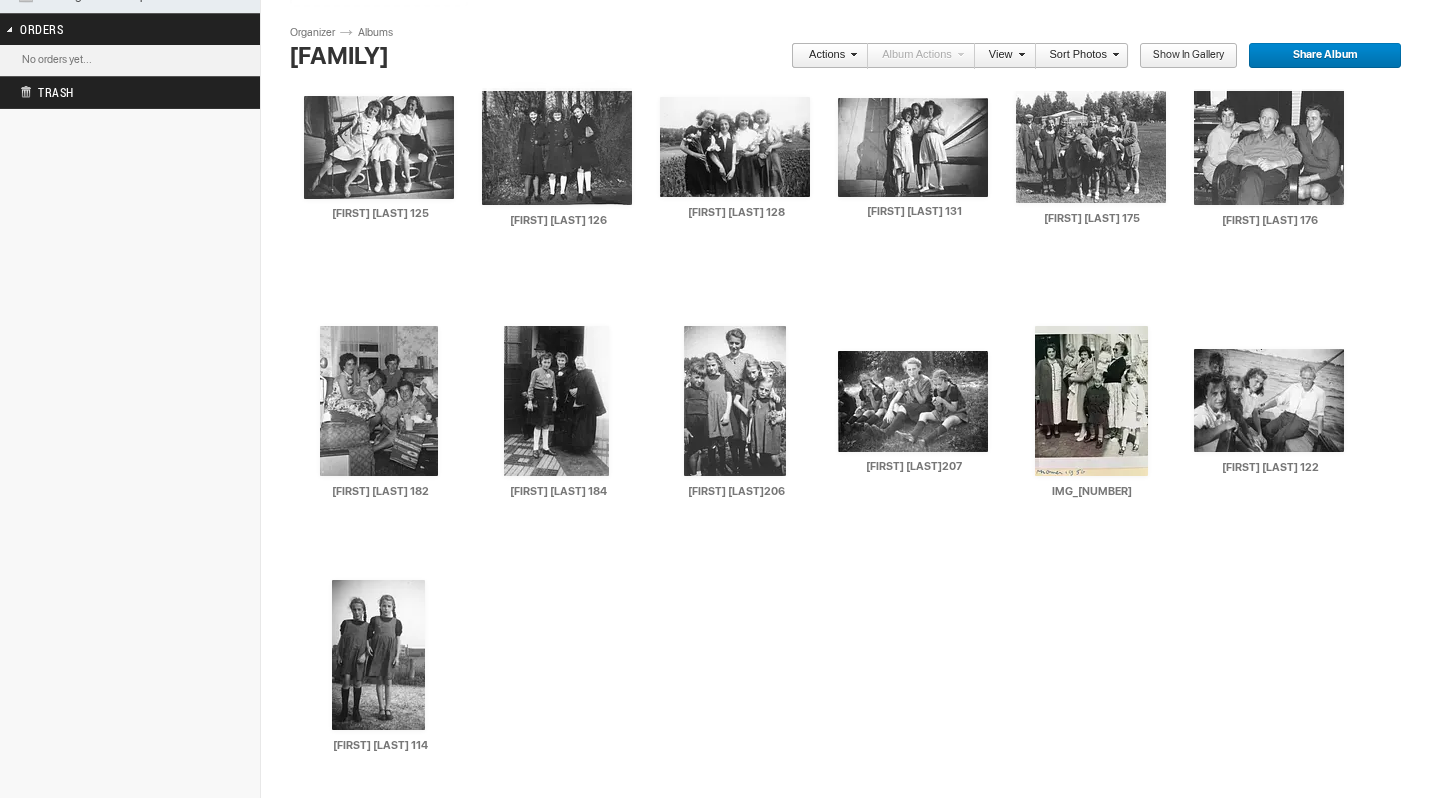 scroll, scrollTop: 424, scrollLeft: 0, axis: vertical 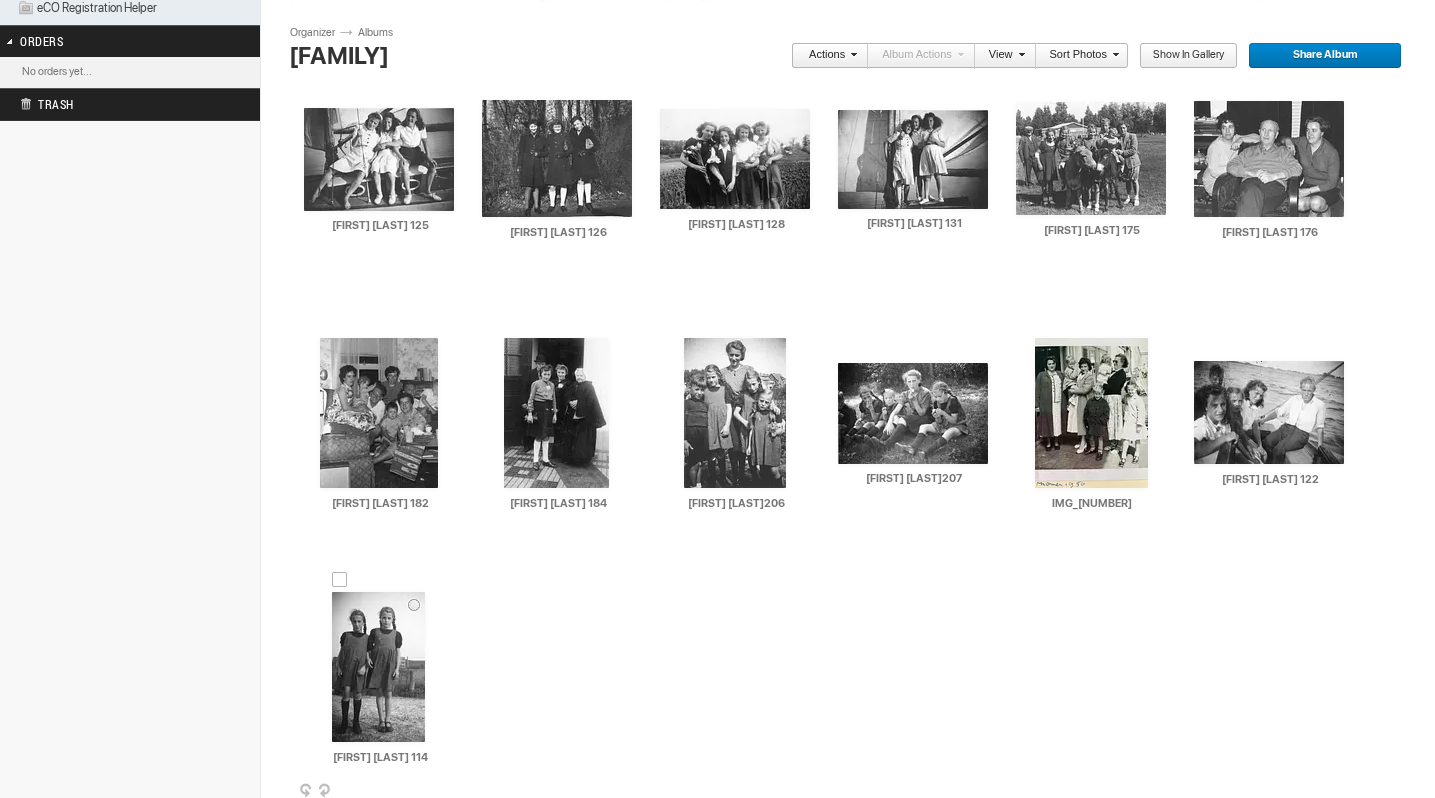 click at bounding box center (378, 667) 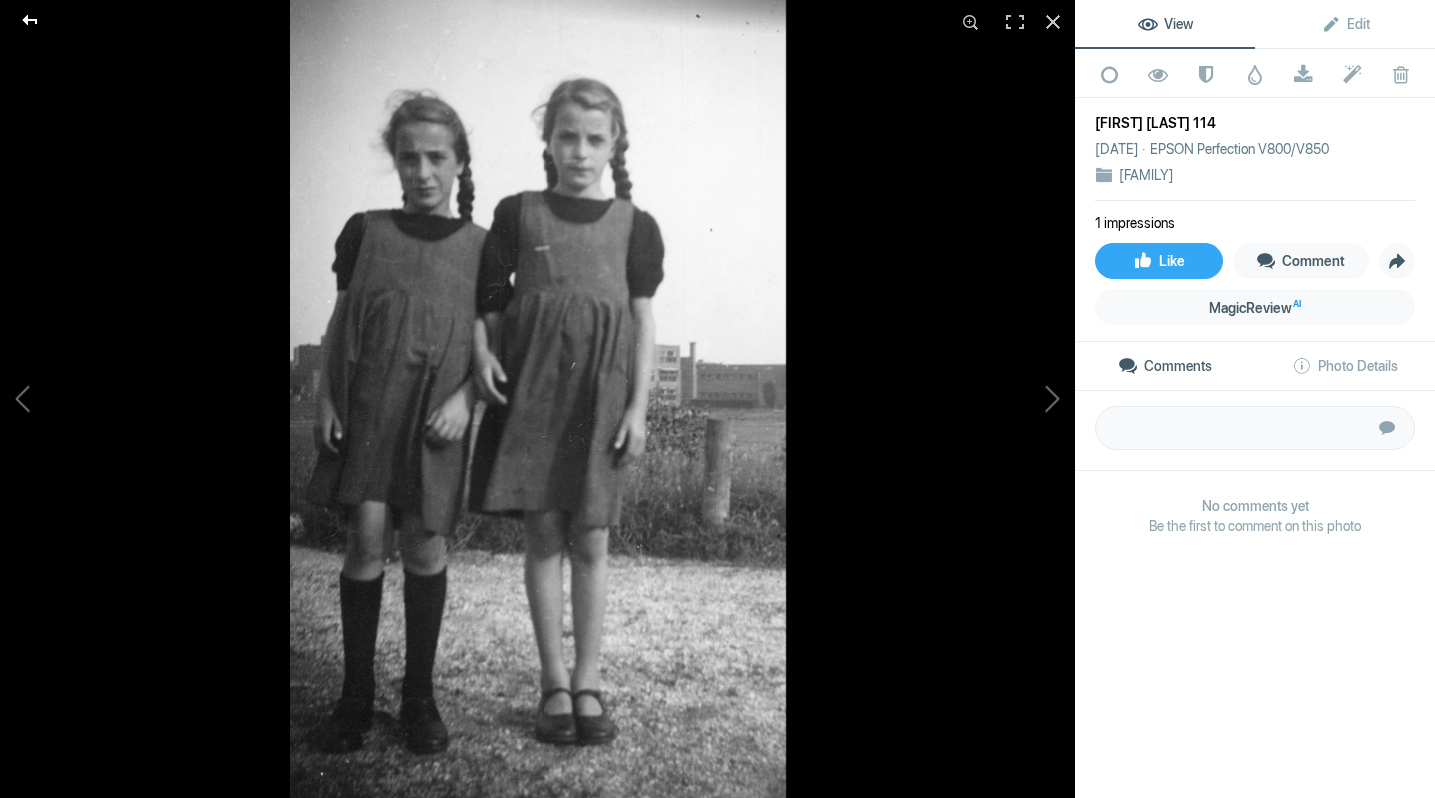 click 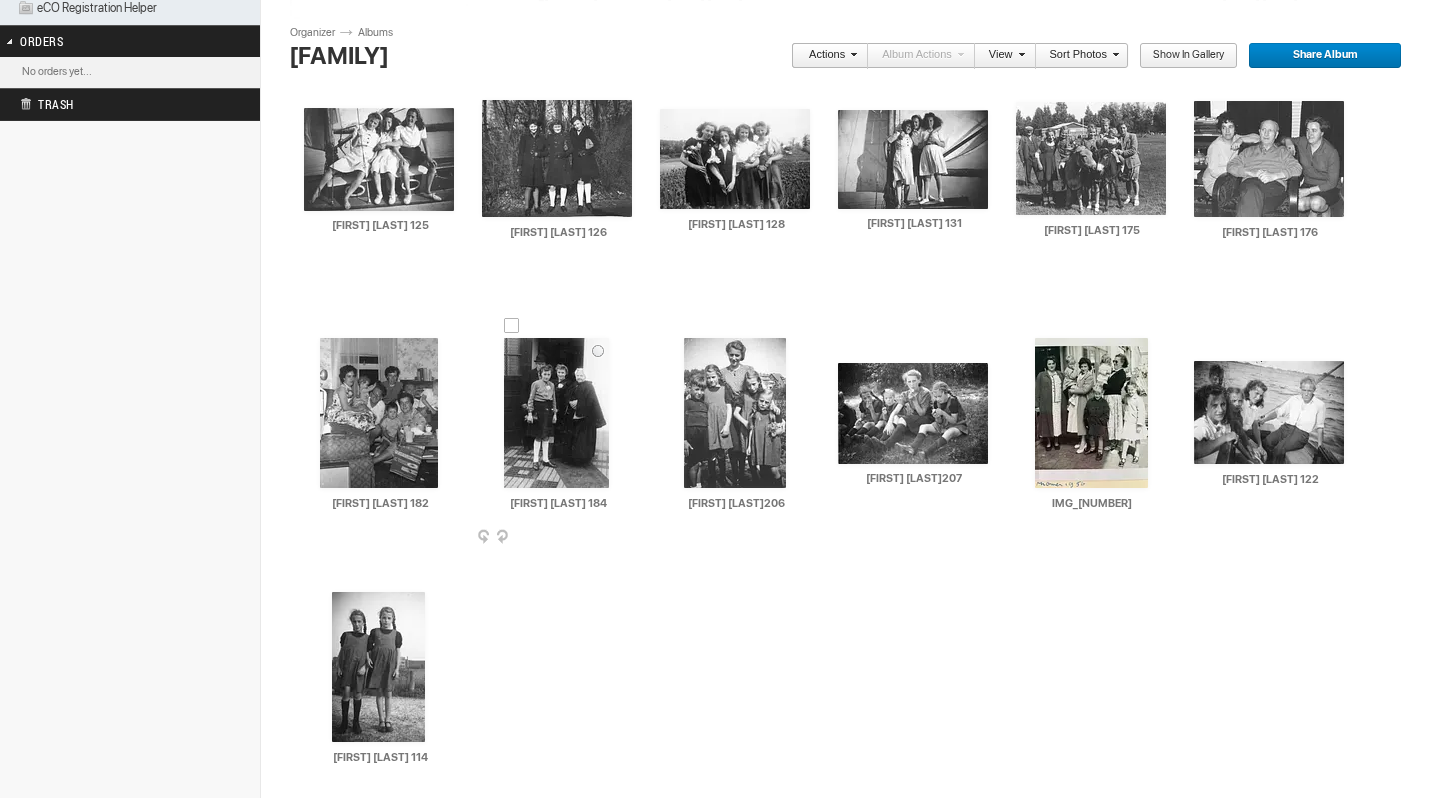 click at bounding box center [556, 413] 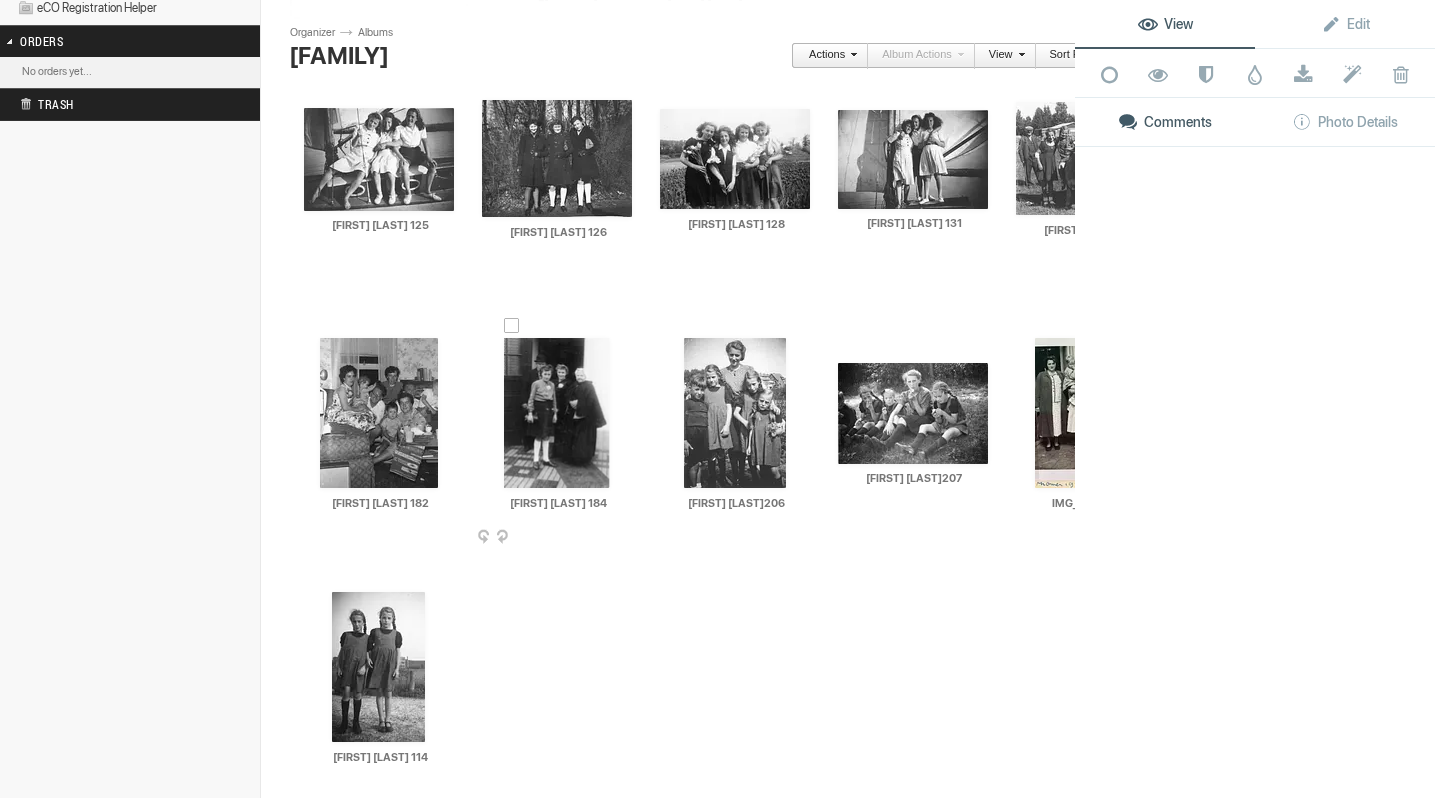 click 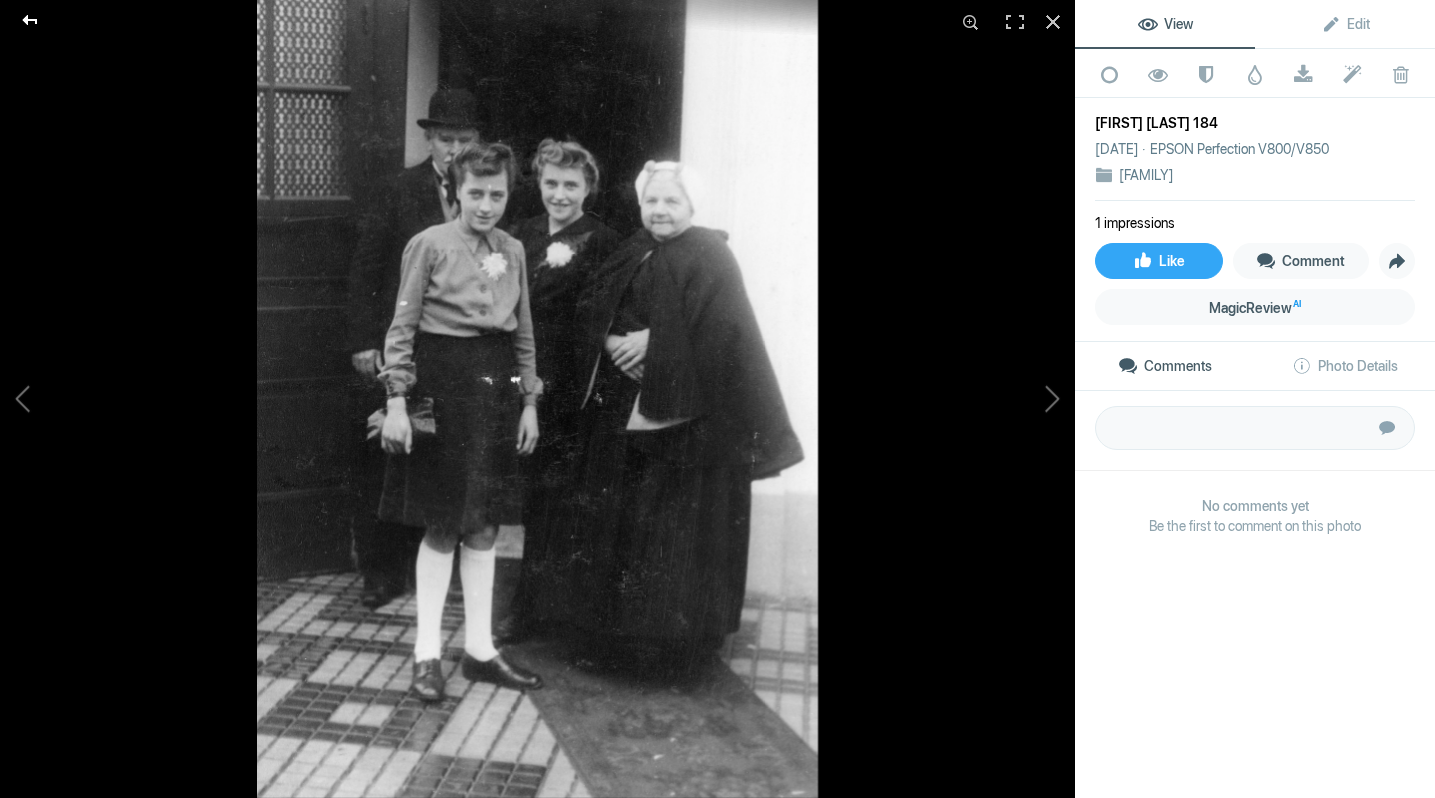 click 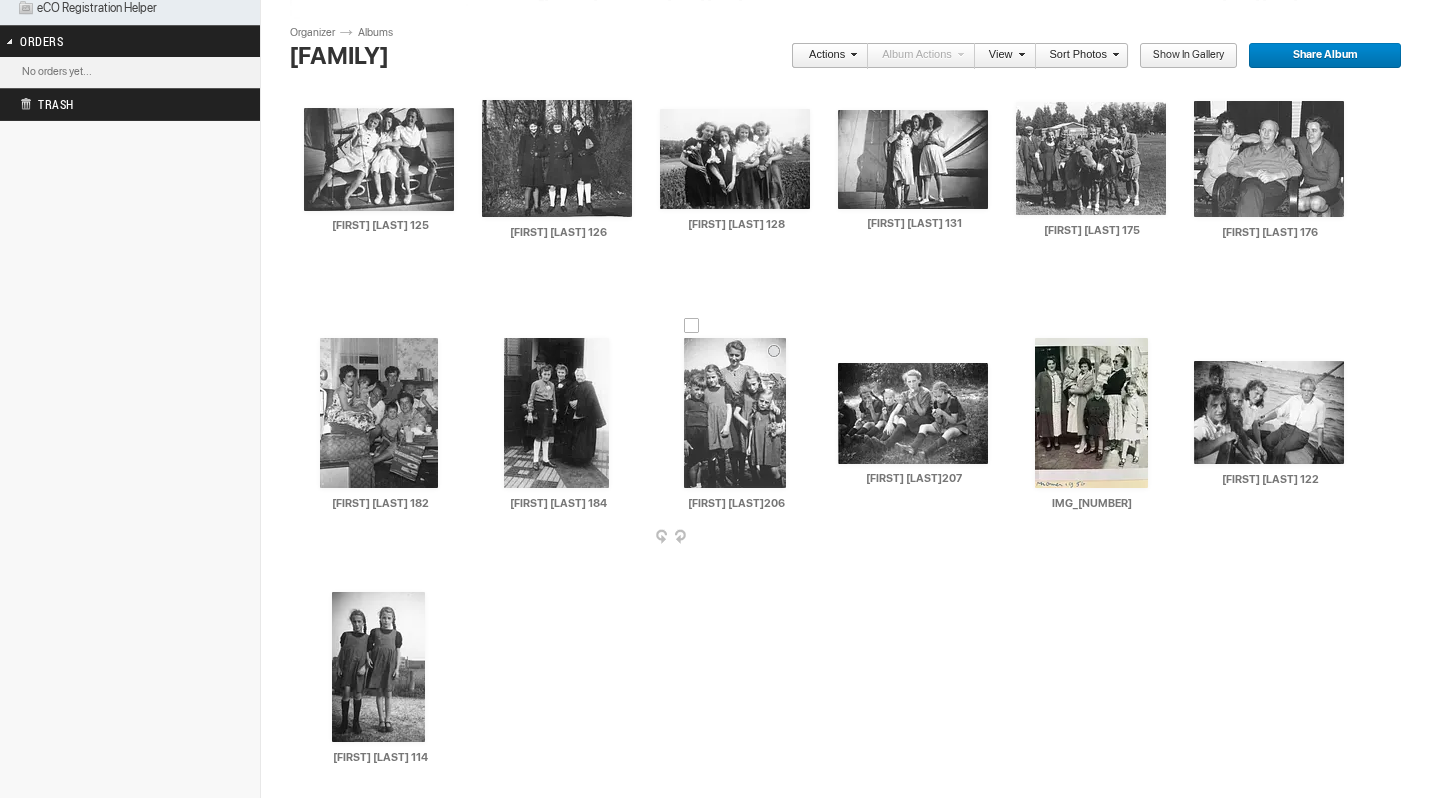 click at bounding box center [735, 413] 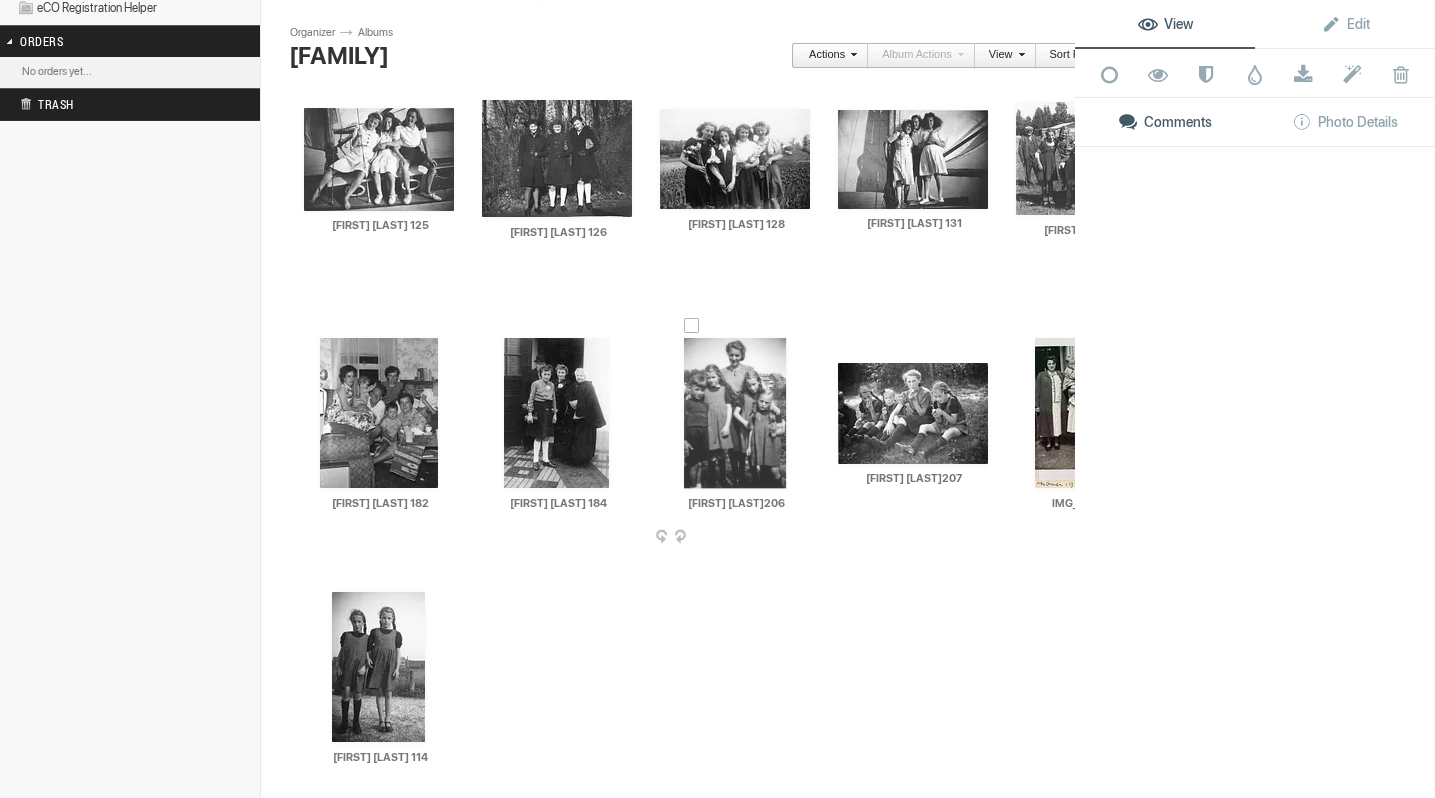 click 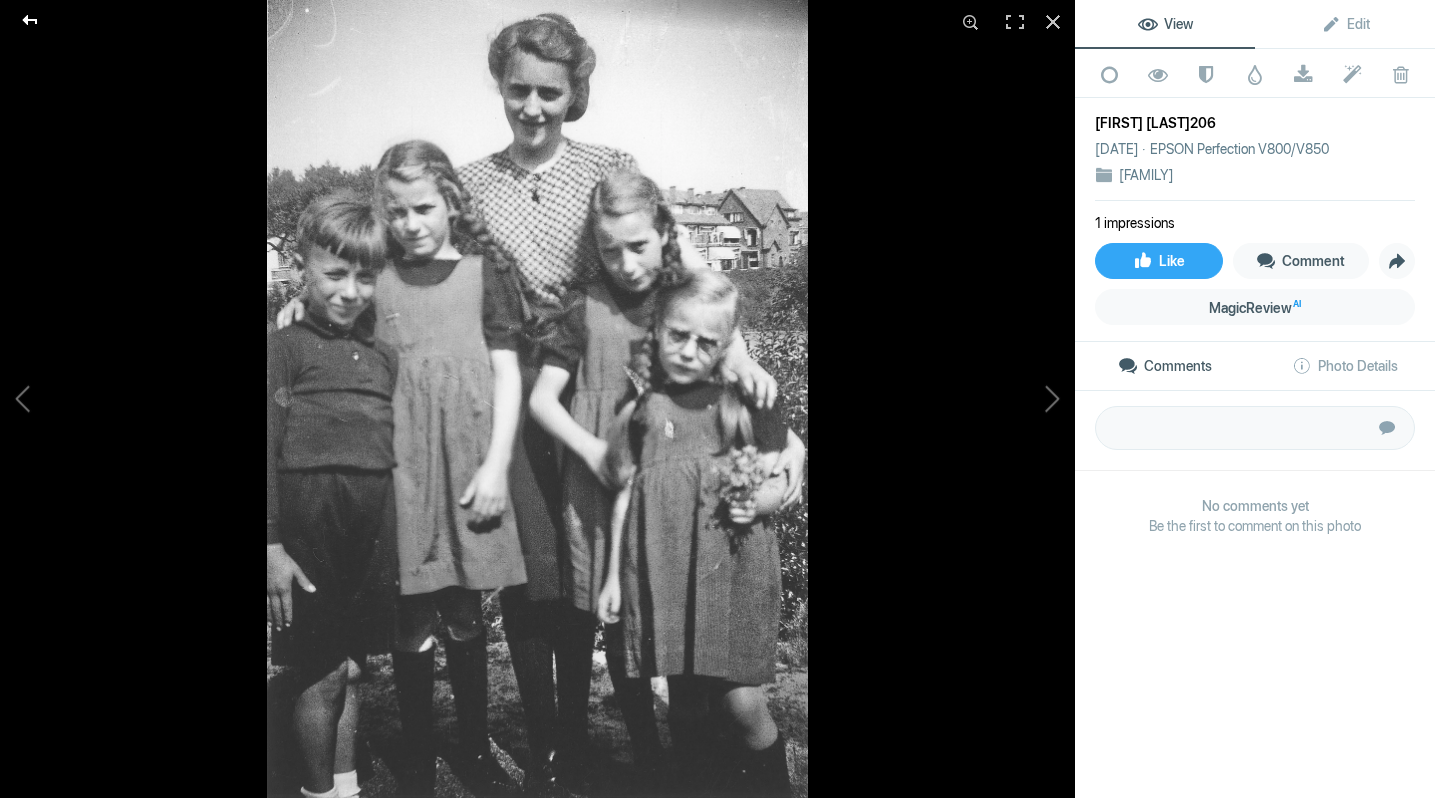 click 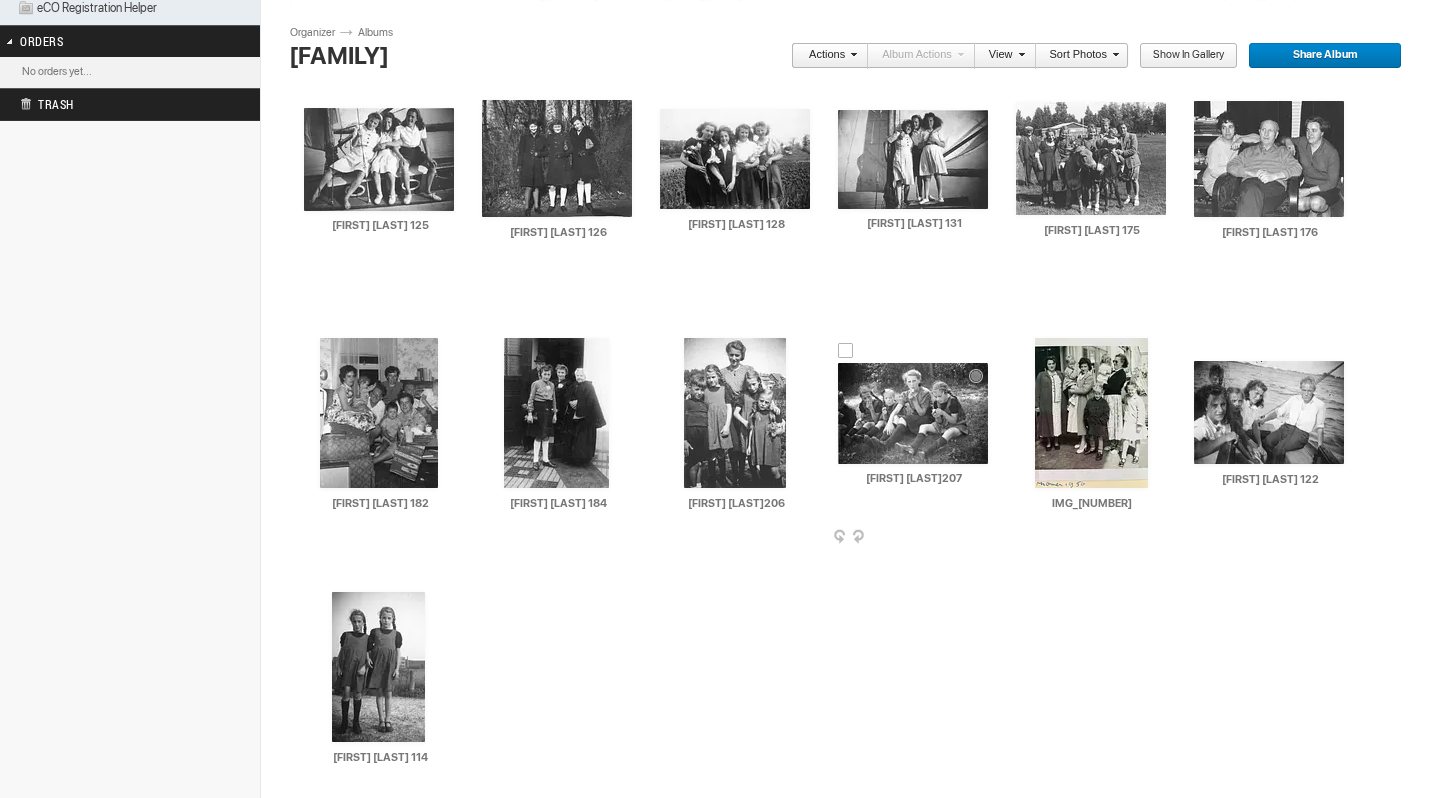 click at bounding box center (913, 413) 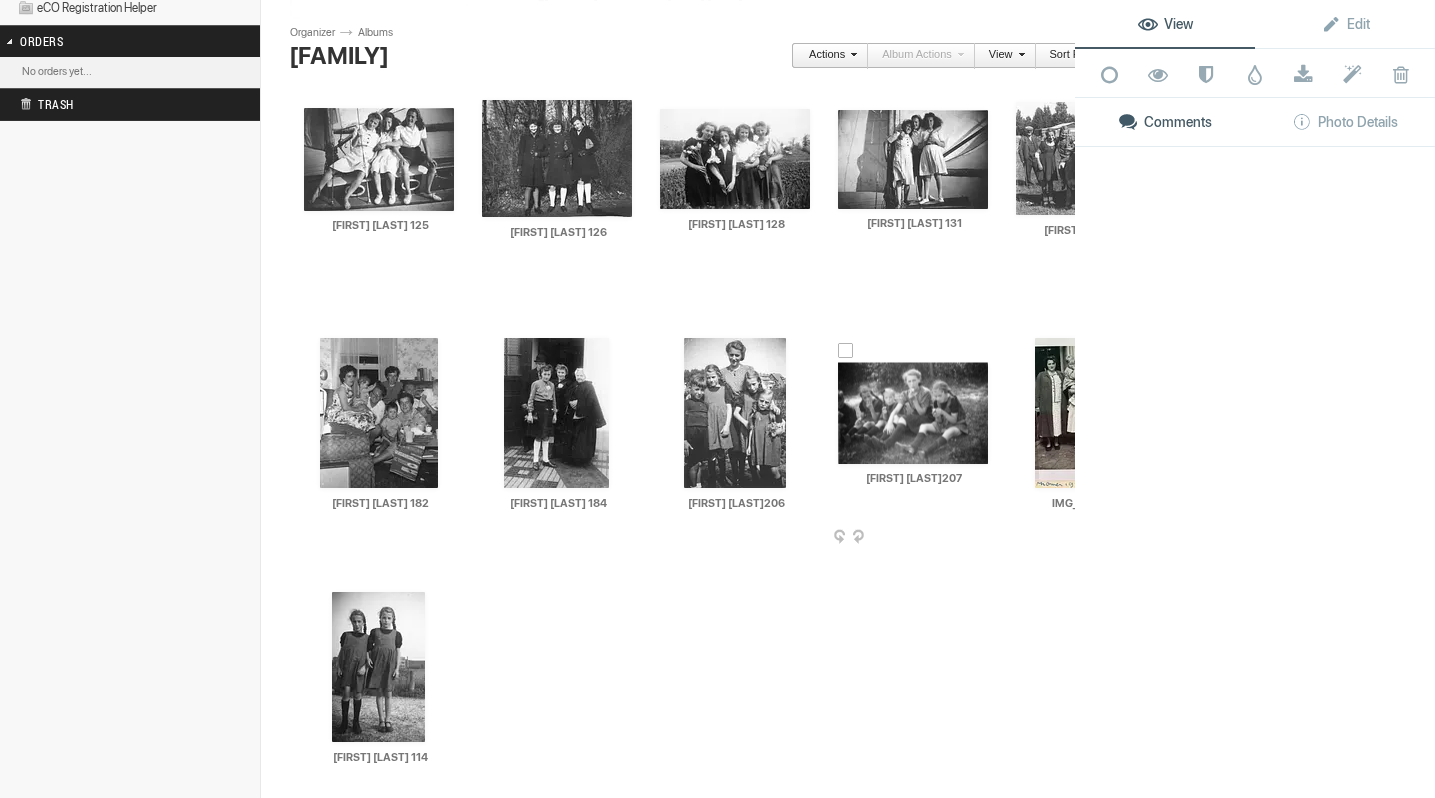 click 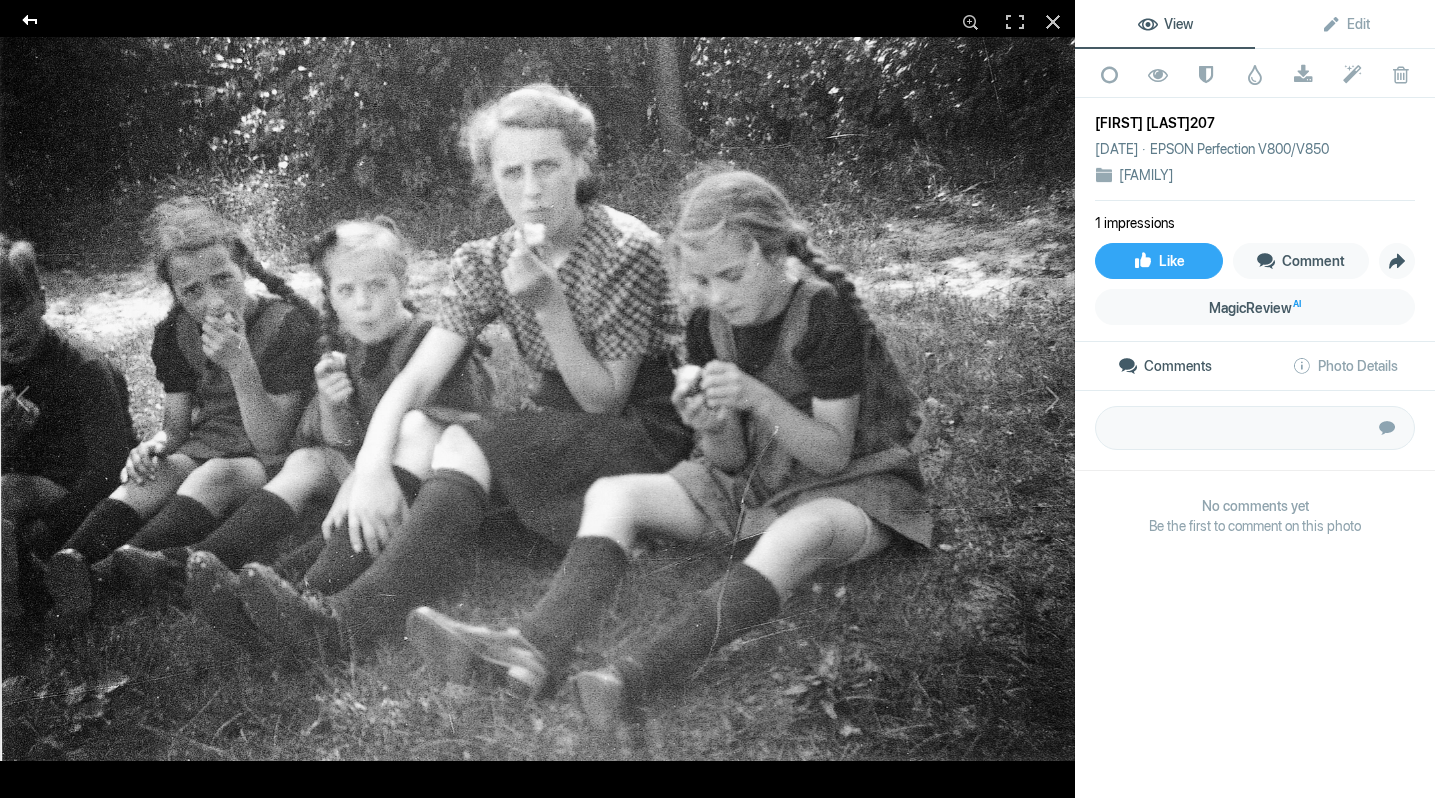 click 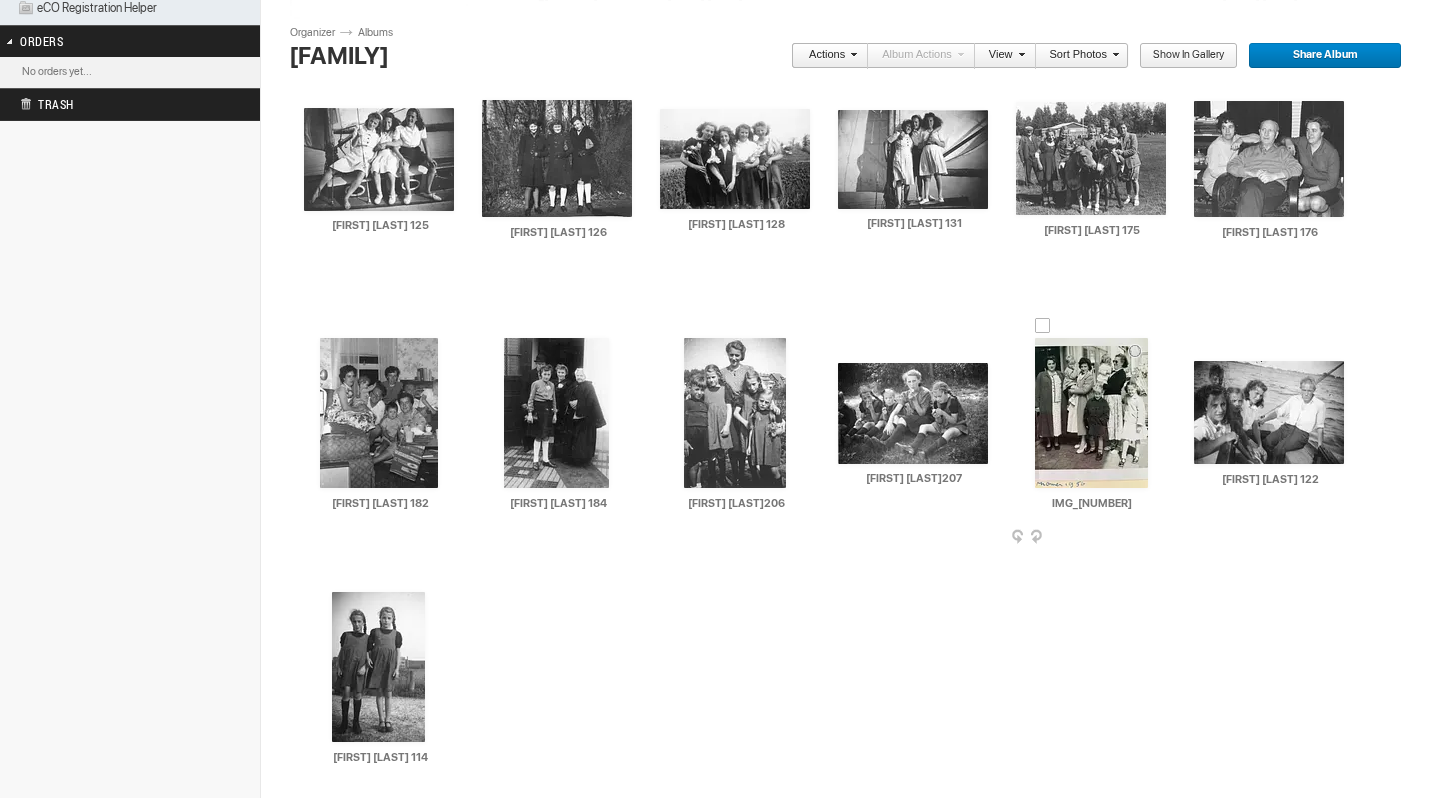 click at bounding box center [1091, 413] 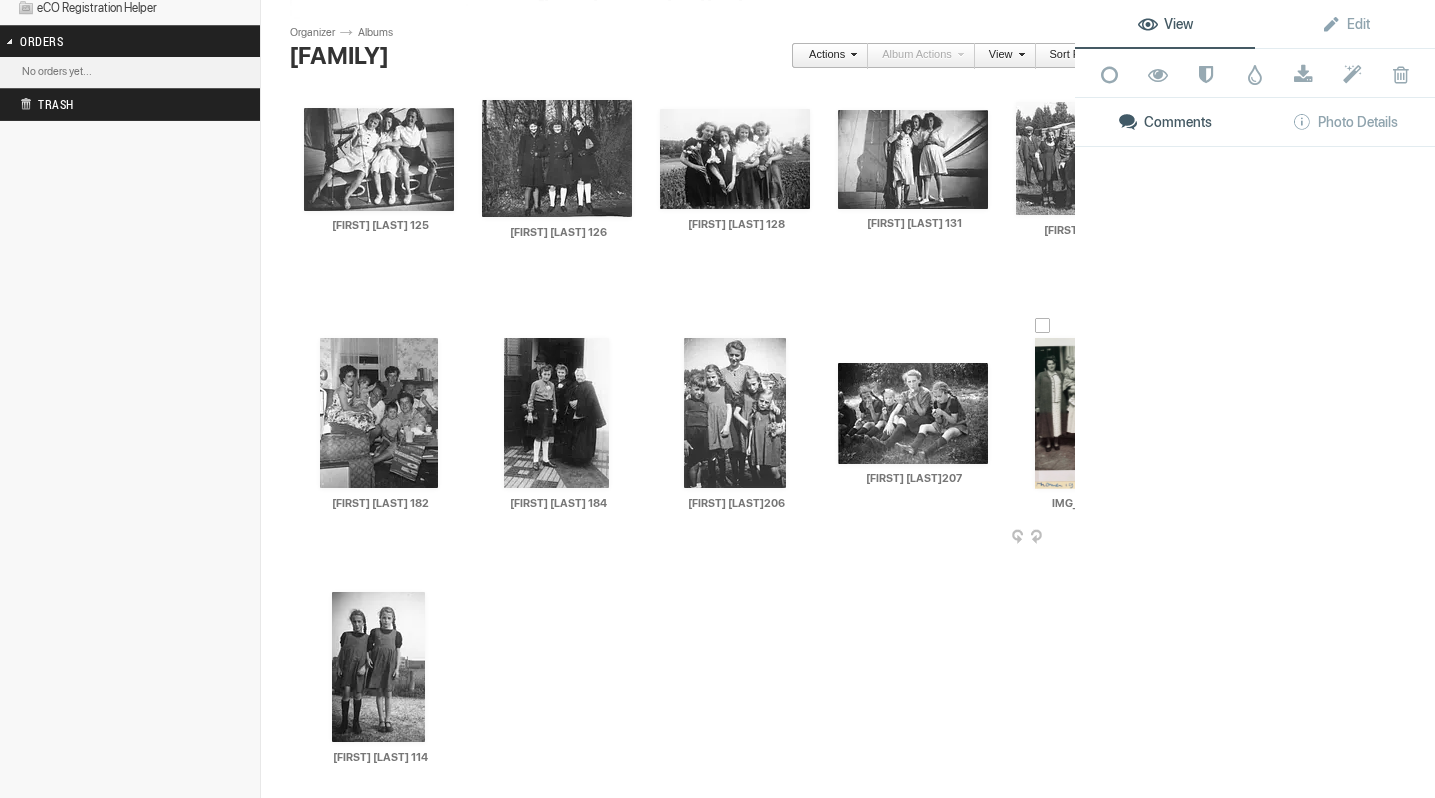 click on "View Edit Add to Quick Collection Remove from Quick Collection Hide from Public View Unhide from Public View Mark as Restricted Unmark as Restricted Watermark Download Submit to Photo Enhancement Order Remove from Photo Enhancement Order Delete Comments Photo Details" 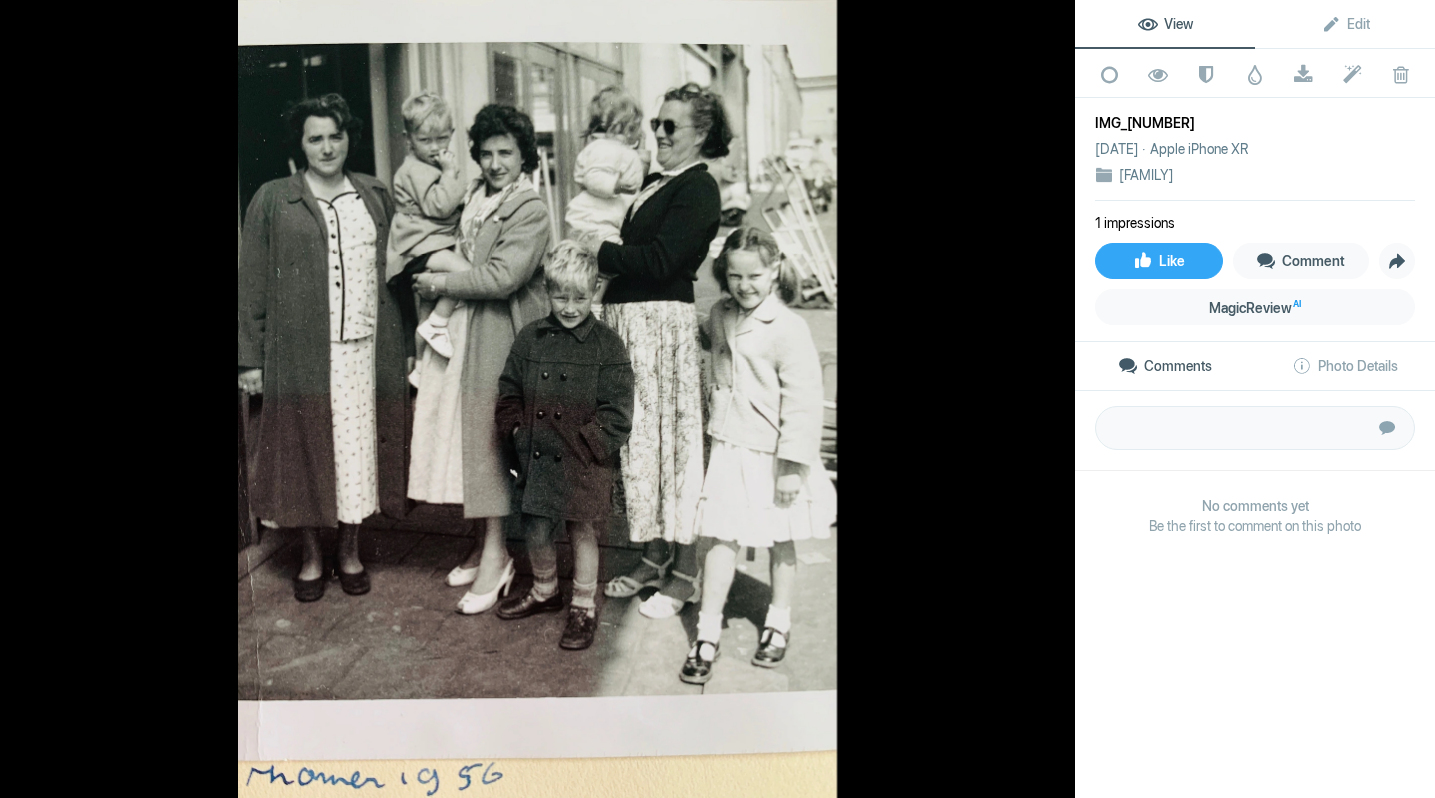 click 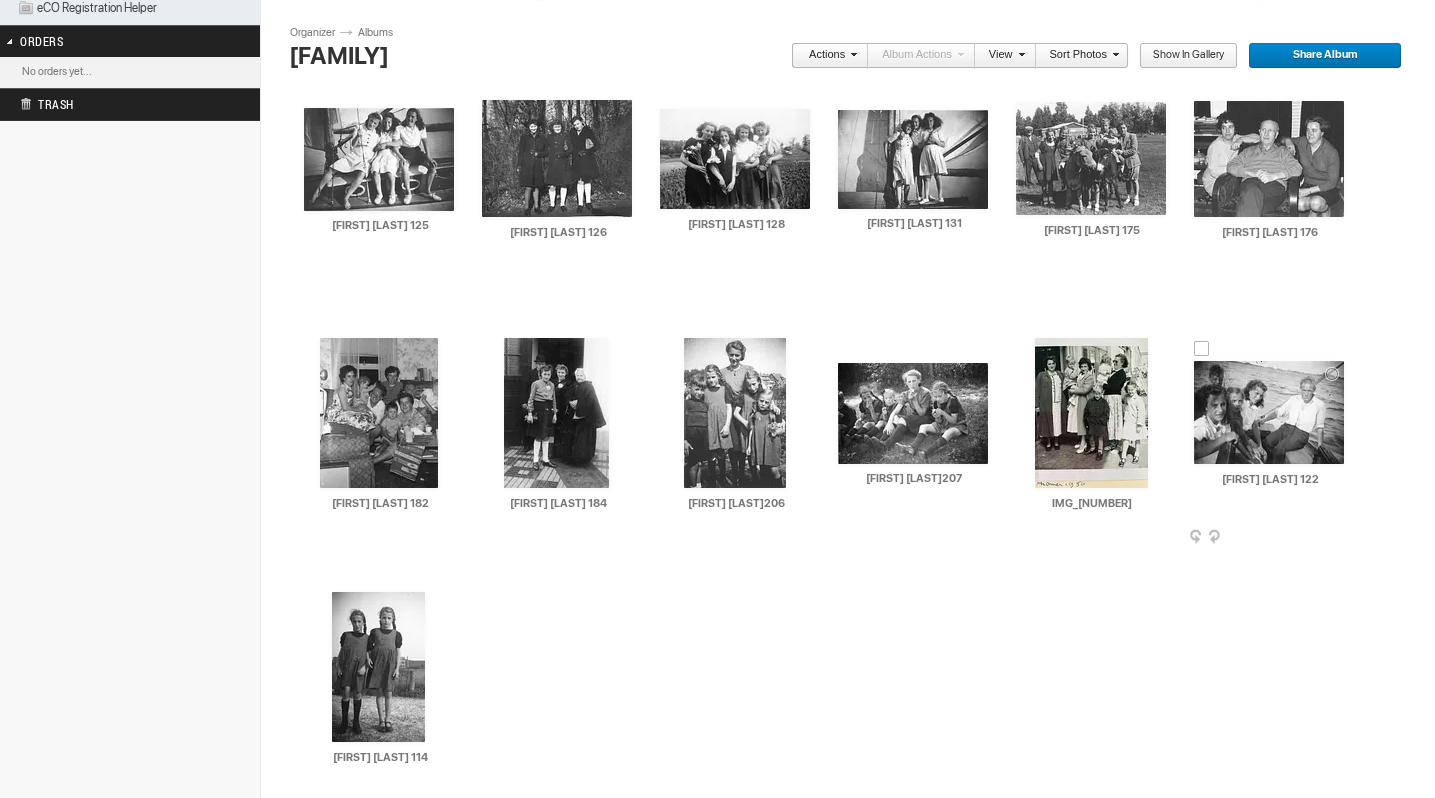 click at bounding box center (1269, 412) 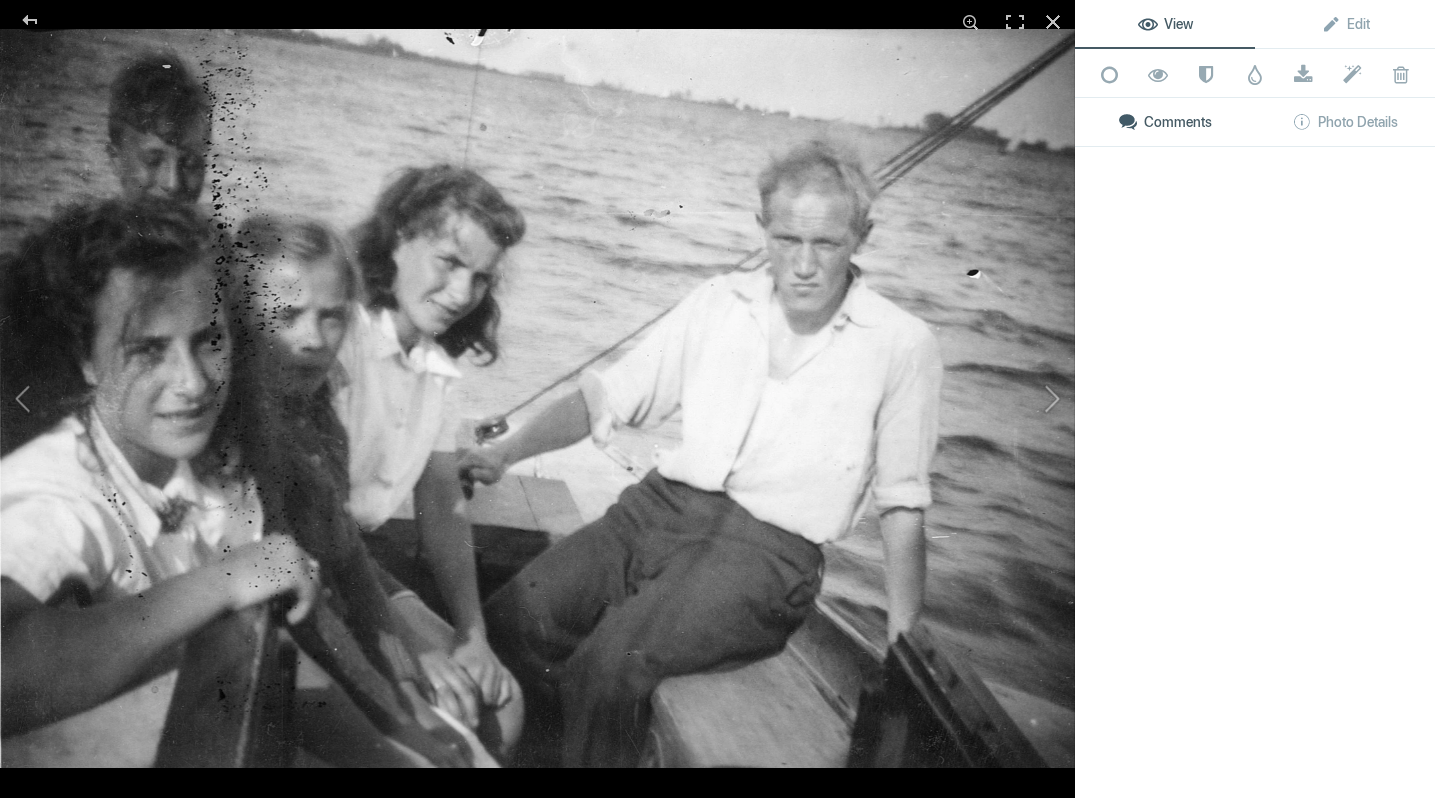 click on "View Edit Add to Quick Collection Remove from Quick Collection Hide from Public View Unhide from Public View Mark as Restricted Unmark as Restricted Watermark Download Submit to Photo Enhancement Order Remove from Photo Enhancement Order Delete Comments Photo Details" 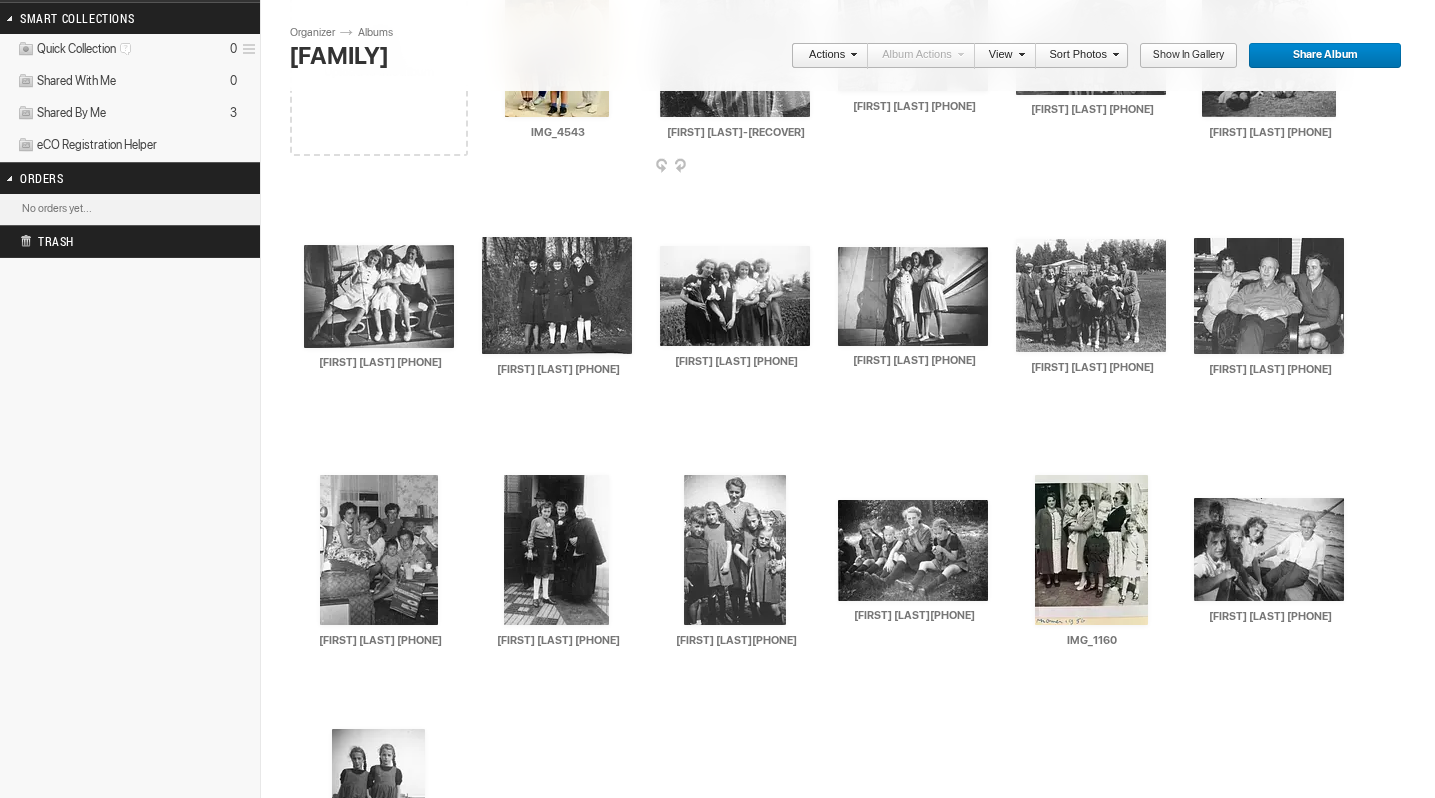 scroll, scrollTop: 290, scrollLeft: 0, axis: vertical 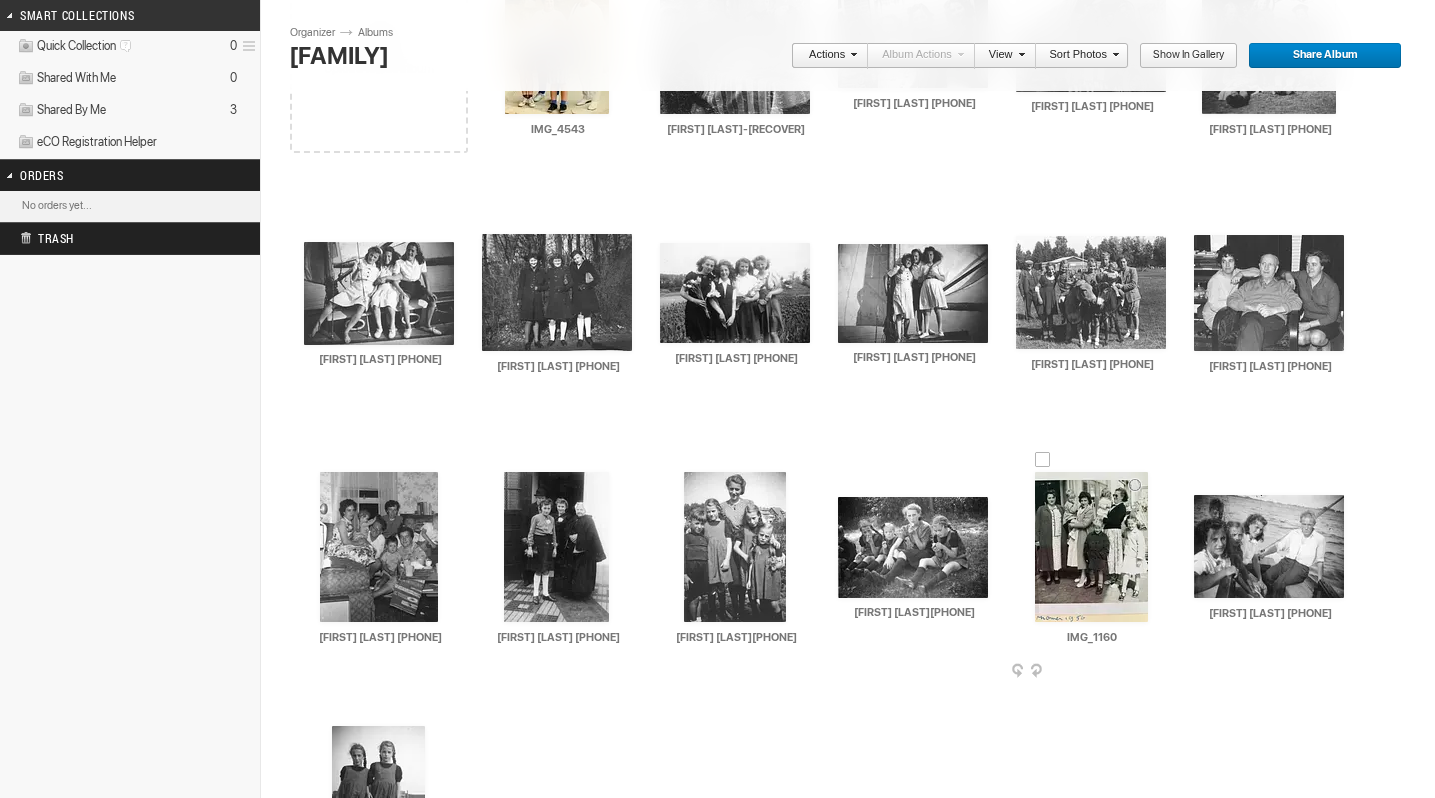 click at bounding box center [1091, 547] 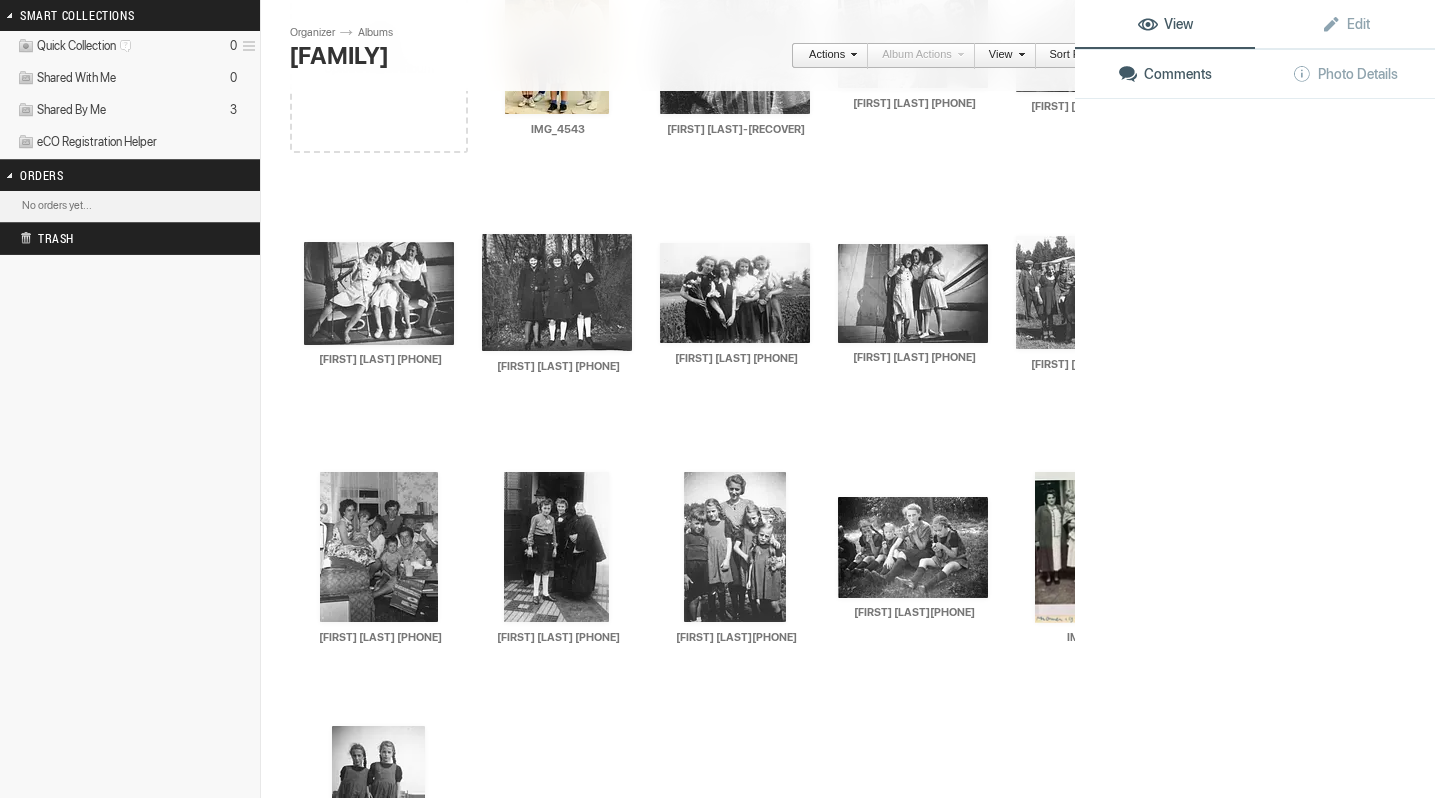 click on "View Edit Comments Photo Details" 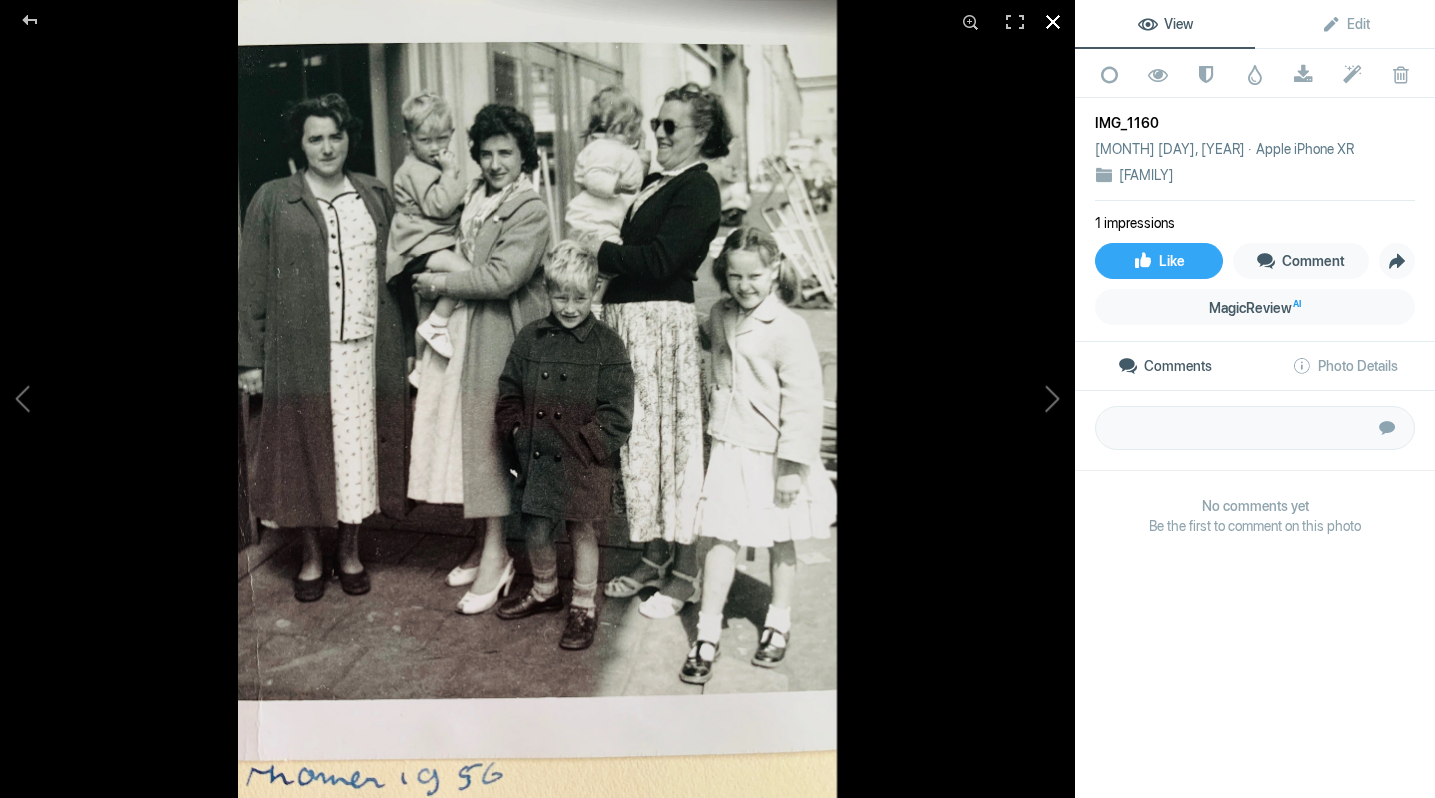 click 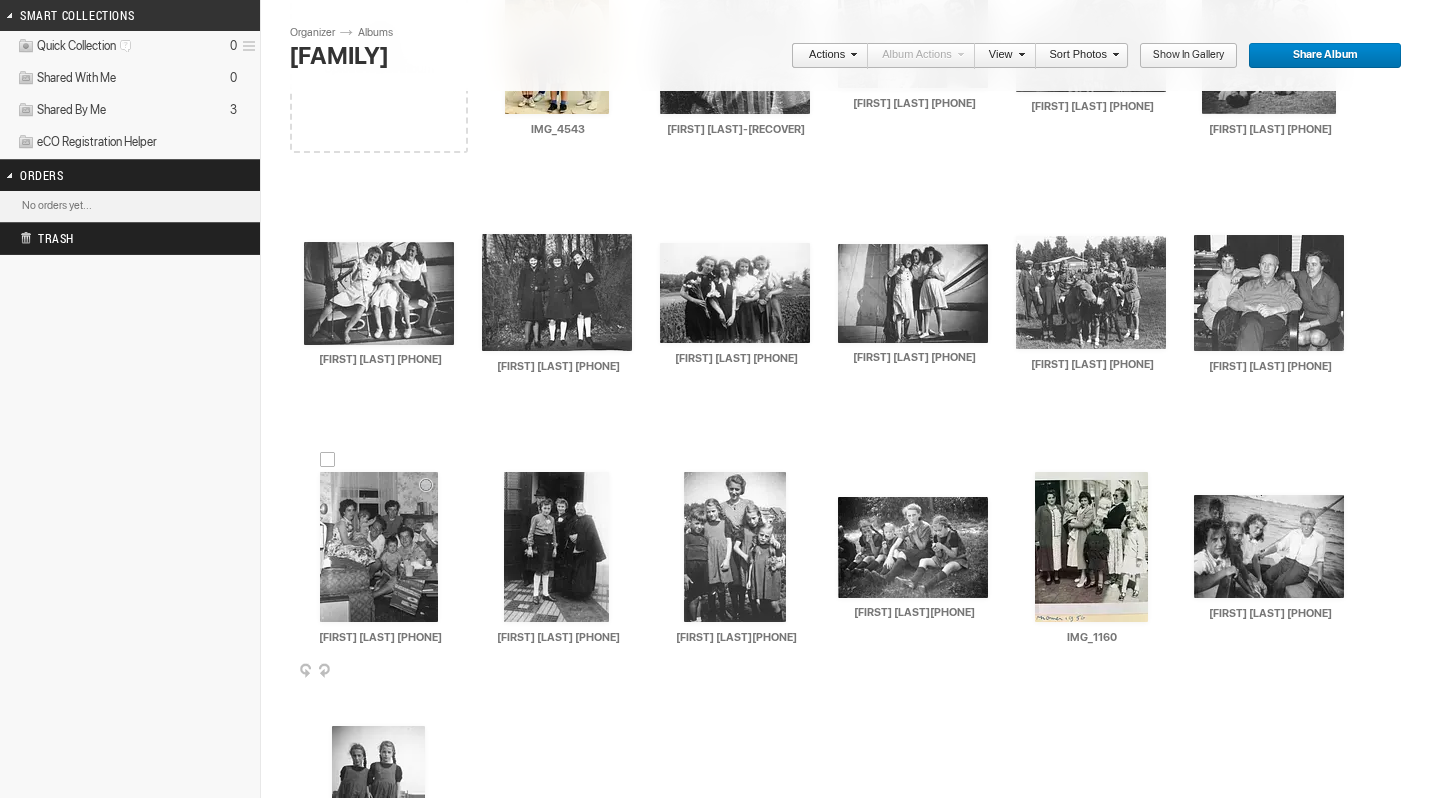 click at bounding box center [379, 547] 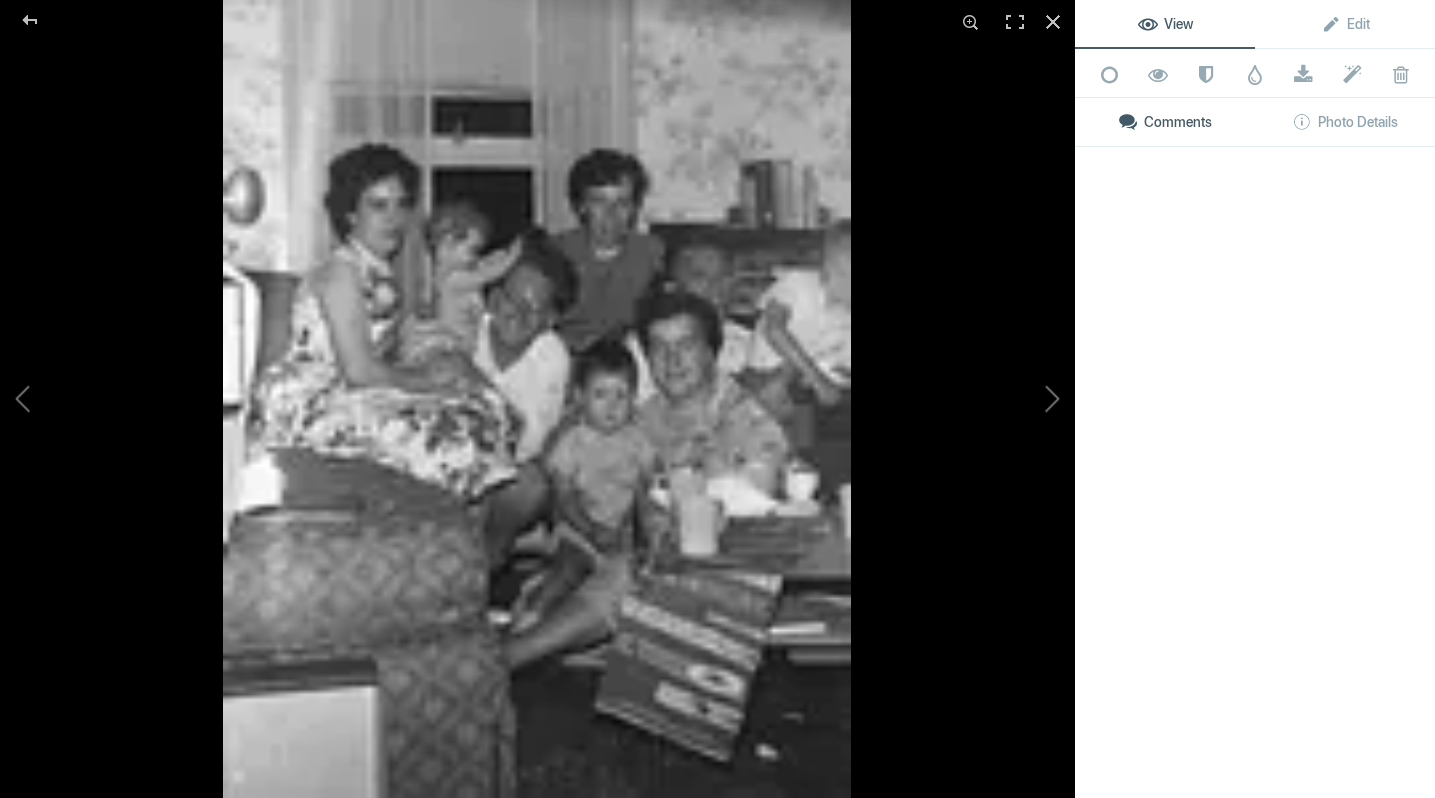 click 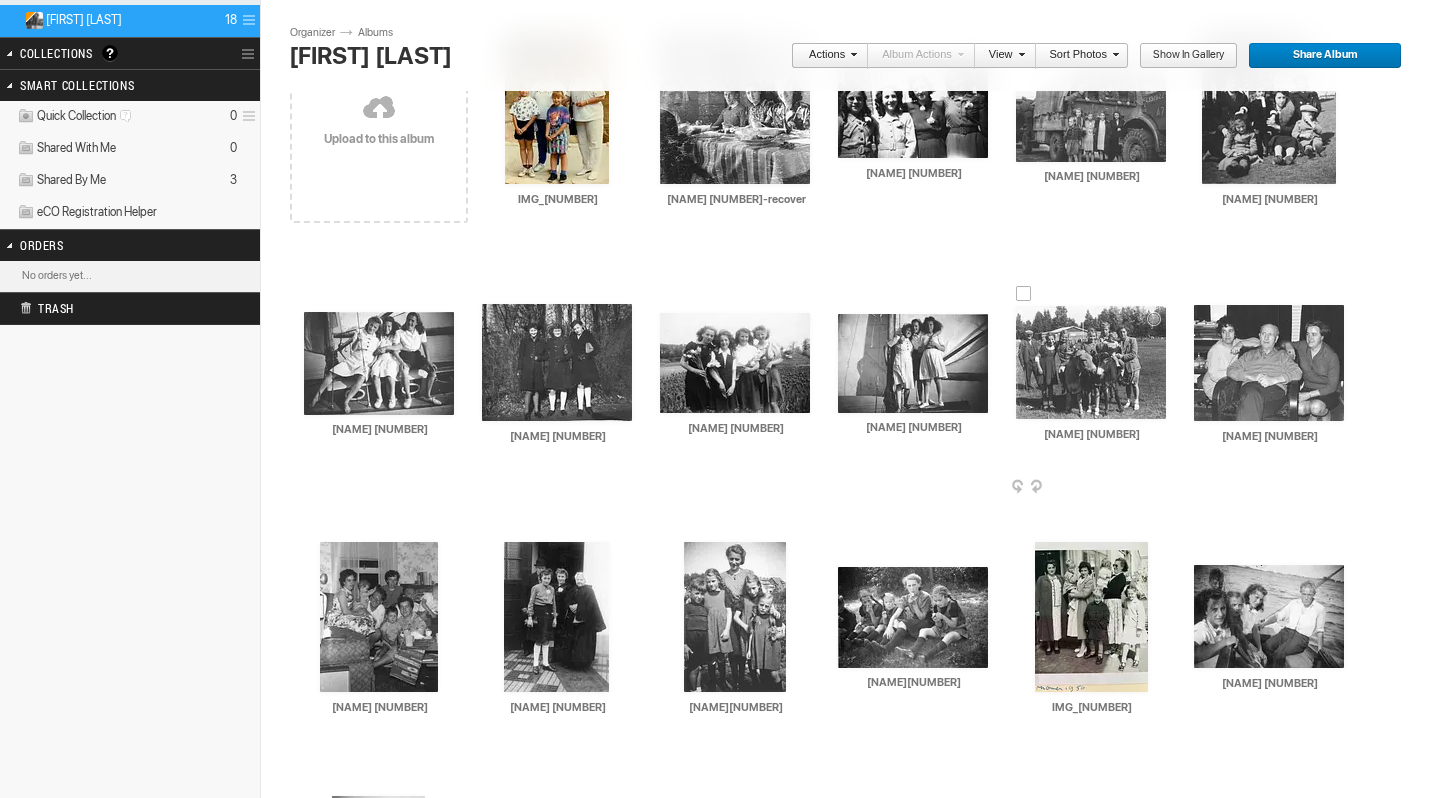 scroll, scrollTop: 224, scrollLeft: 0, axis: vertical 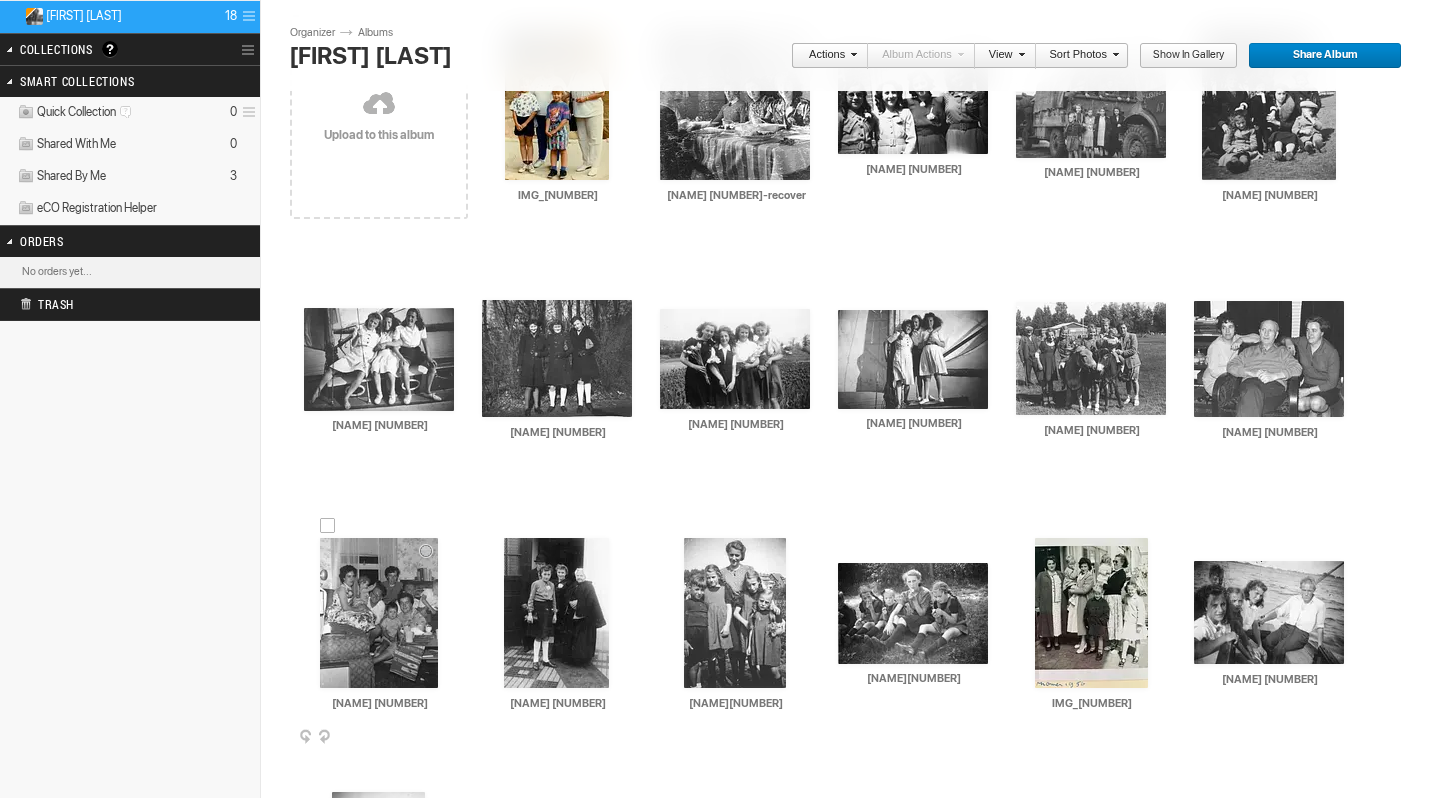 click at bounding box center [379, 613] 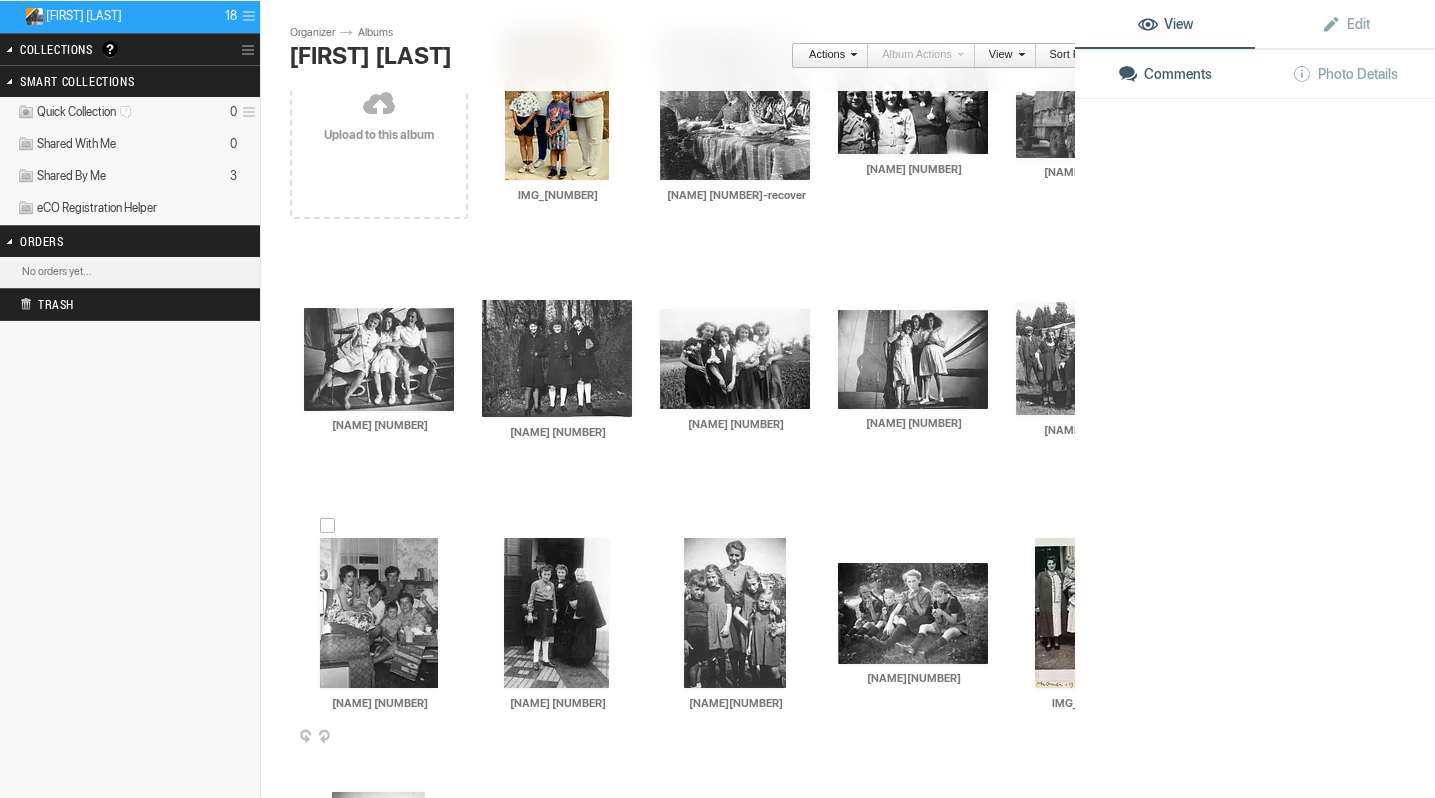 click 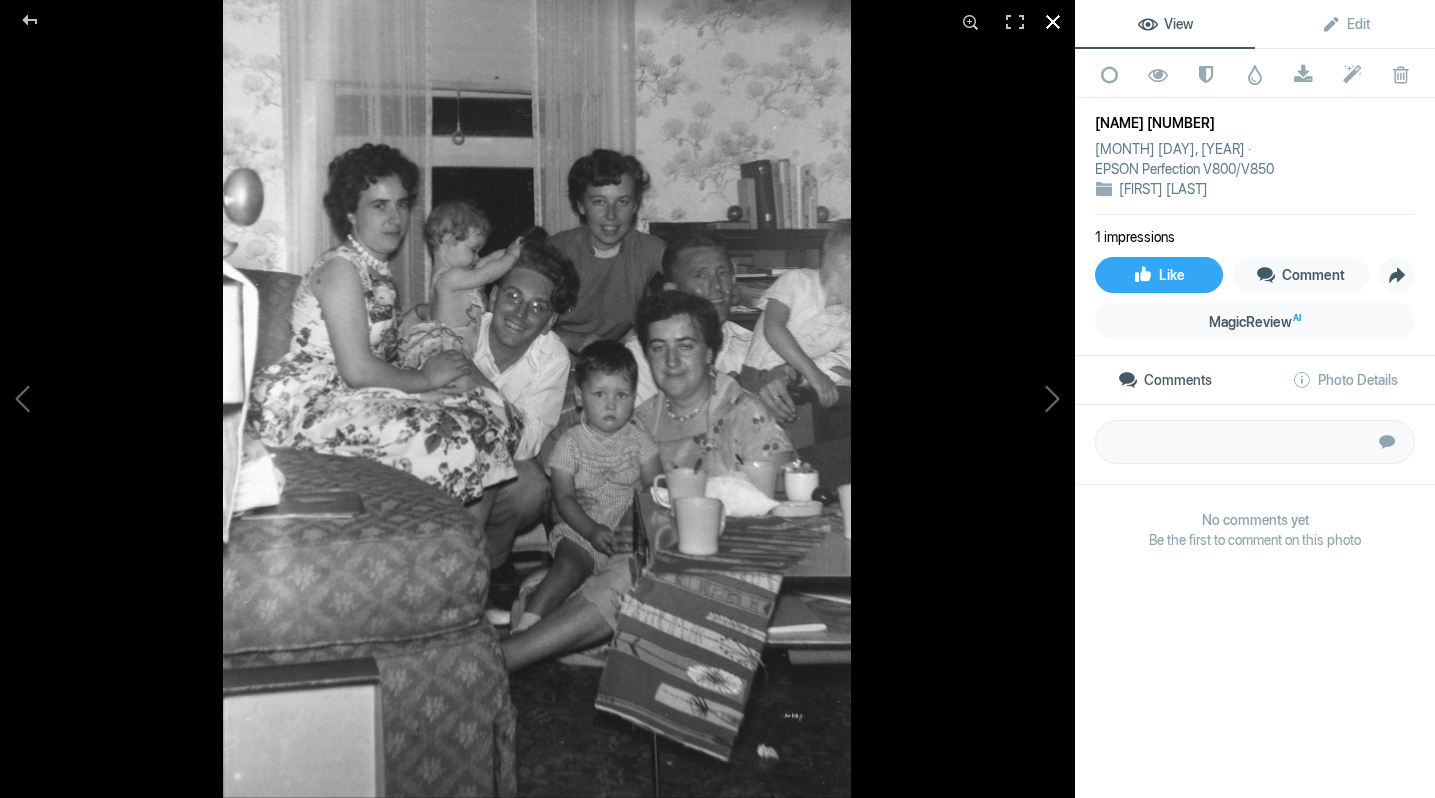 click 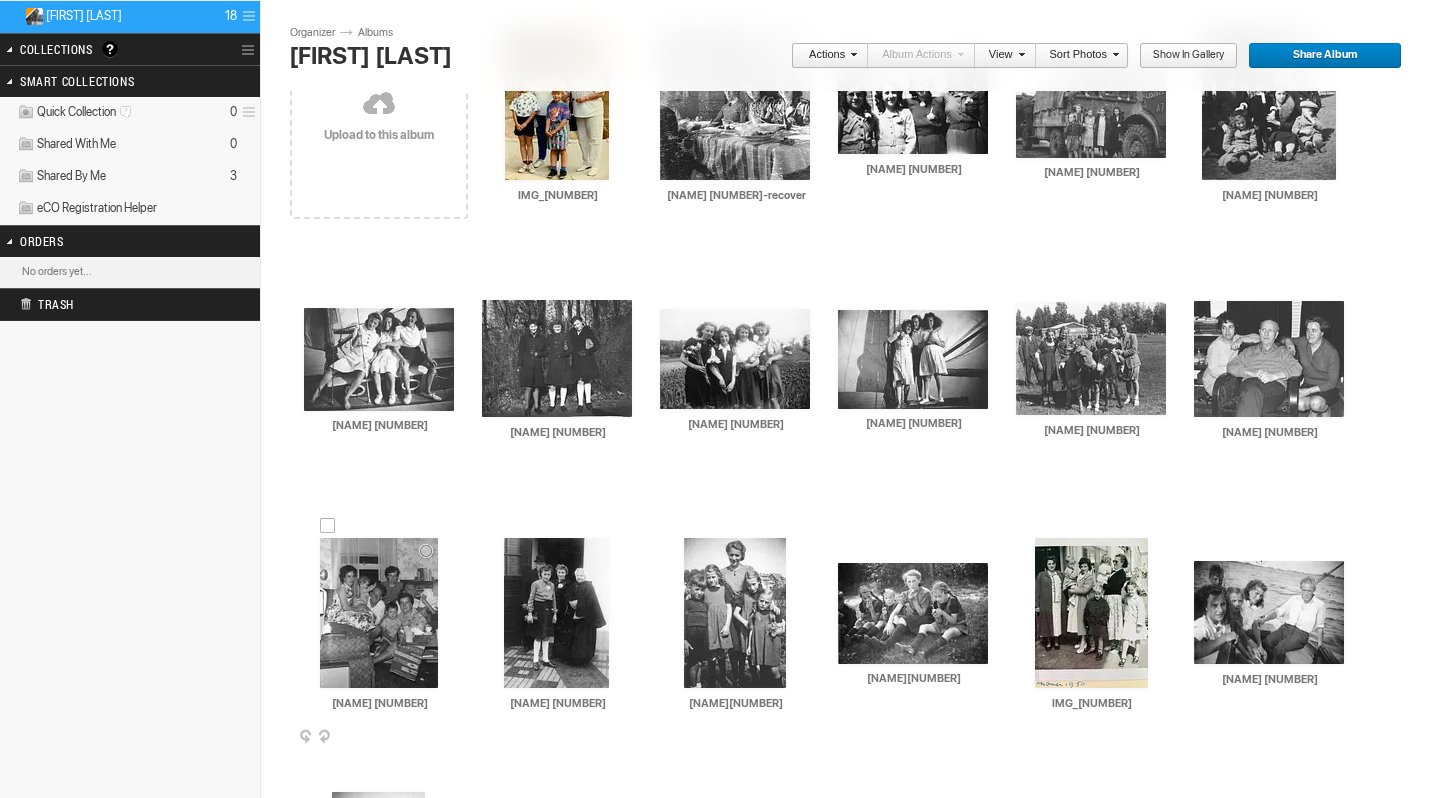 click at bounding box center [452, 738] 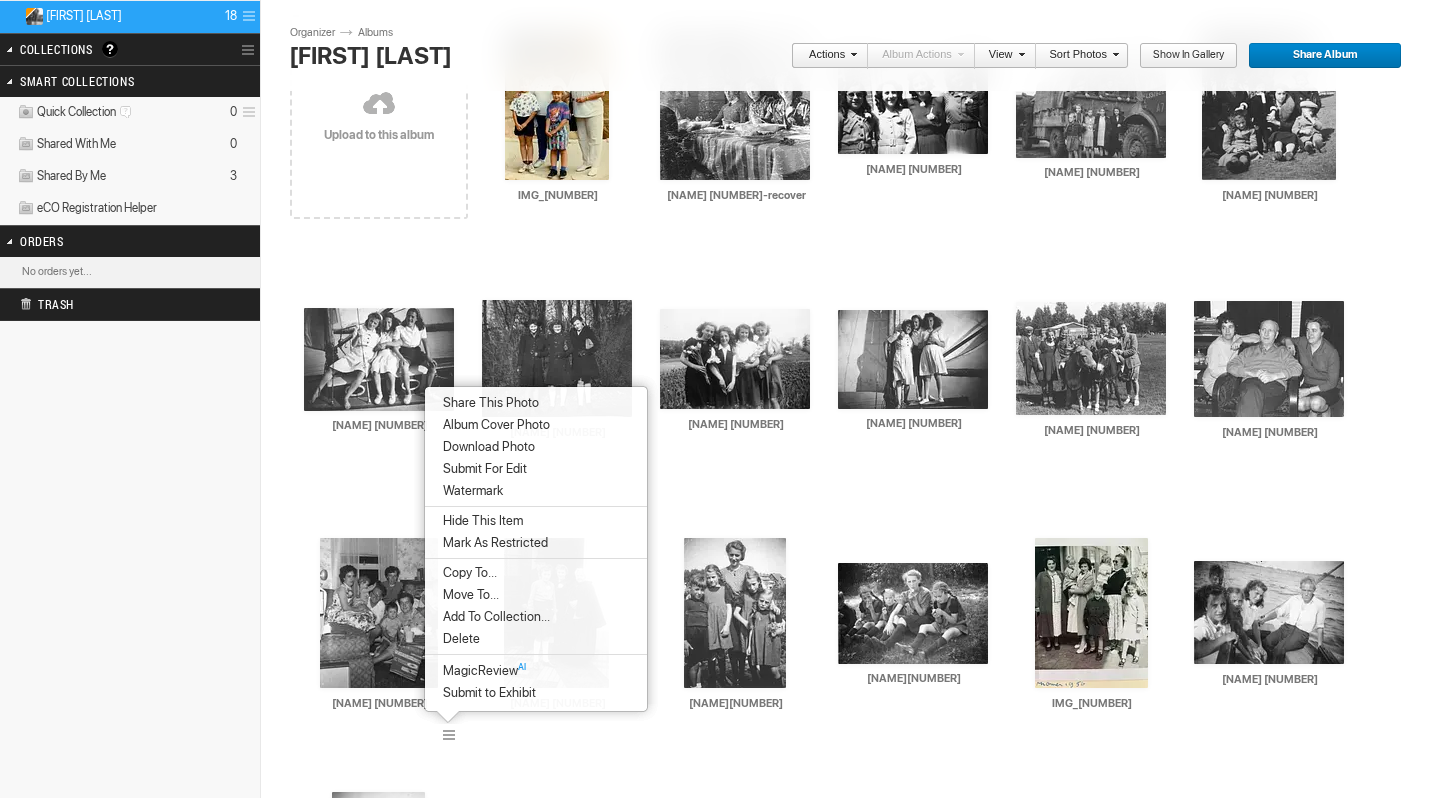 click on "Delete" at bounding box center [458, 639] 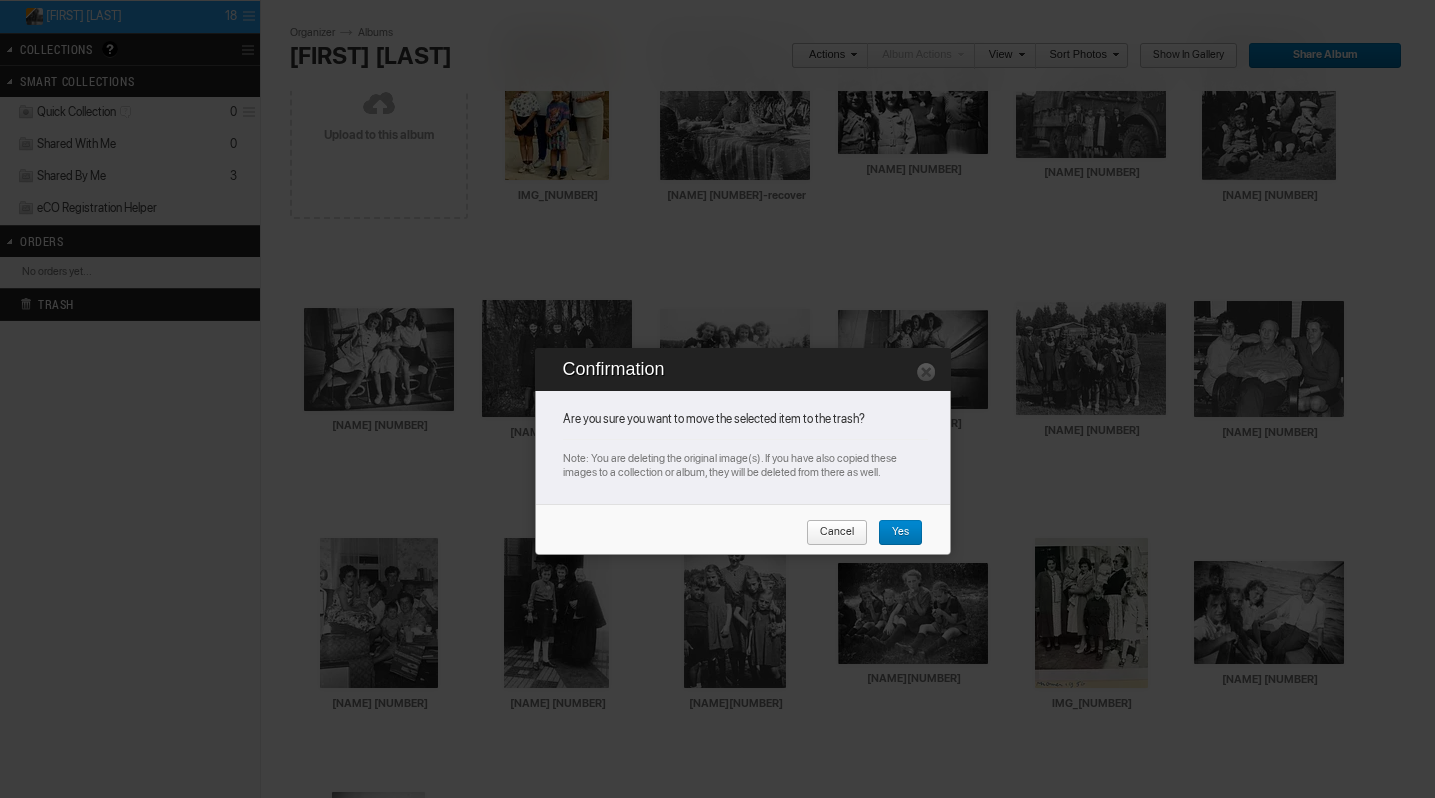 click on "Yes" at bounding box center [893, 533] 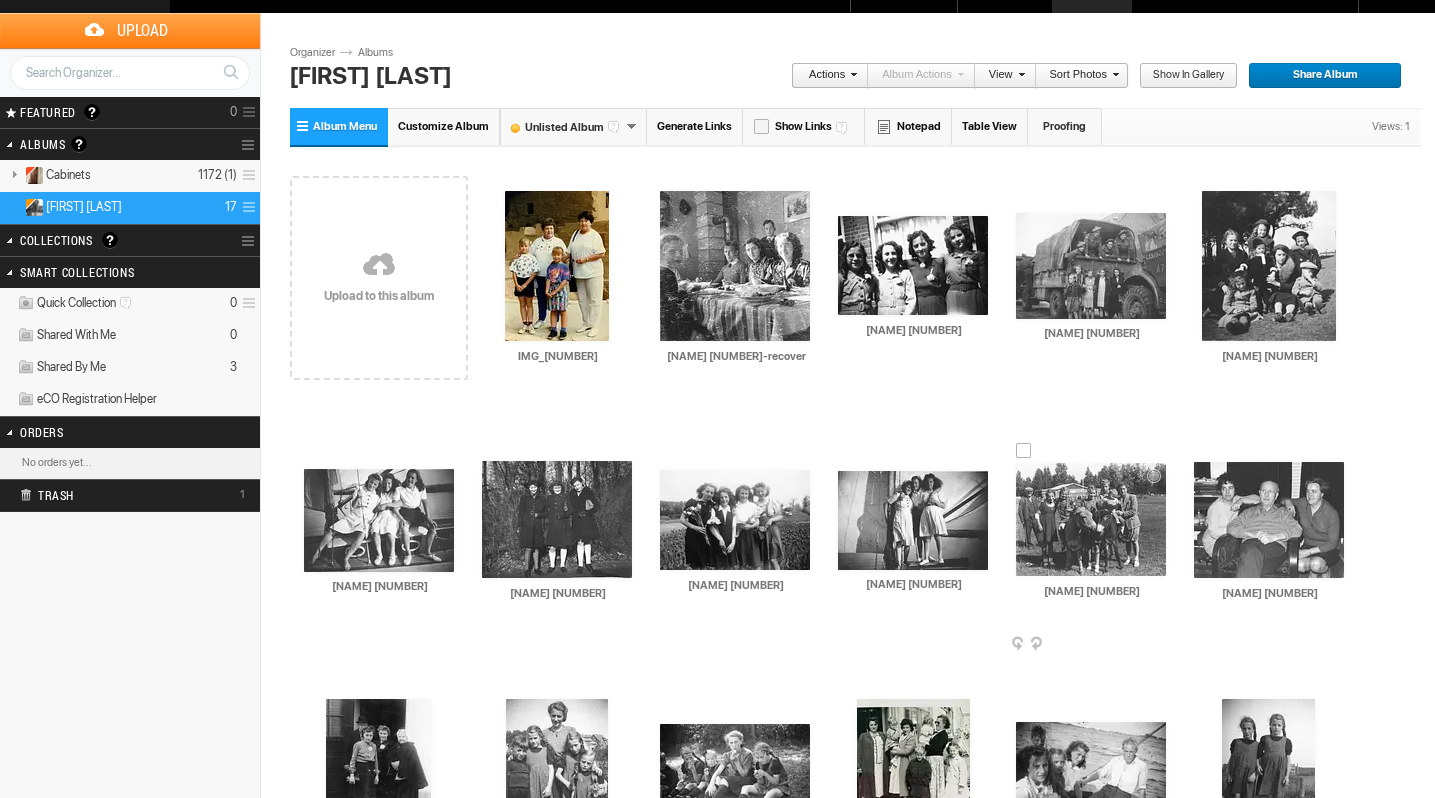 scroll, scrollTop: 30, scrollLeft: 0, axis: vertical 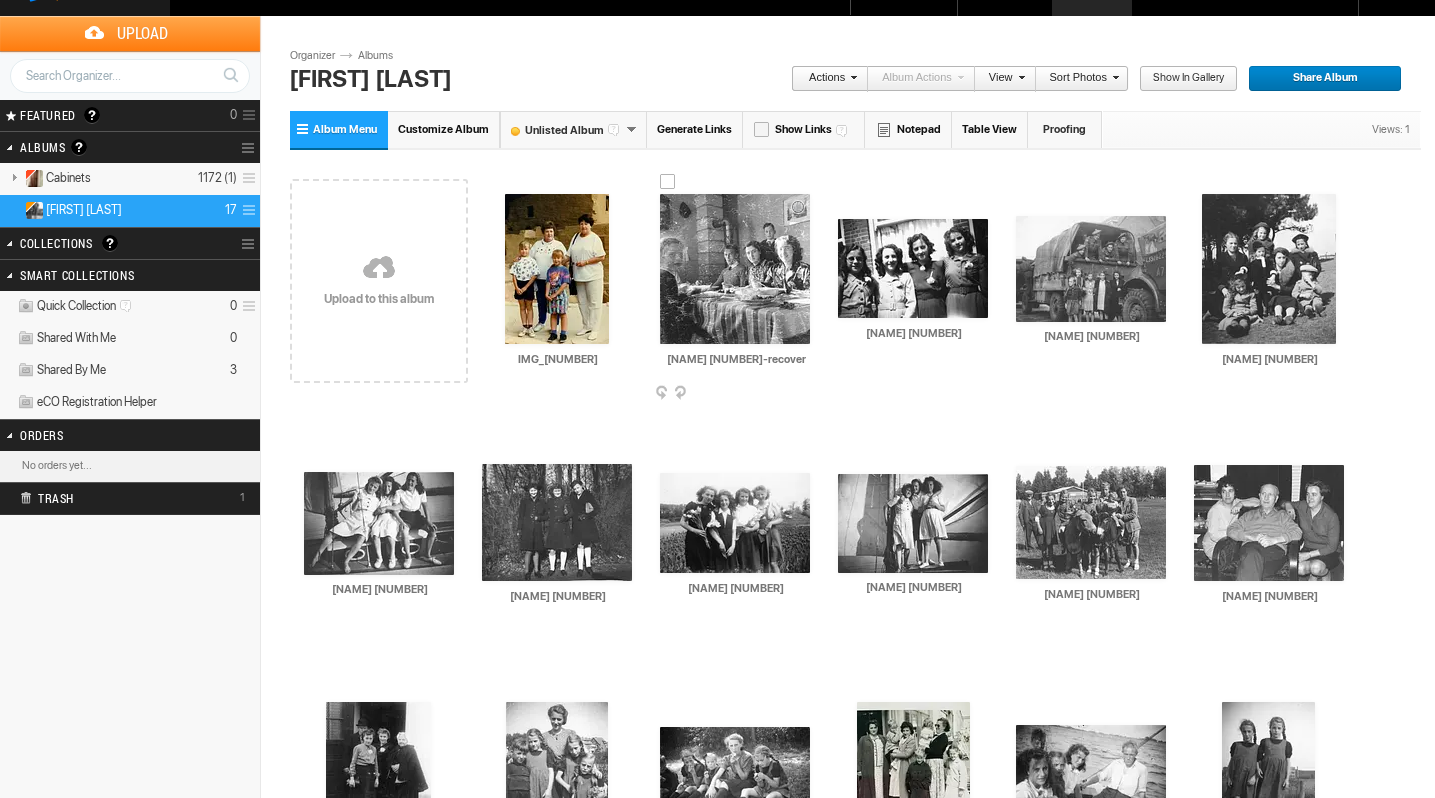 click at bounding box center [735, 269] 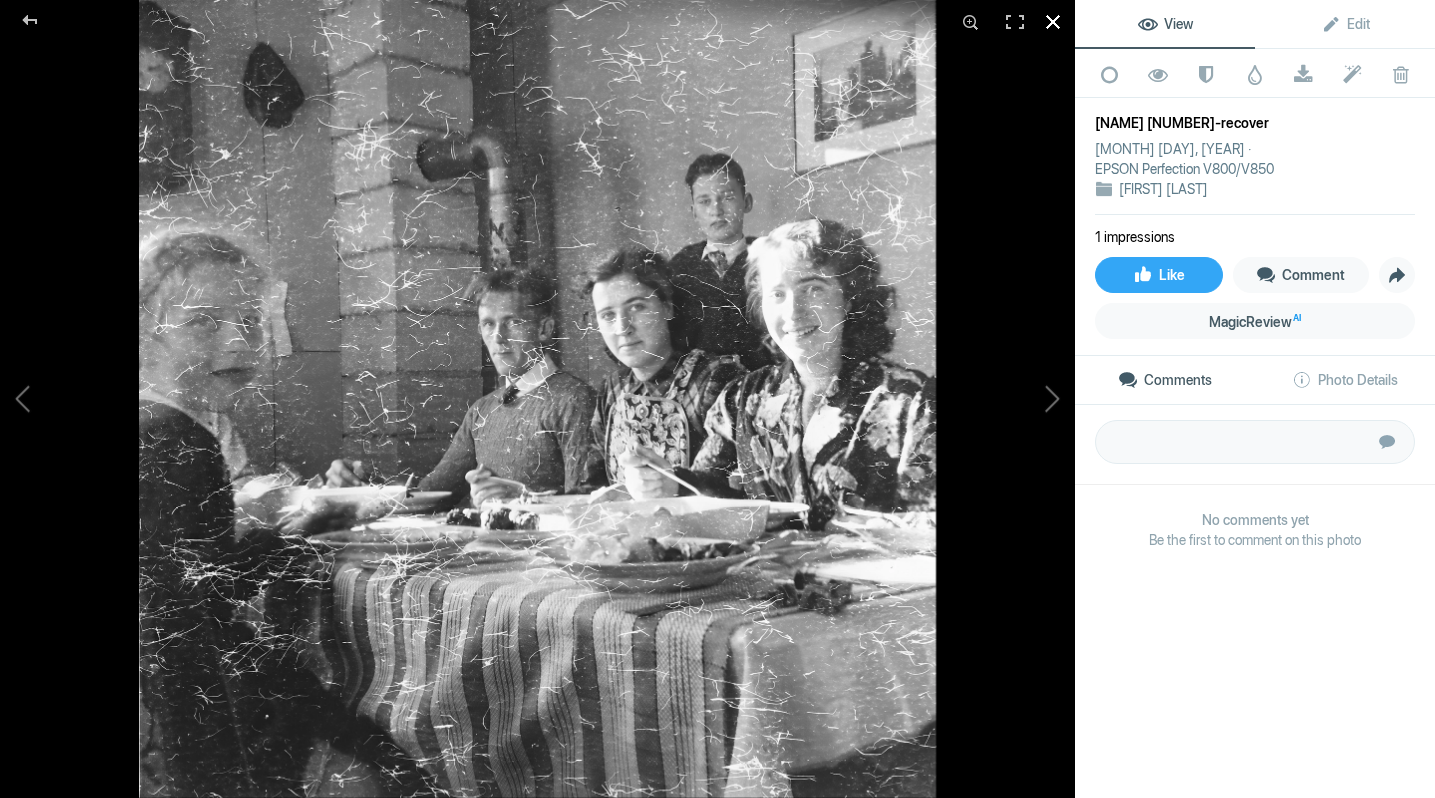 click 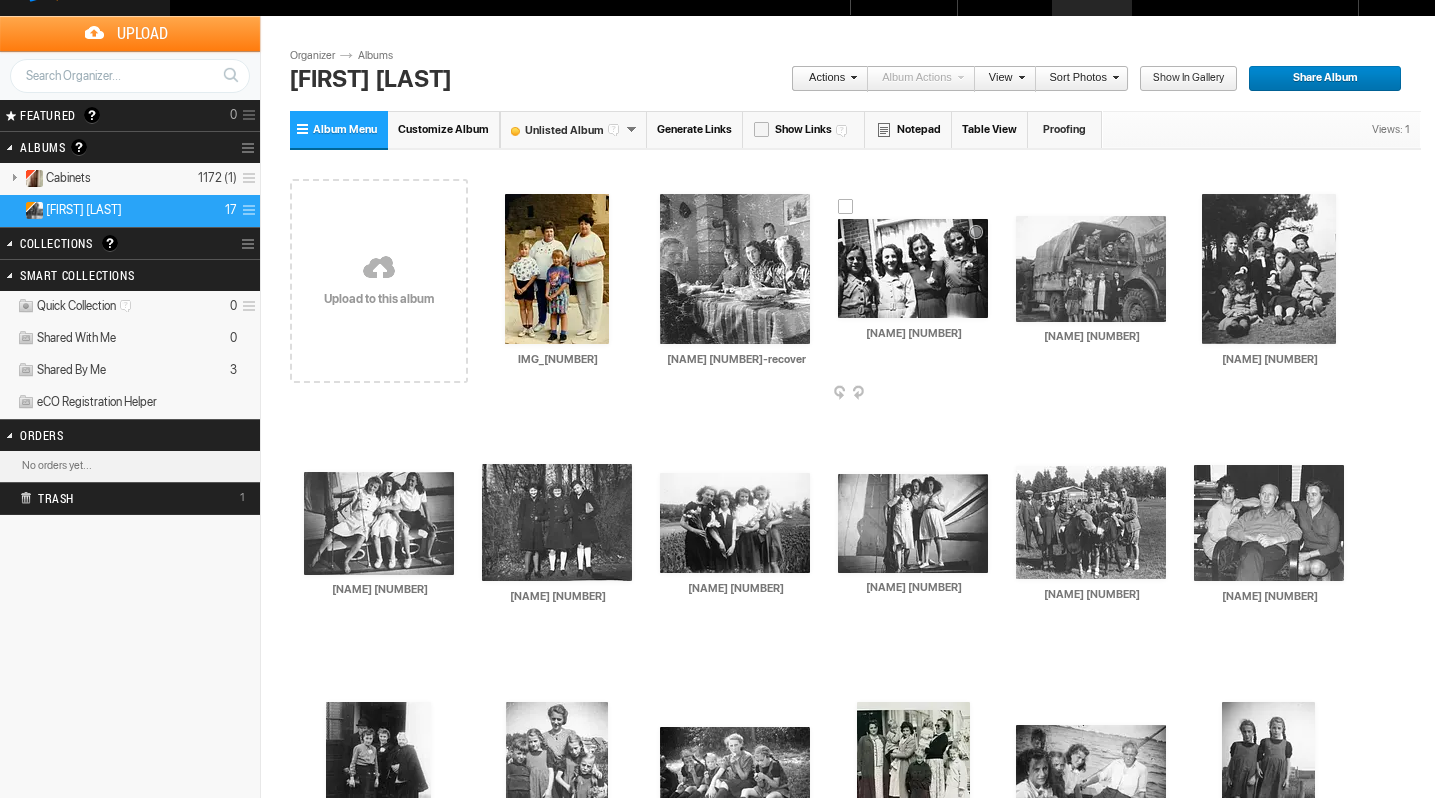 click at bounding box center [913, 268] 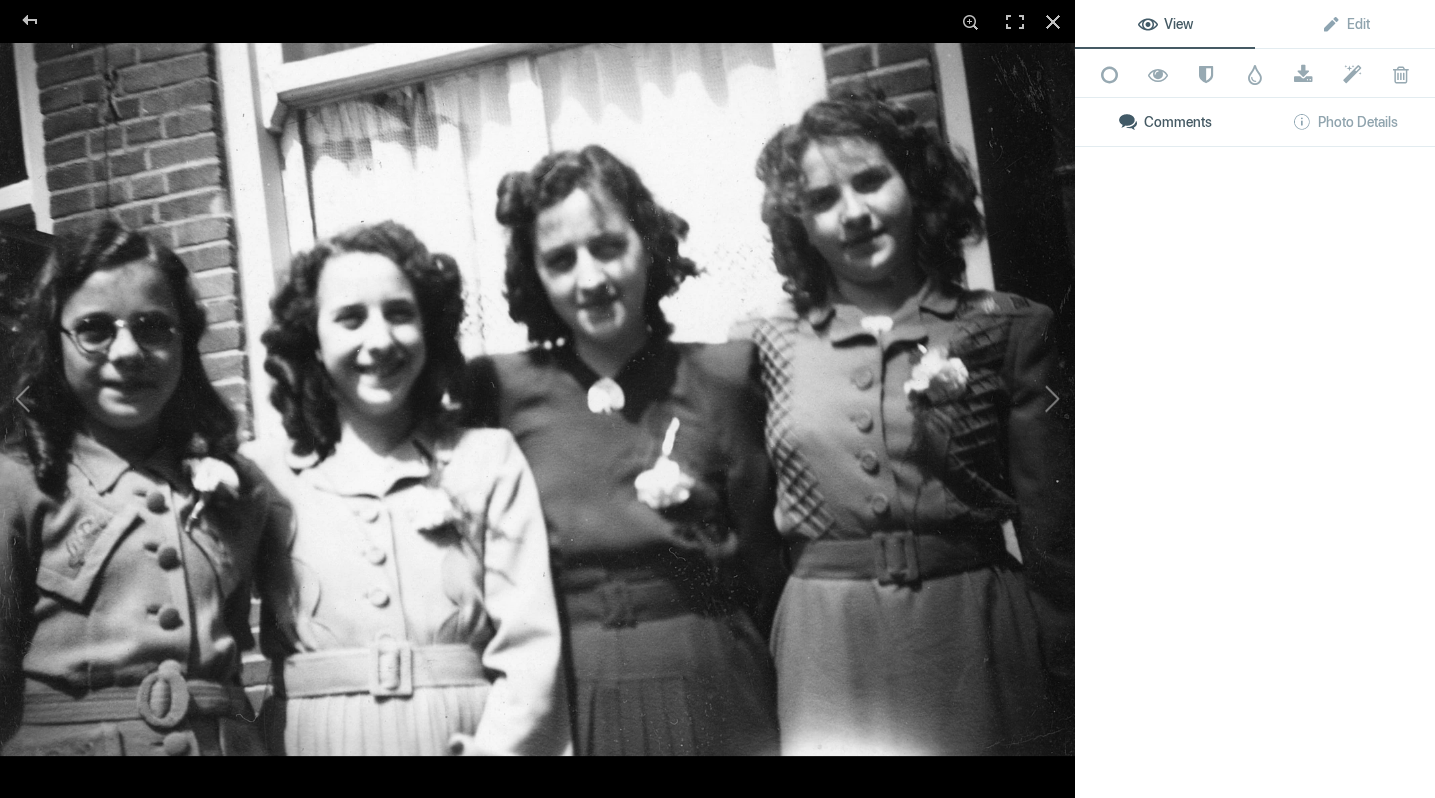 click 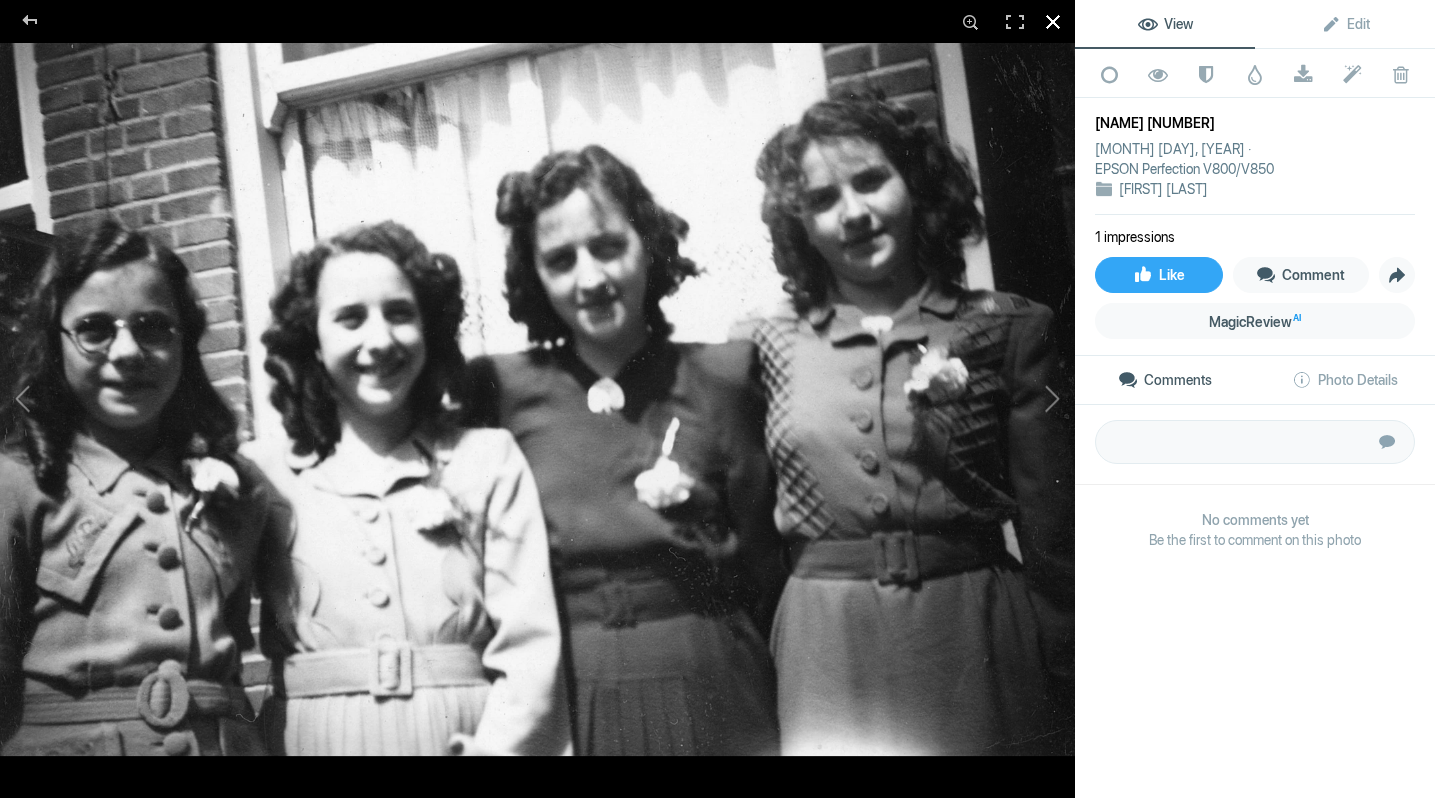 click 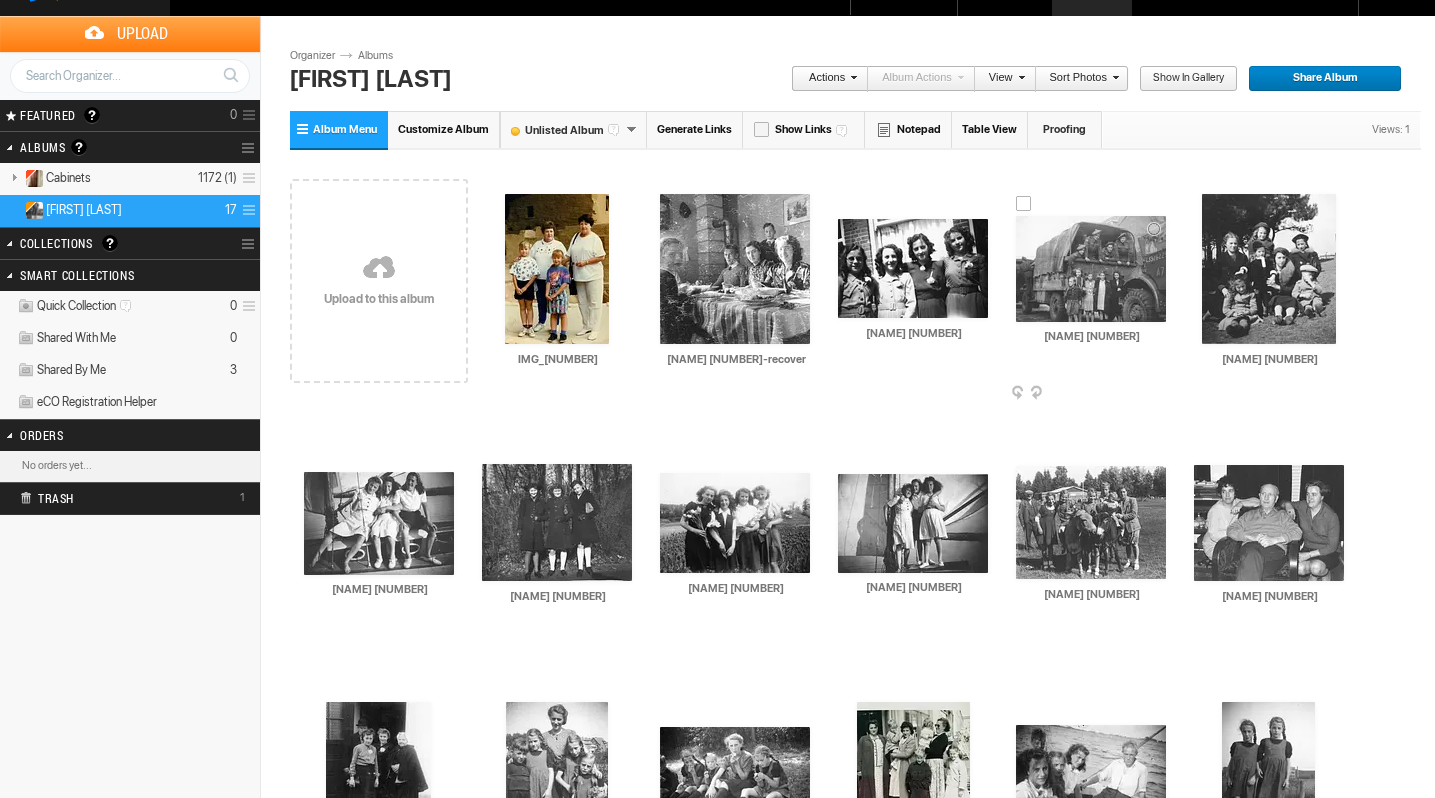 click at bounding box center [1091, 269] 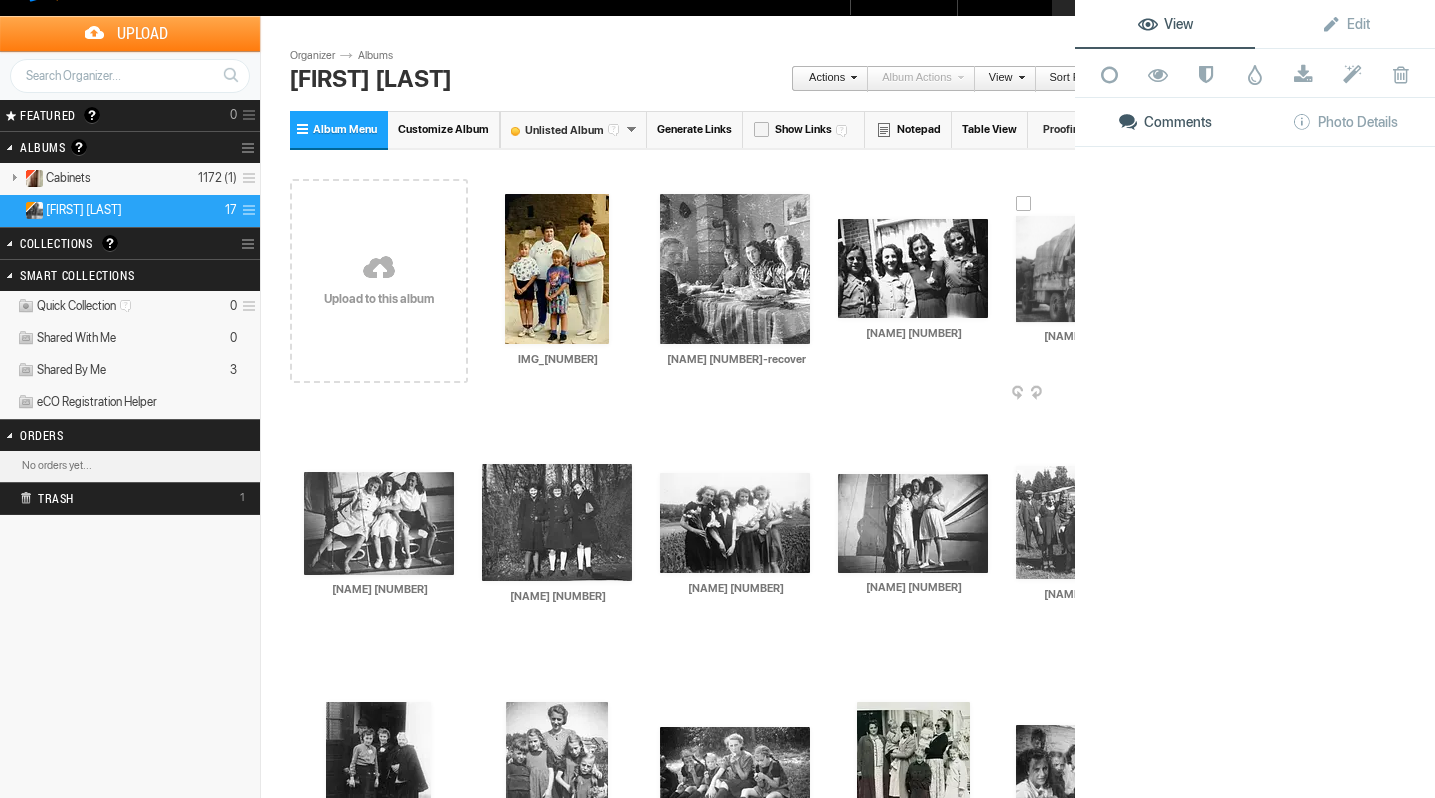 click on "View Edit Add to Quick Collection Remove from Quick Collection Hide from Public View Unhide from Public View Mark as Restricted Unmark as Restricted Watermark Download Submit to Photo Enhancement Order Remove from Photo Enhancement Order Delete Comments Photo Details" 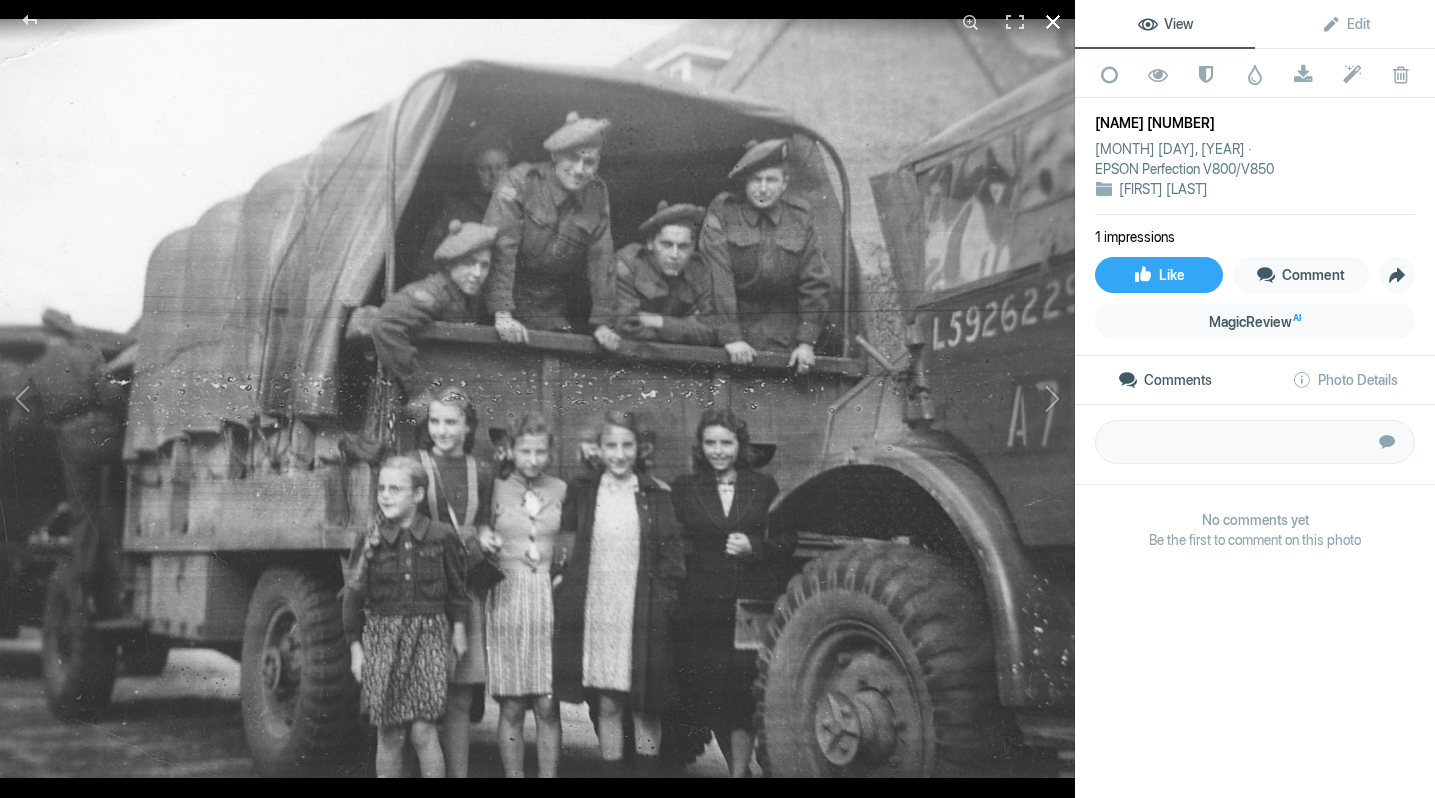 click 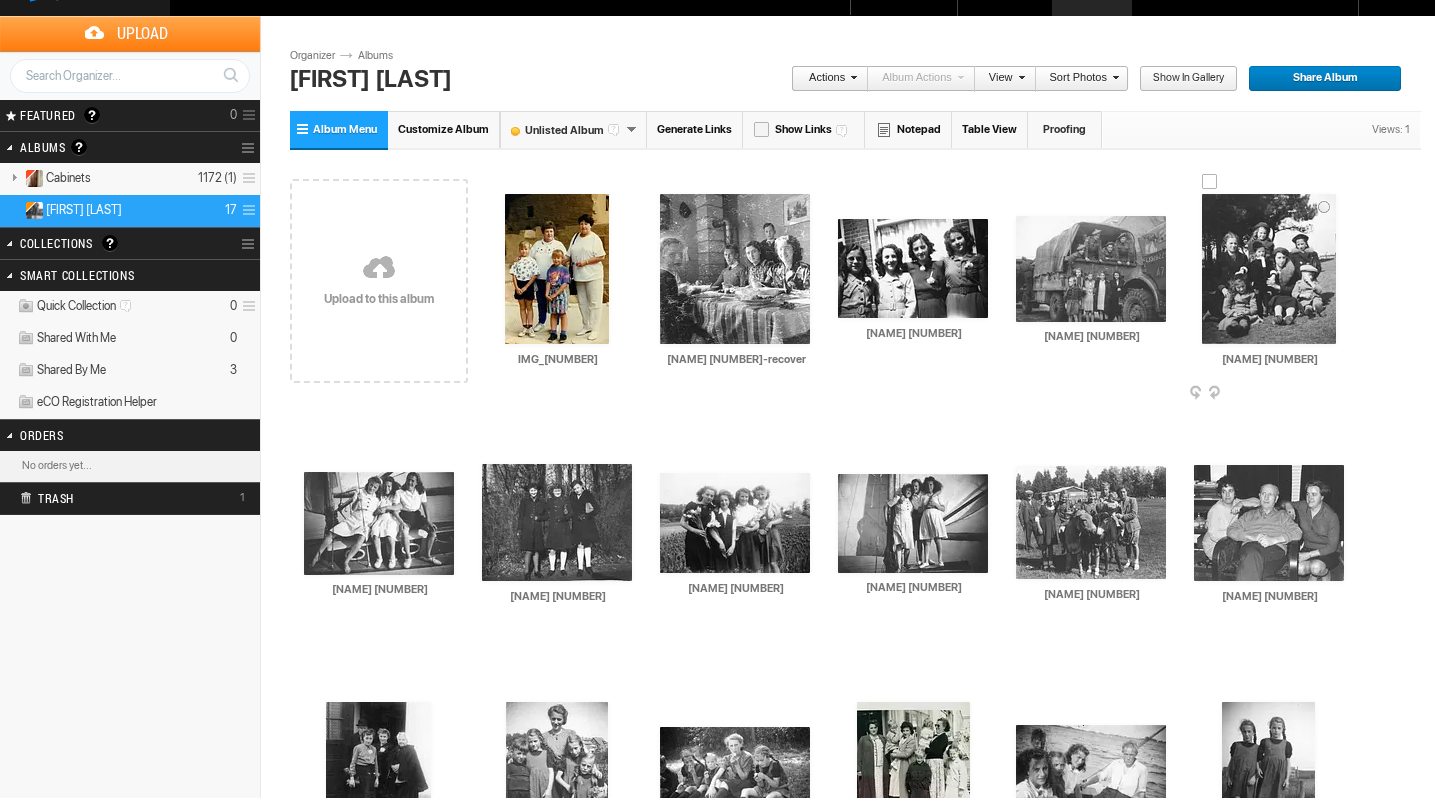 click at bounding box center (1269, 269) 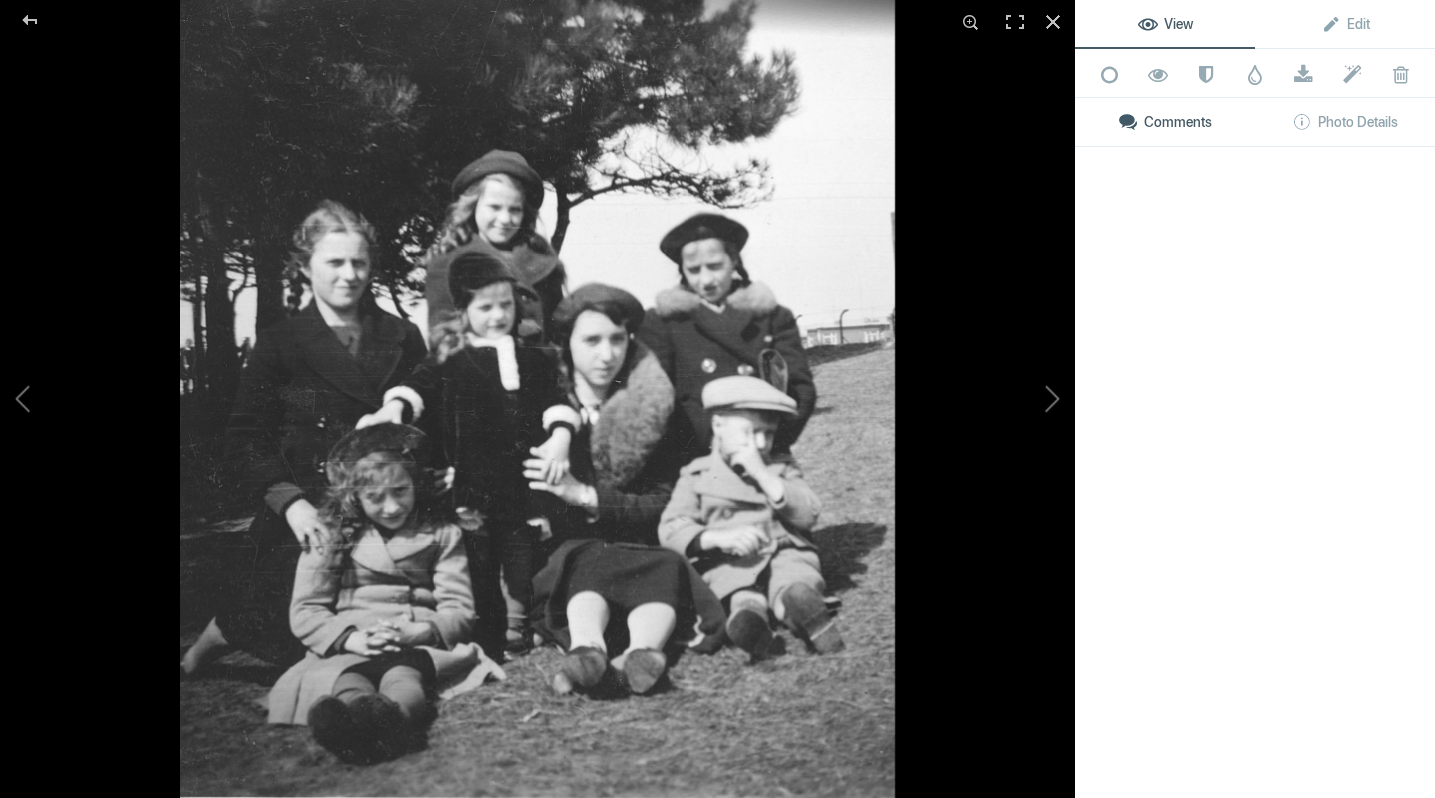 click on "View Edit Add to Quick Collection Remove from Quick Collection Hide from Public View Unhide from Public View Mark as Restricted Unmark as Restricted Watermark Download Submit to Photo Enhancement Order Remove from Photo Enhancement Order Delete Comments Photo Details" 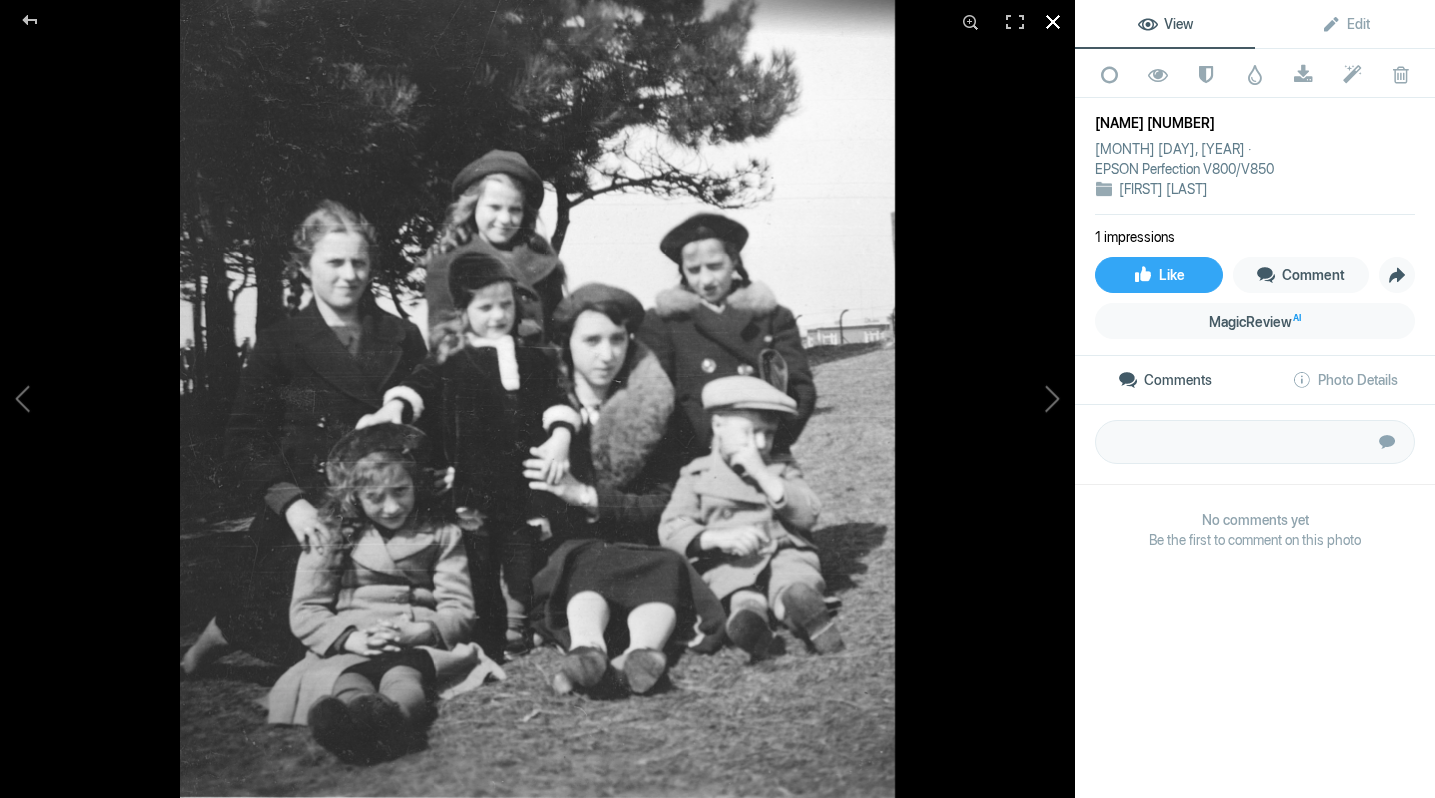 click 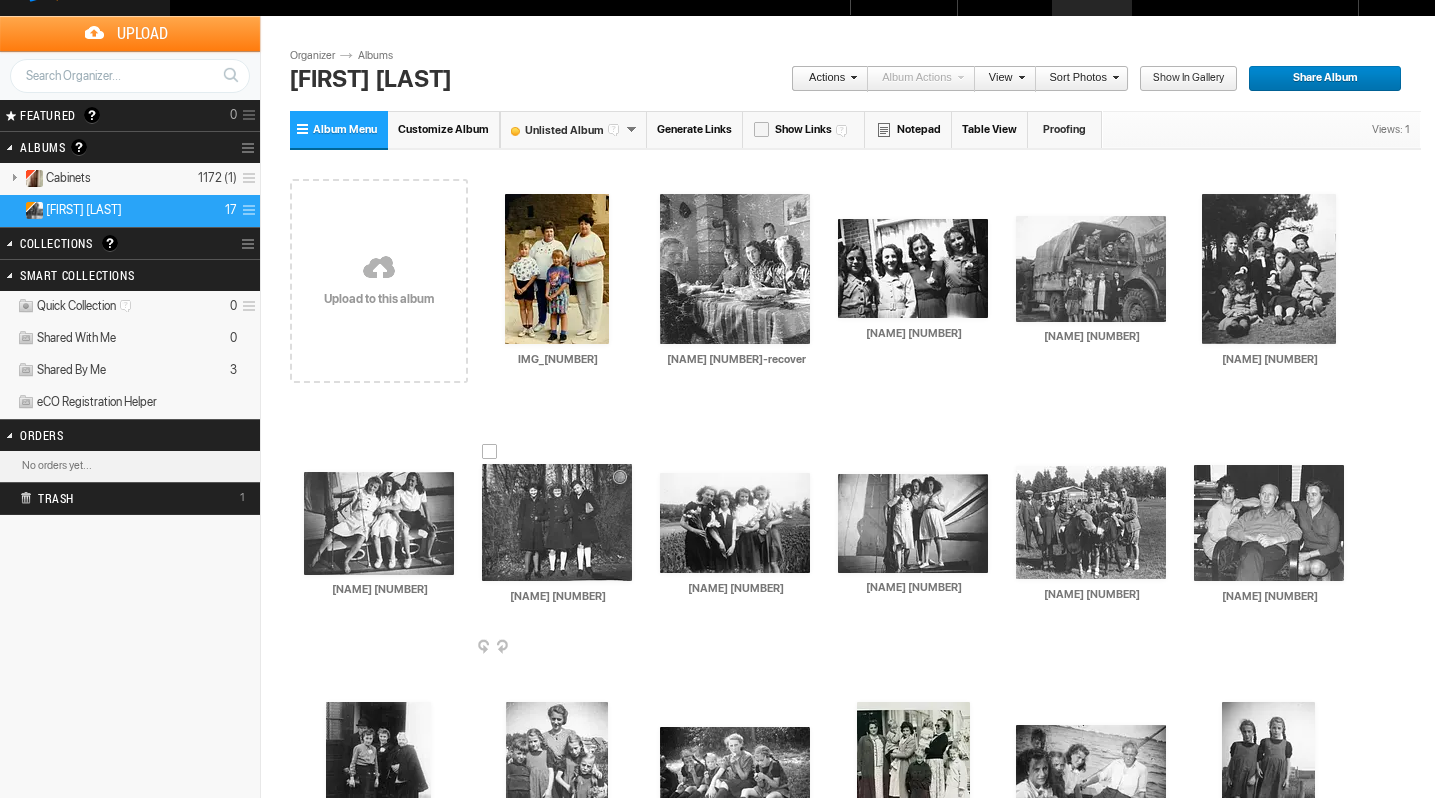 click at bounding box center [557, 522] 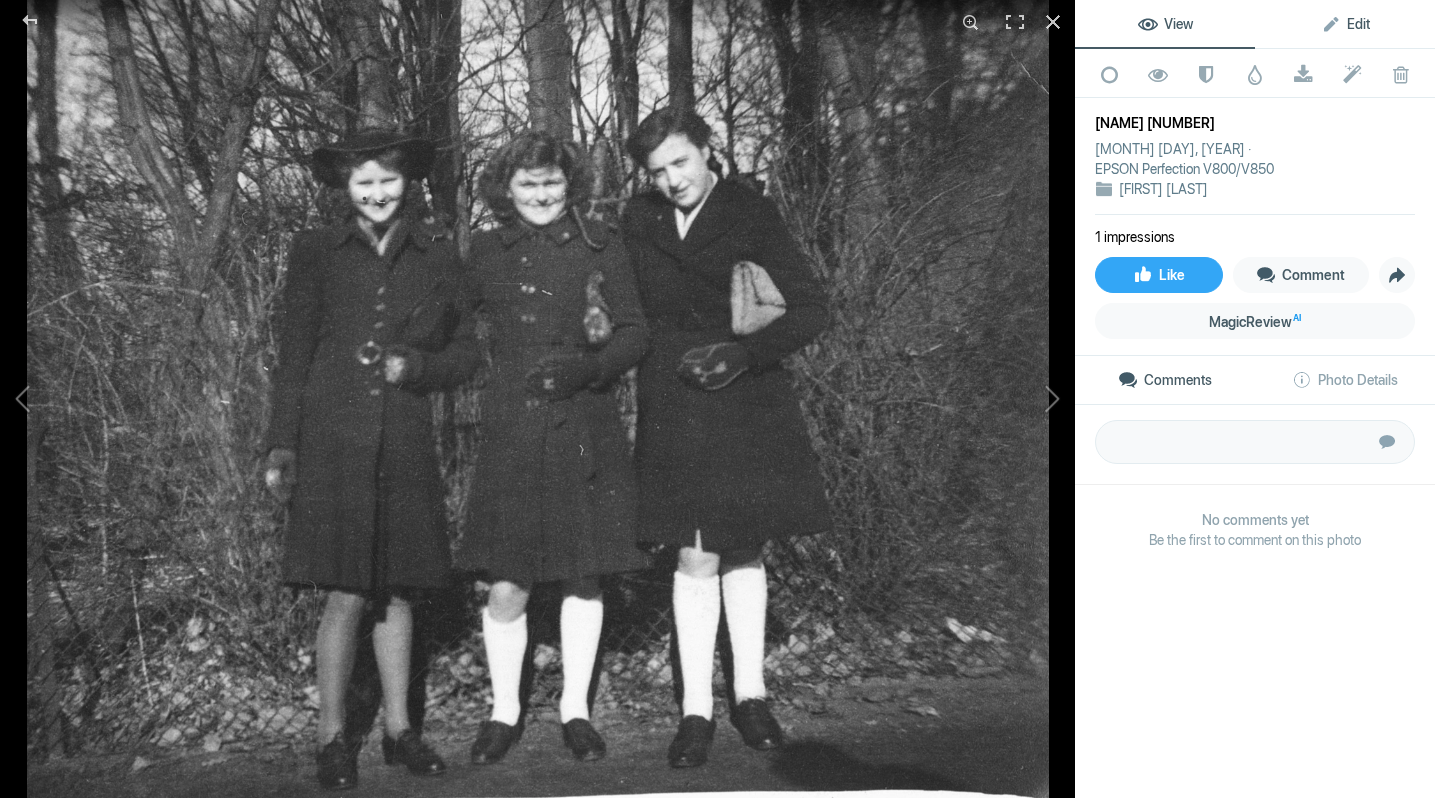 click on "Edit" 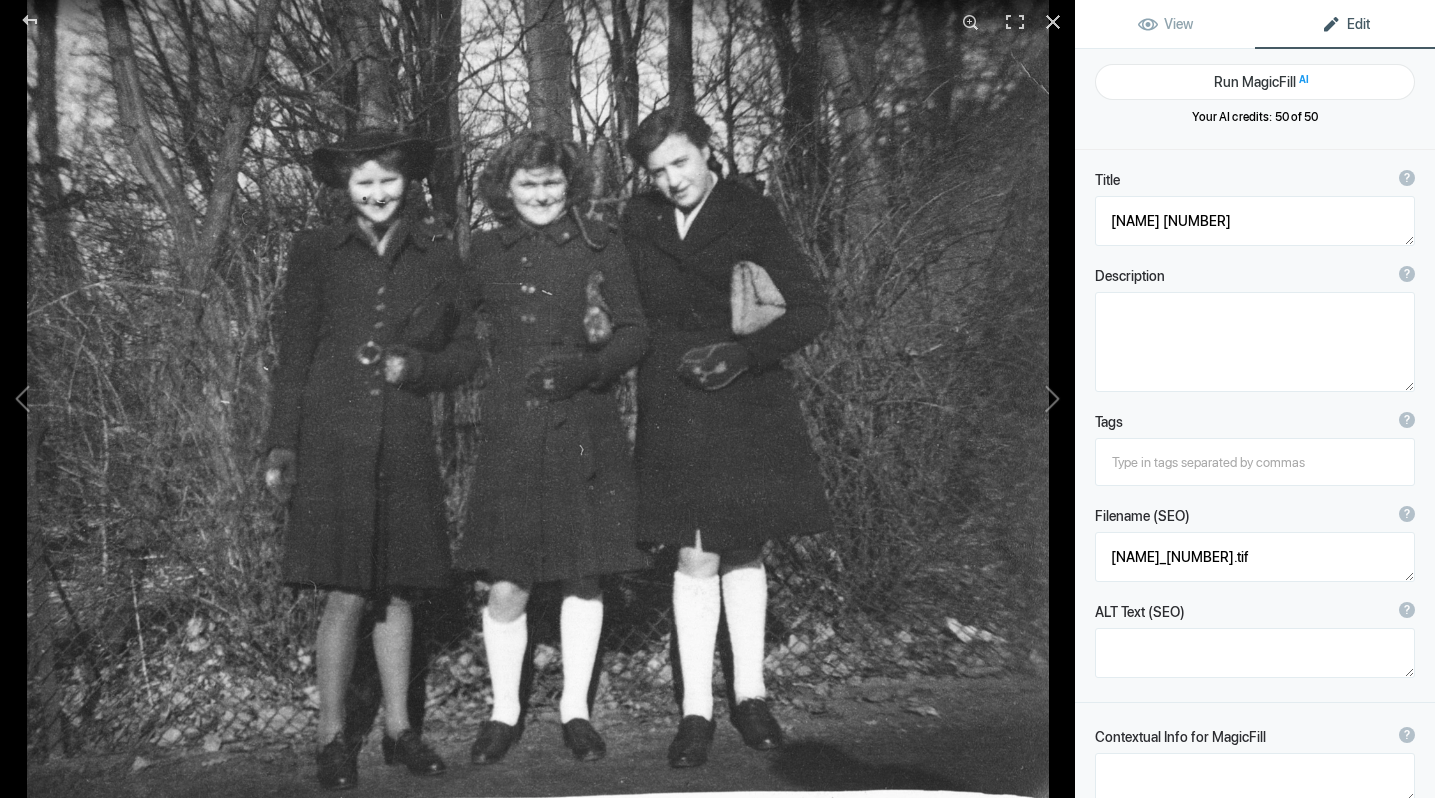 scroll, scrollTop: 0, scrollLeft: 0, axis: both 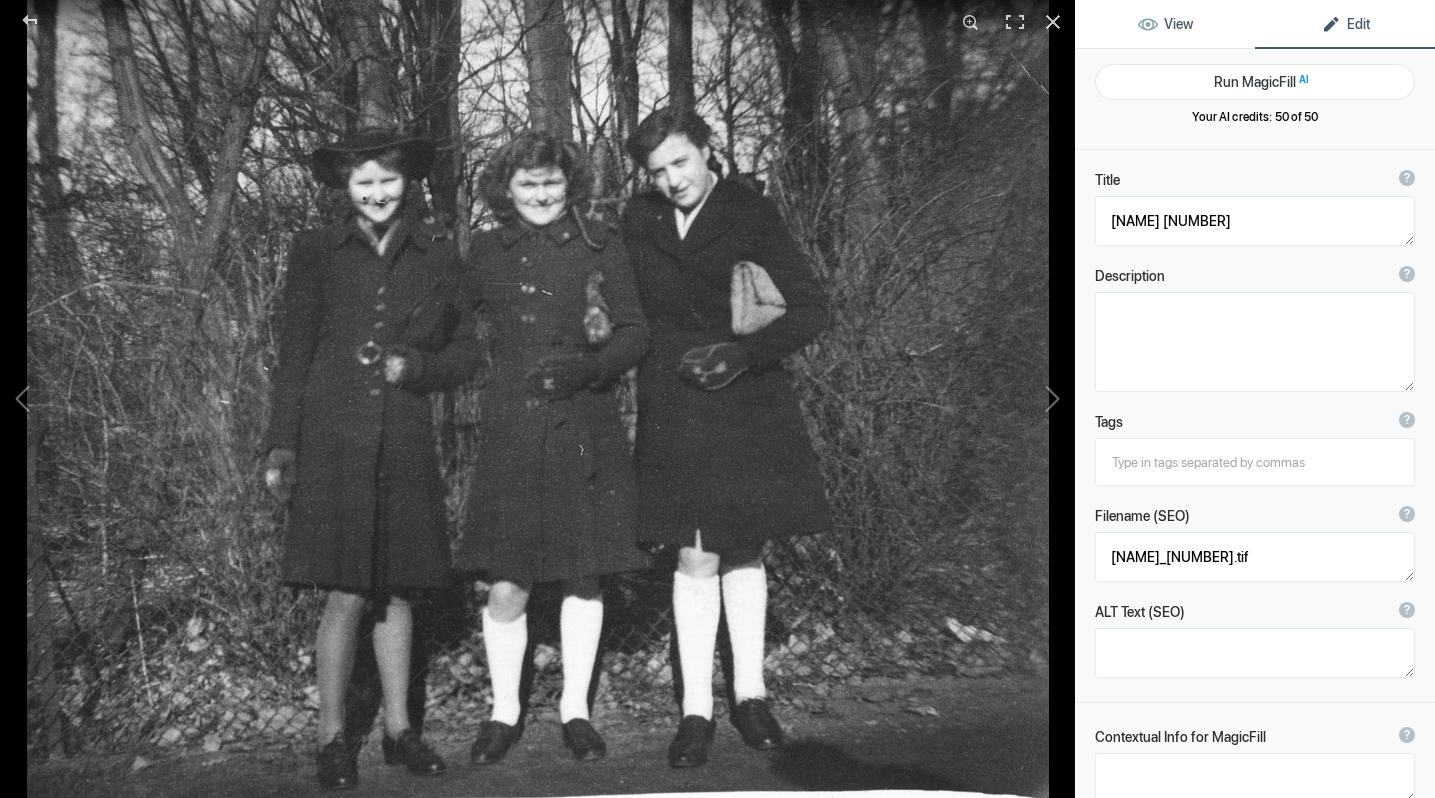 click on "View" 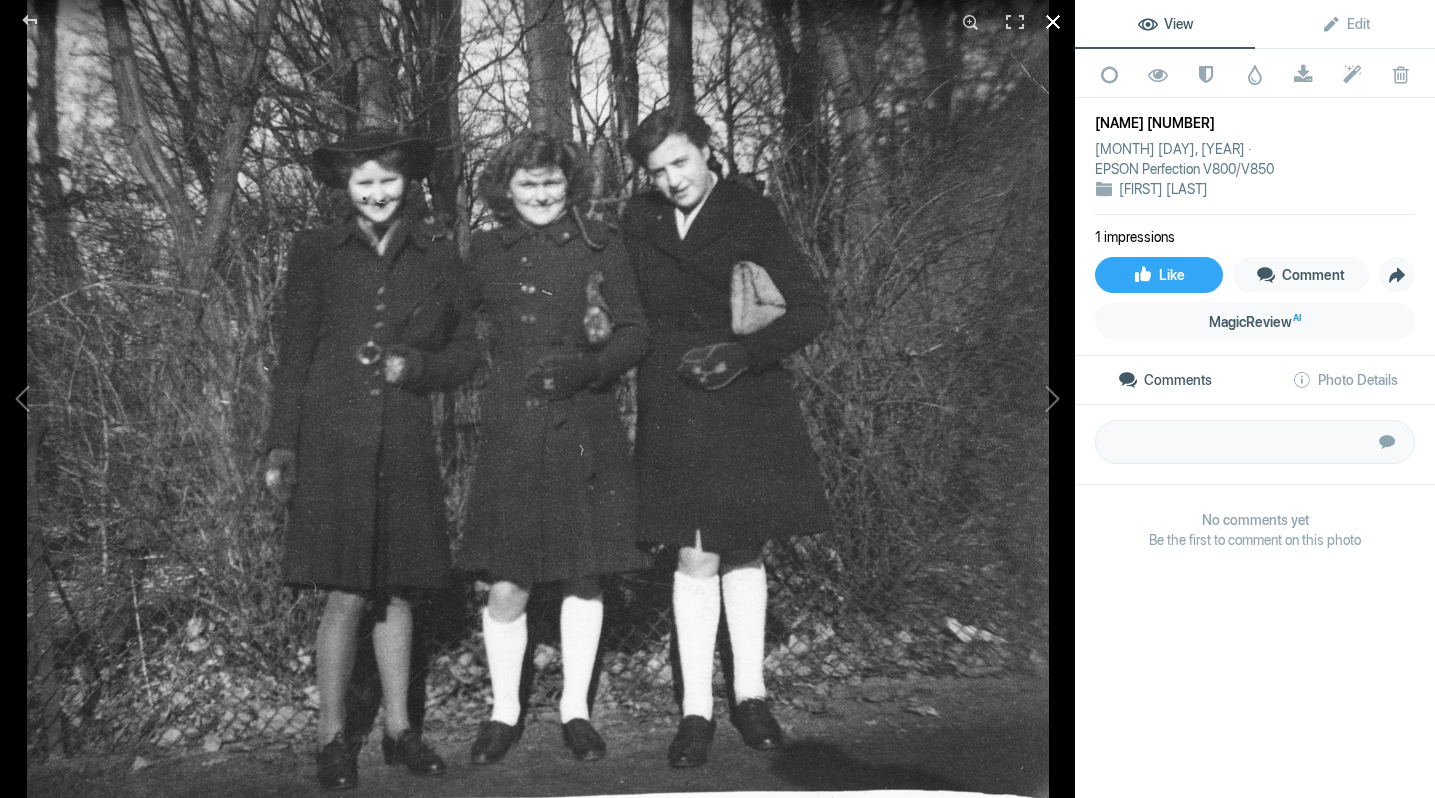 click 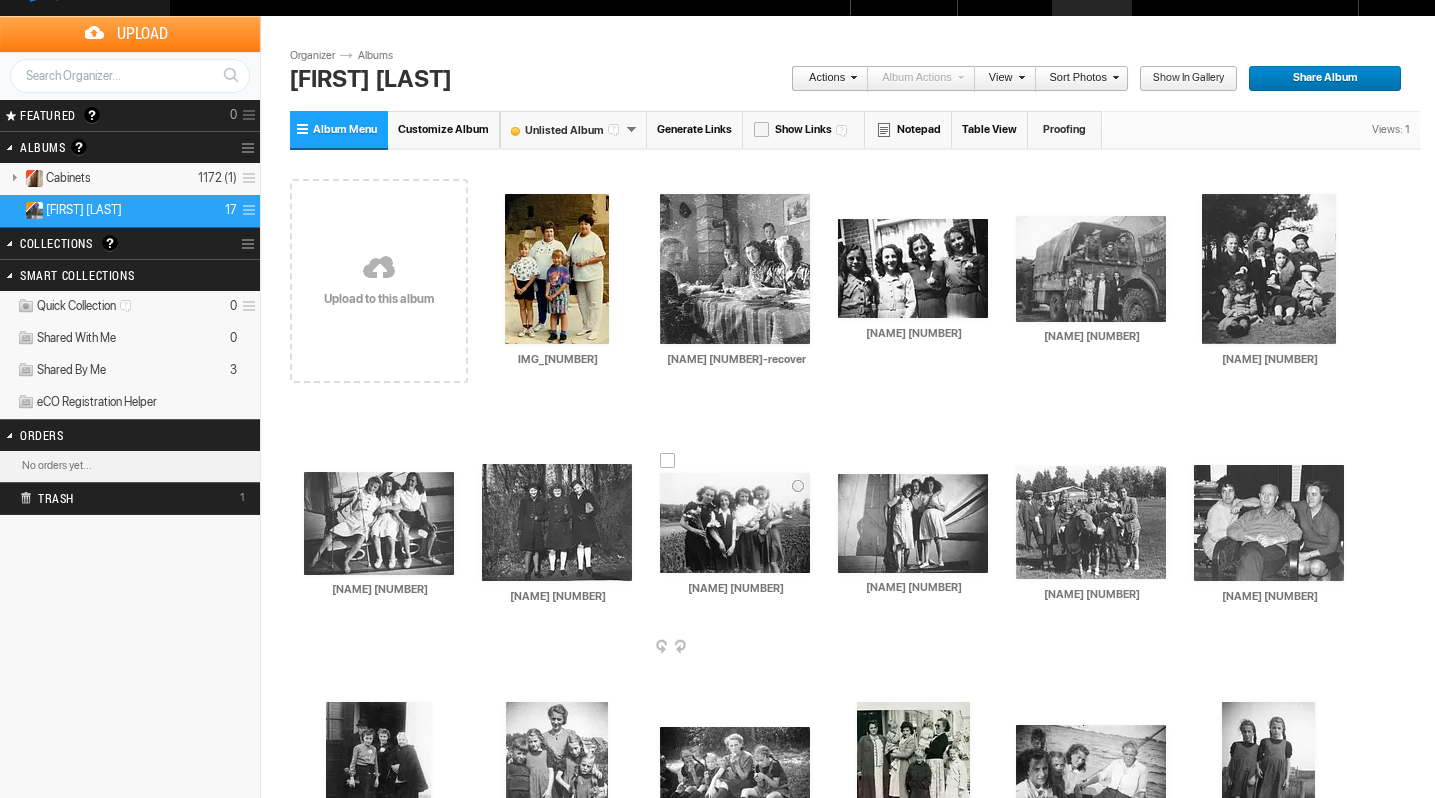 click at bounding box center (735, 523) 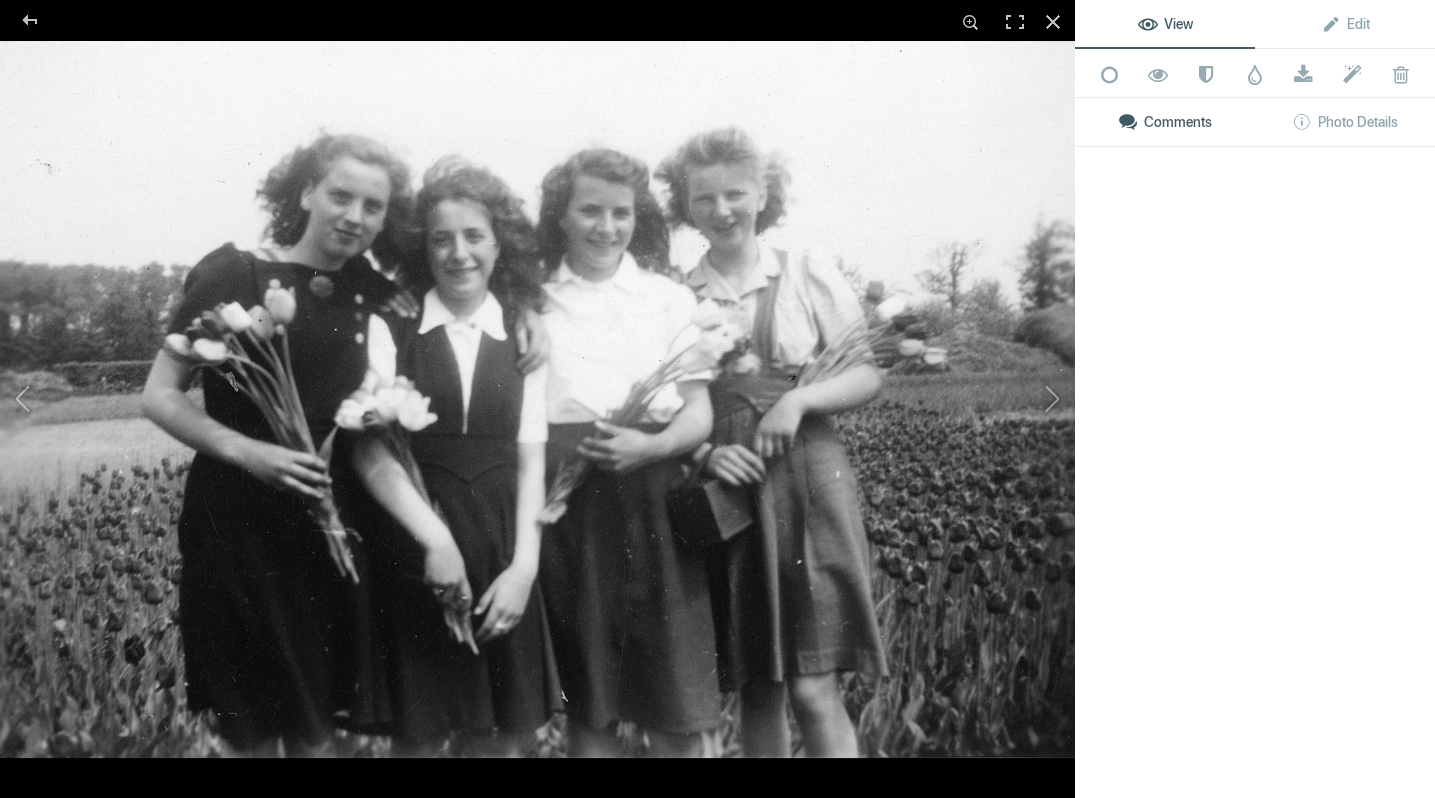 click 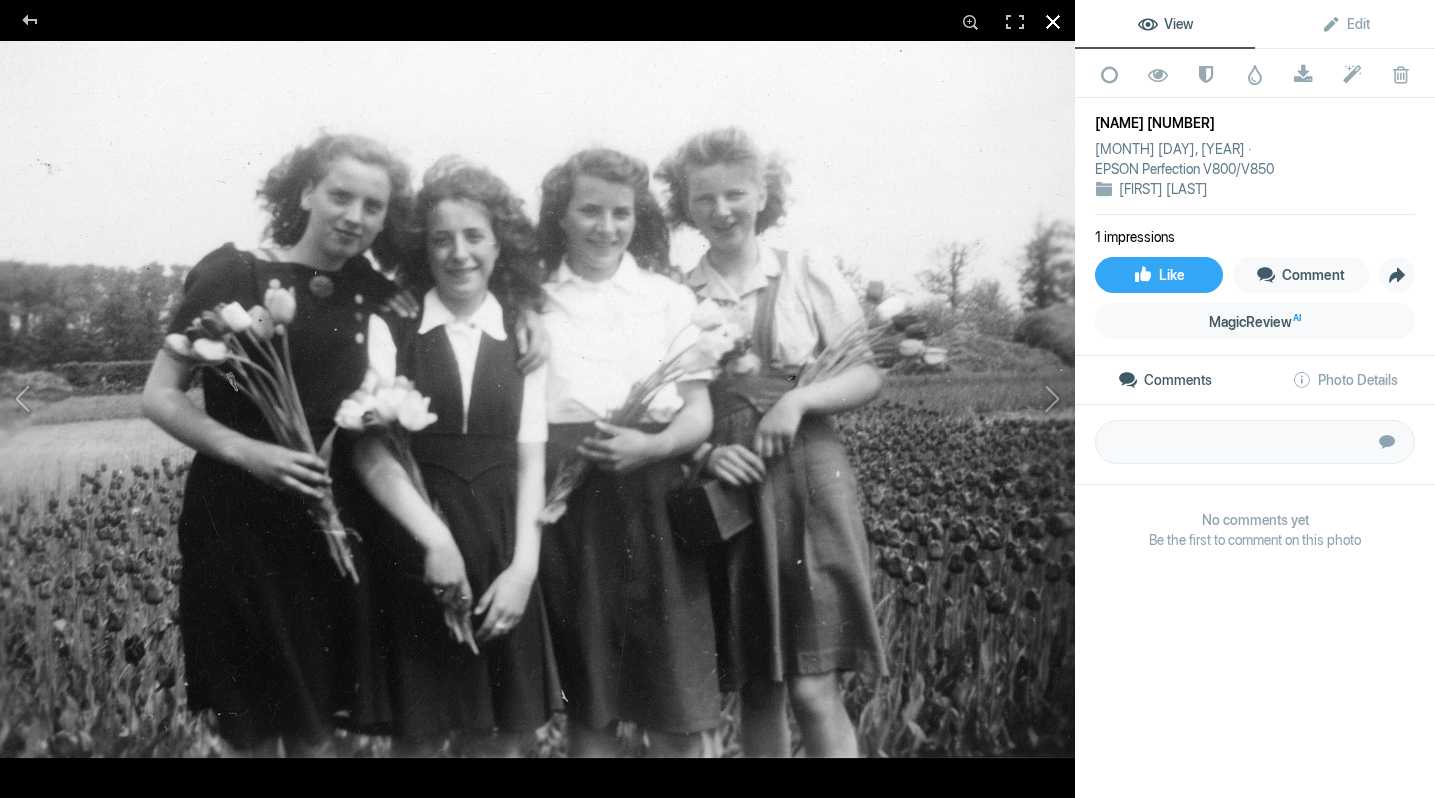 click 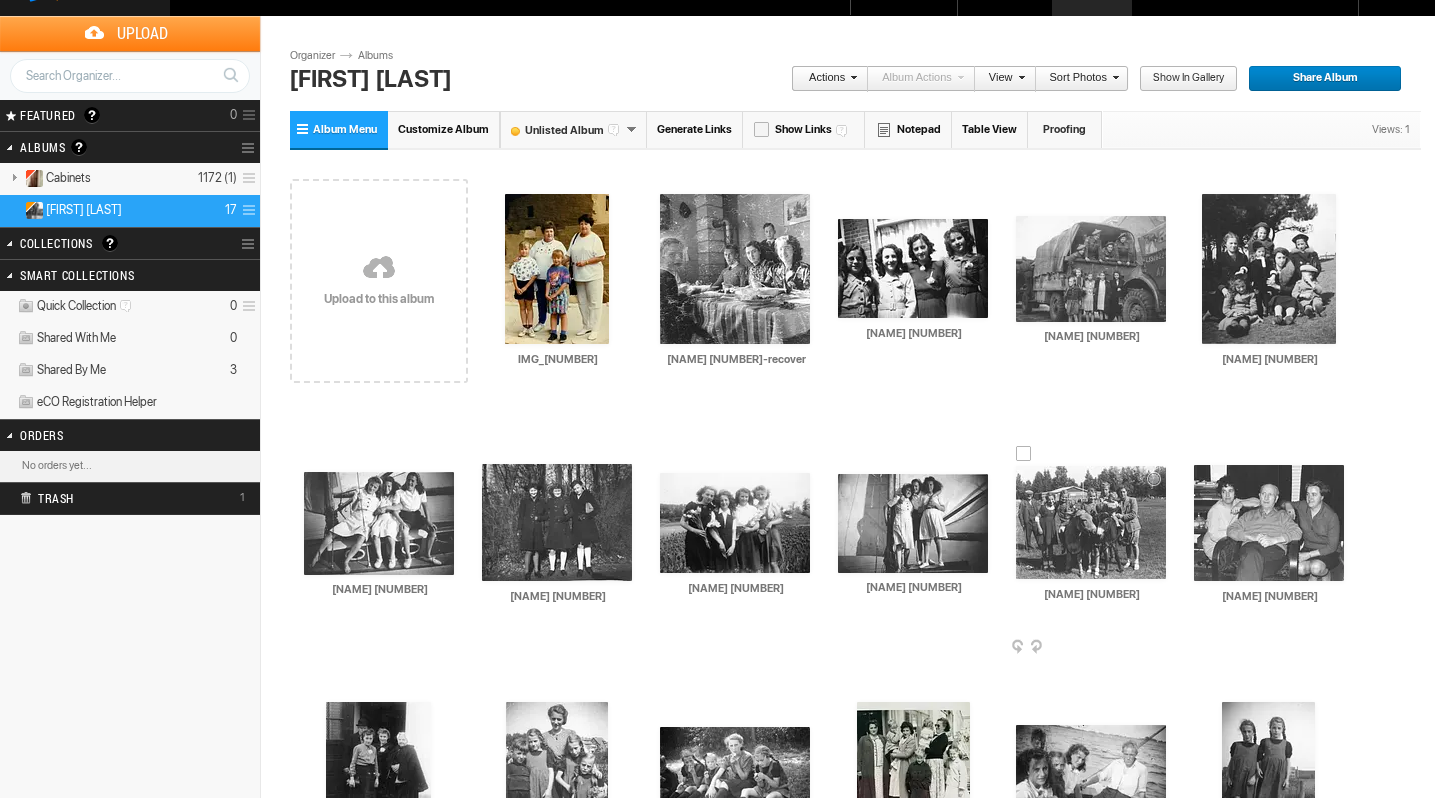 click at bounding box center [1091, 522] 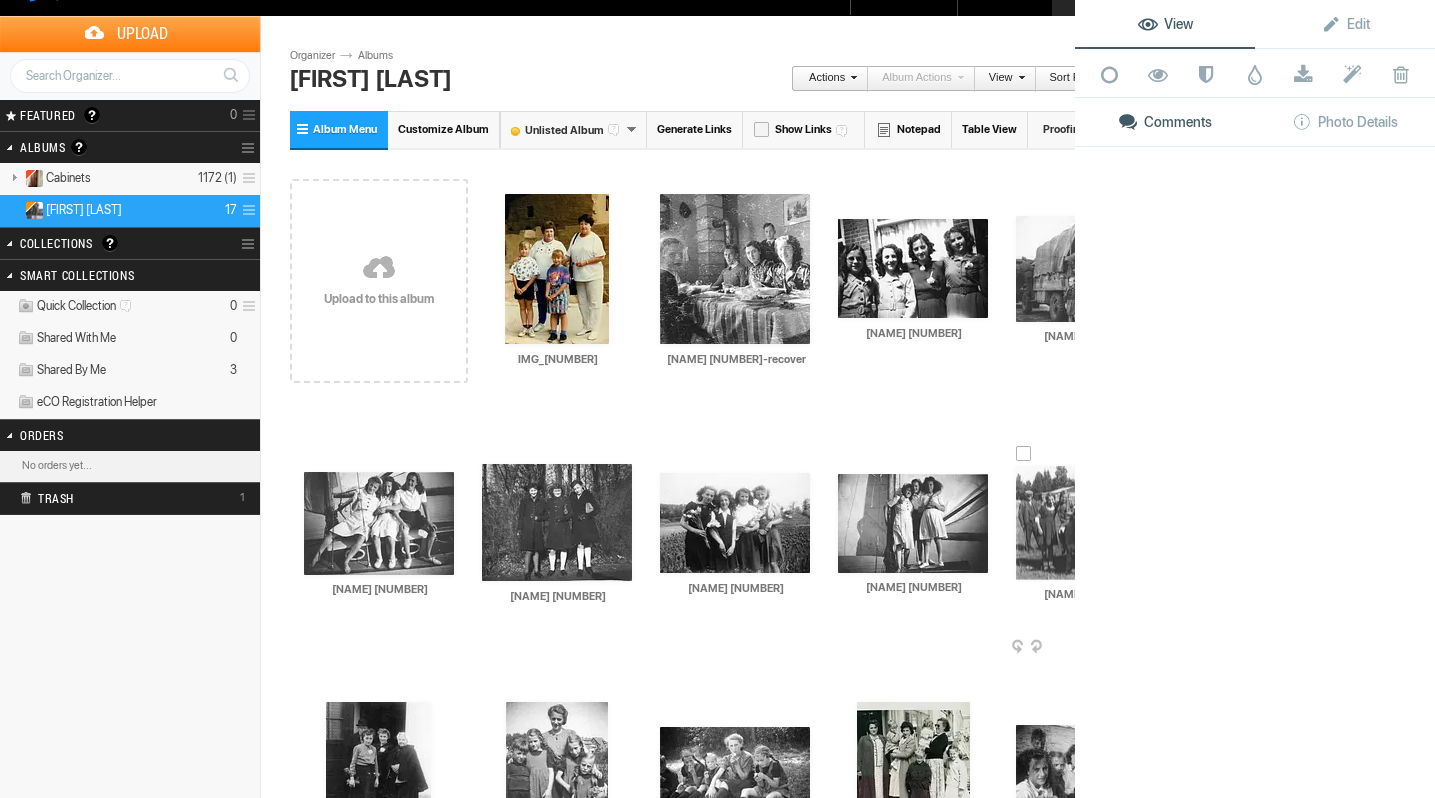 click on "View Edit Add to Quick Collection Remove from Quick Collection Hide from Public View Unhide from Public View Mark as Restricted Unmark as Restricted Watermark Download Submit to Photo Enhancement Order Remove from Photo Enhancement Order Delete Comments Photo Details" 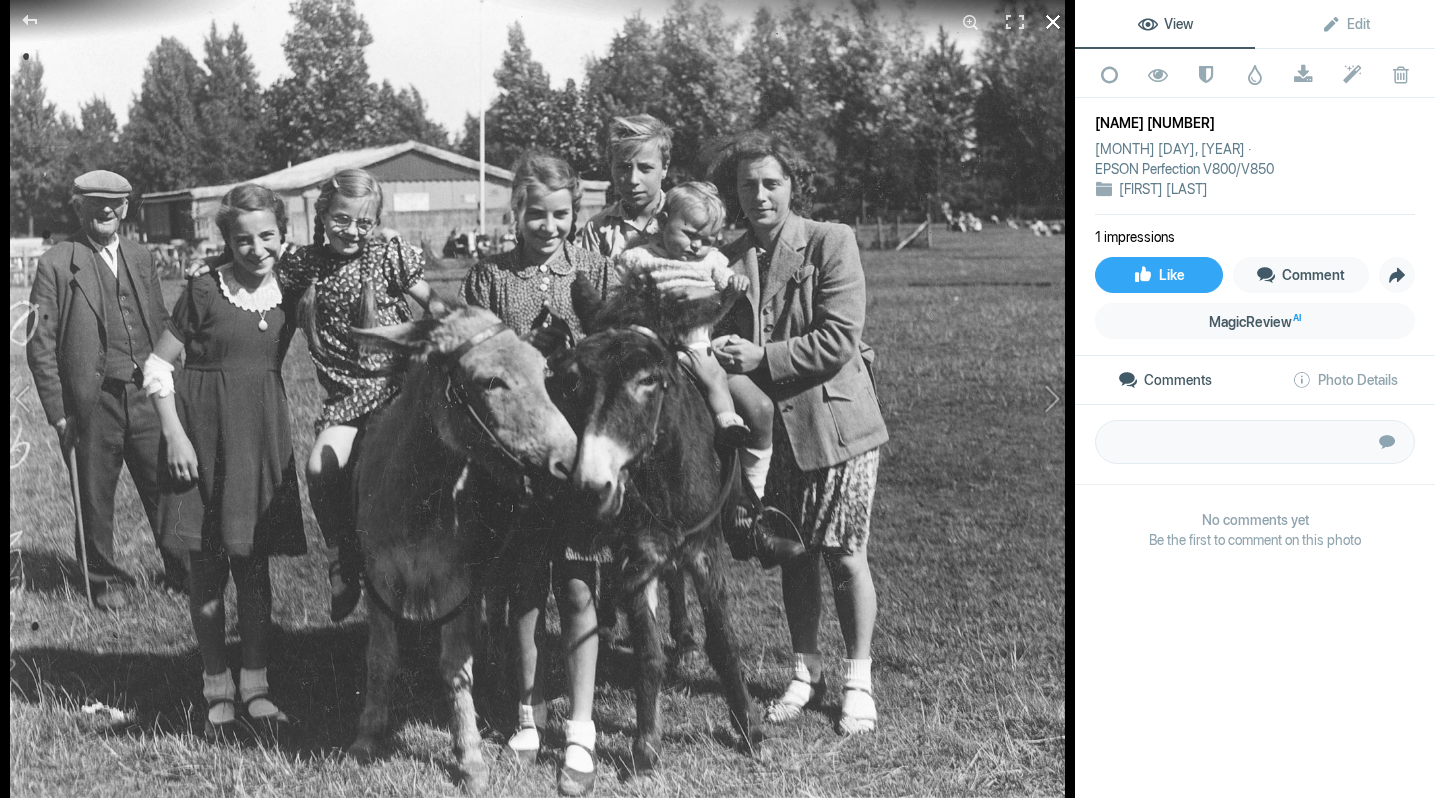 click 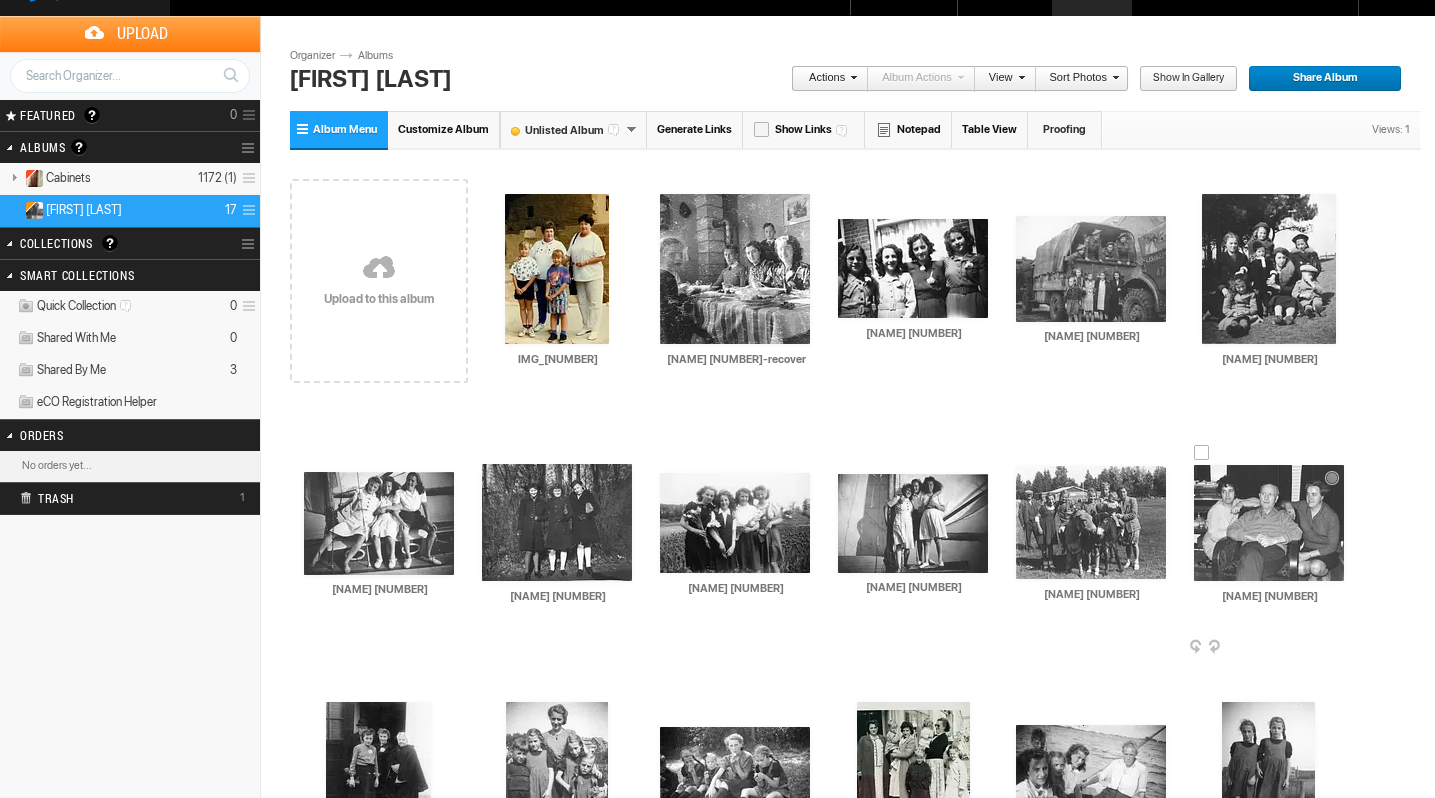 click at bounding box center [1269, 523] 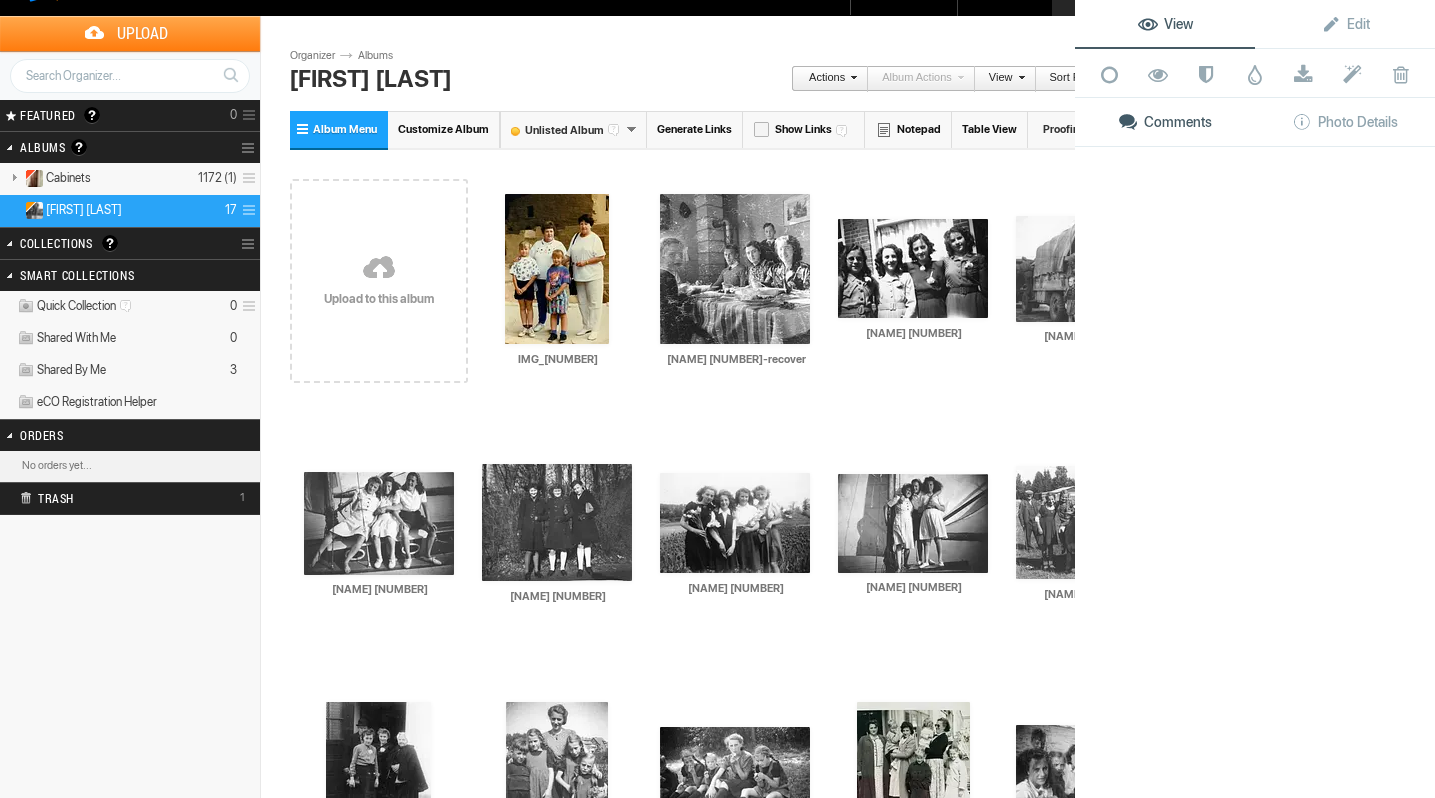 click on "View Edit Add to Quick Collection Remove from Quick Collection Hide from Public View Unhide from Public View Mark as Restricted Unmark as Restricted Watermark Download Submit to Photo Enhancement Order Remove from Photo Enhancement Order Delete Comments Photo Details" 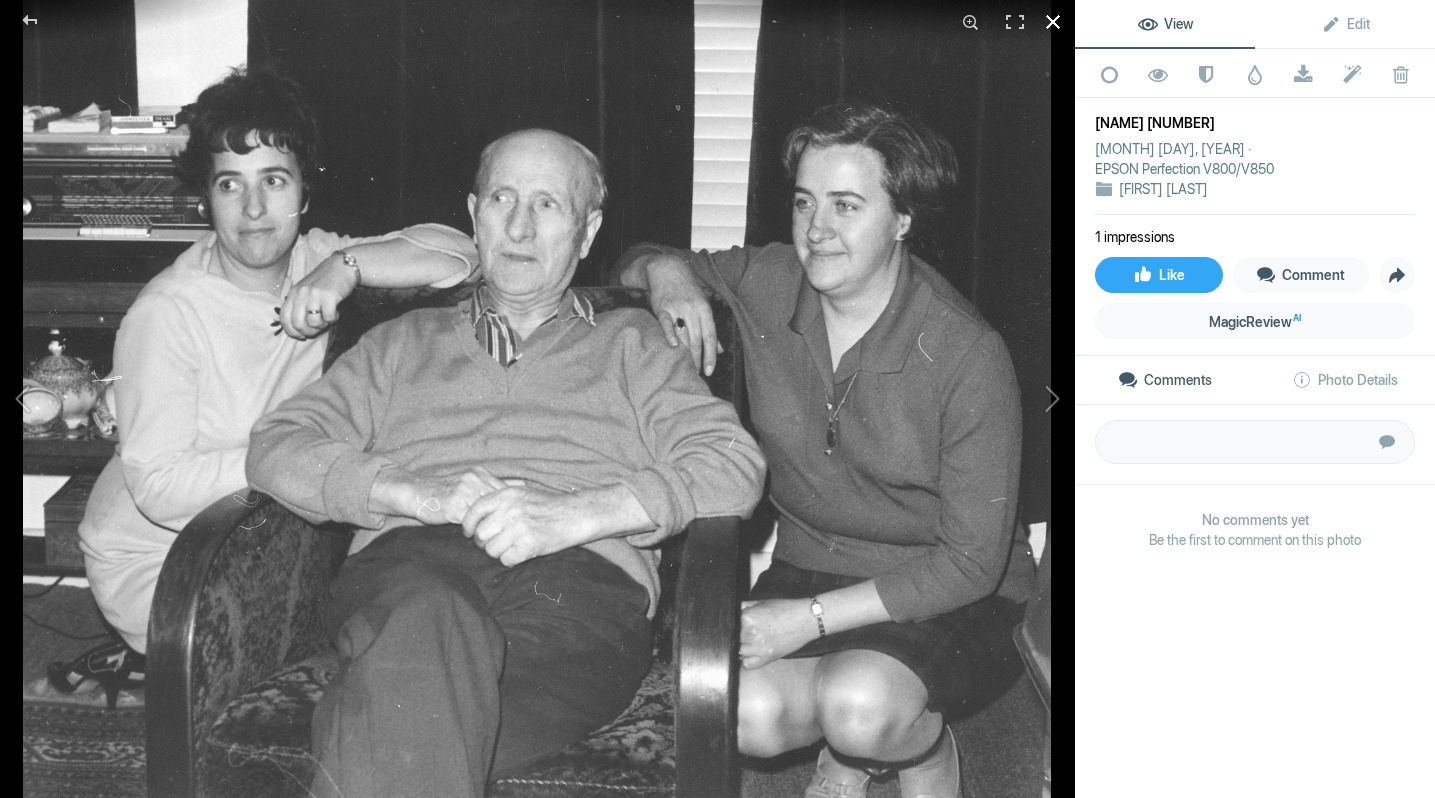 click 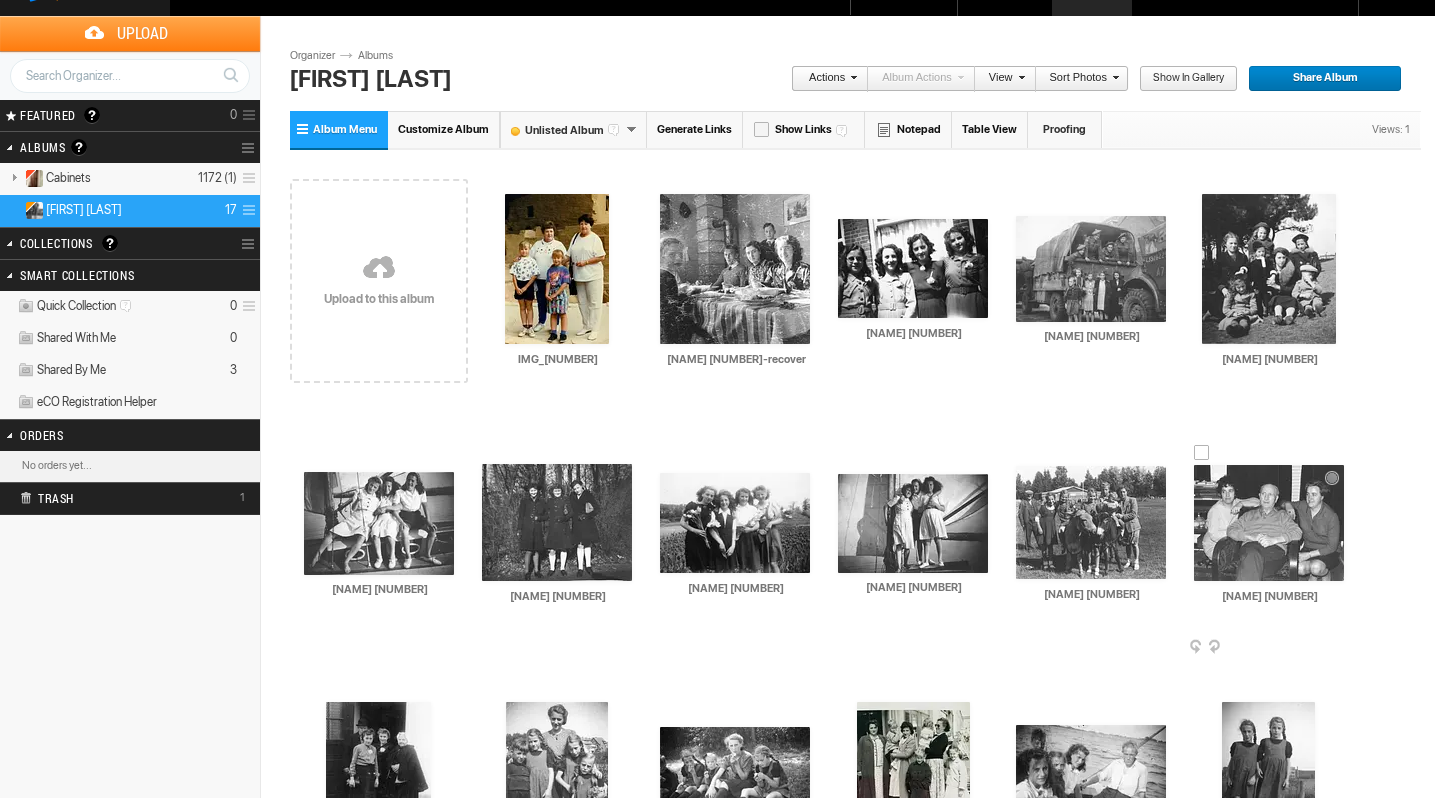 click at bounding box center (1342, 648) 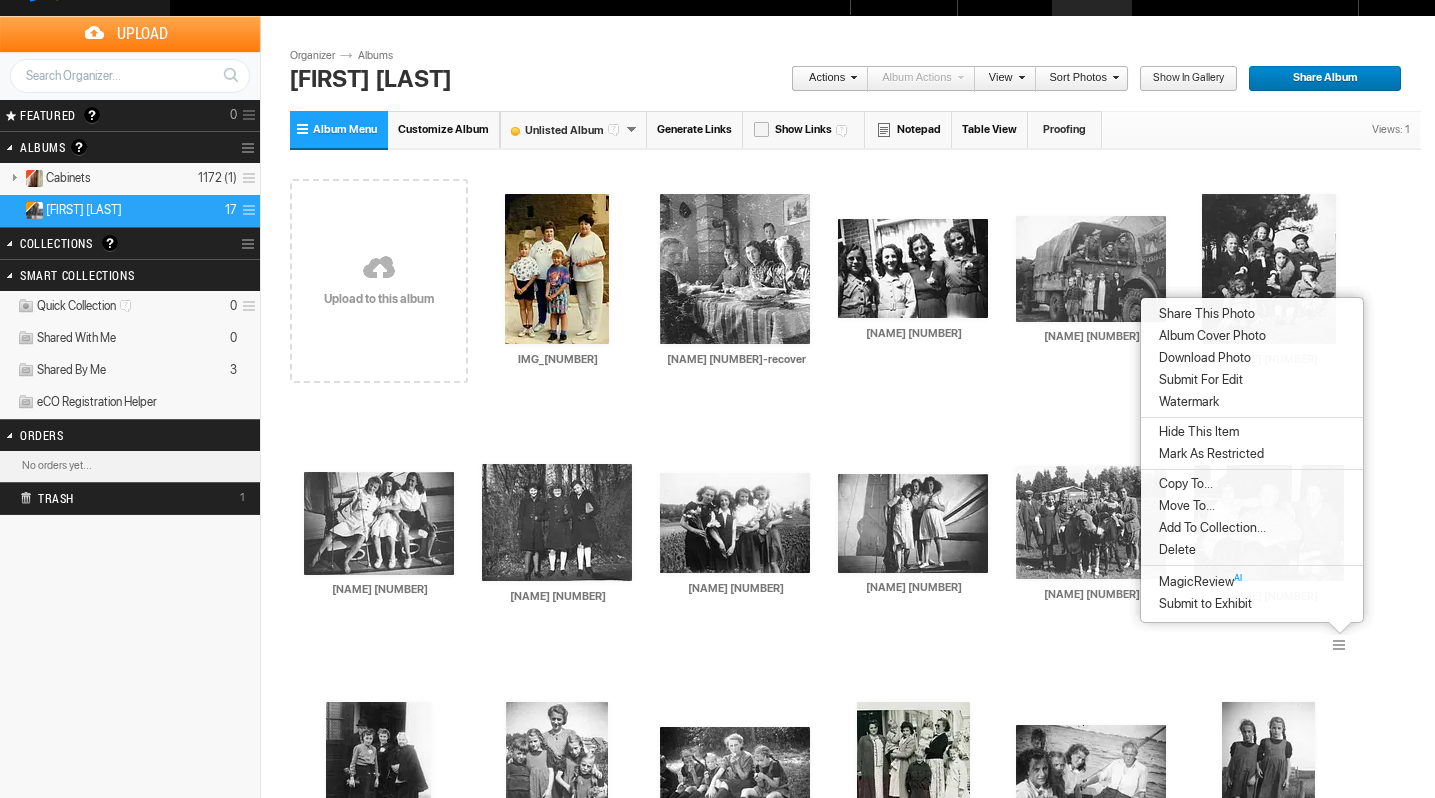 click on "Delete" at bounding box center [1174, 550] 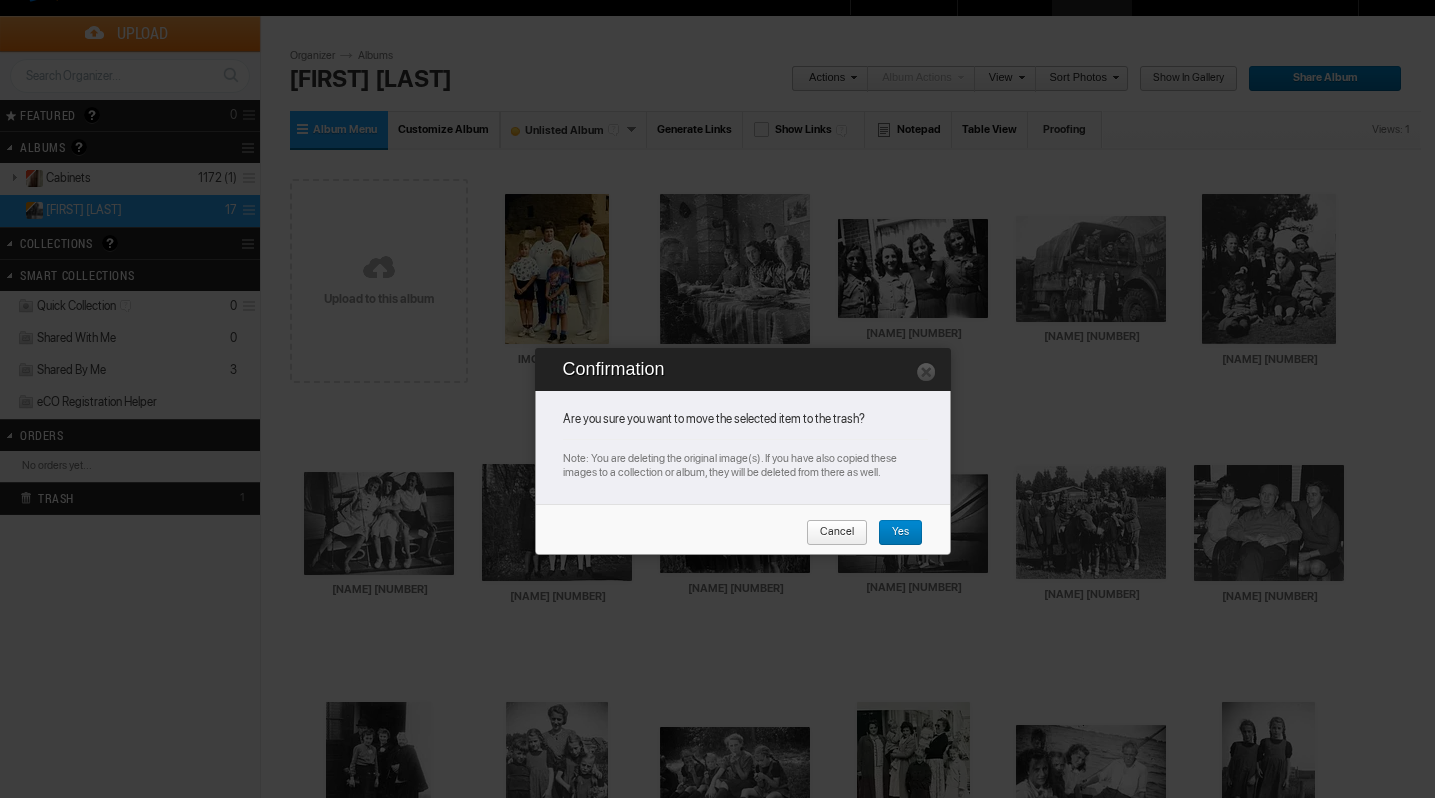 click on "Yes" at bounding box center (893, 533) 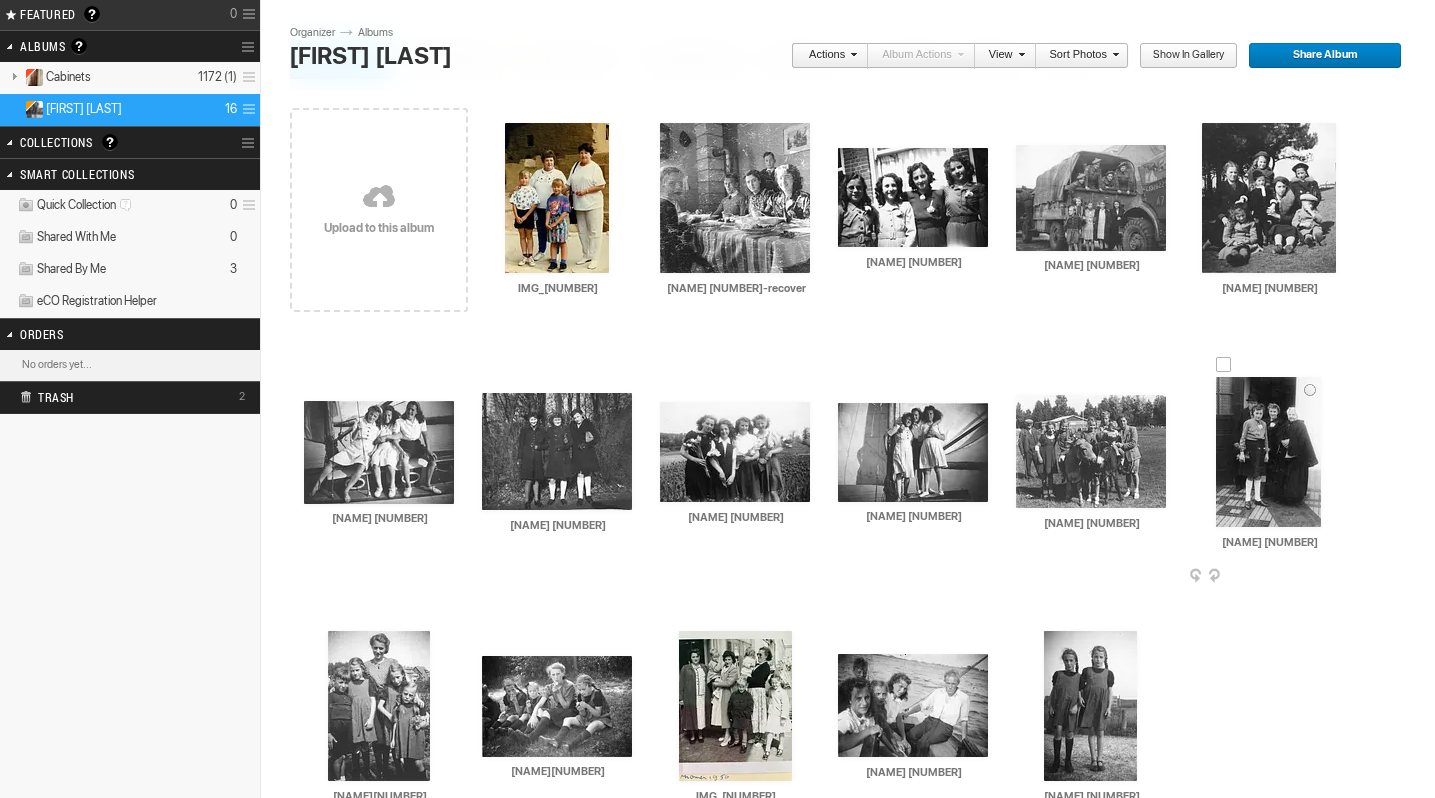 scroll, scrollTop: 131, scrollLeft: 0, axis: vertical 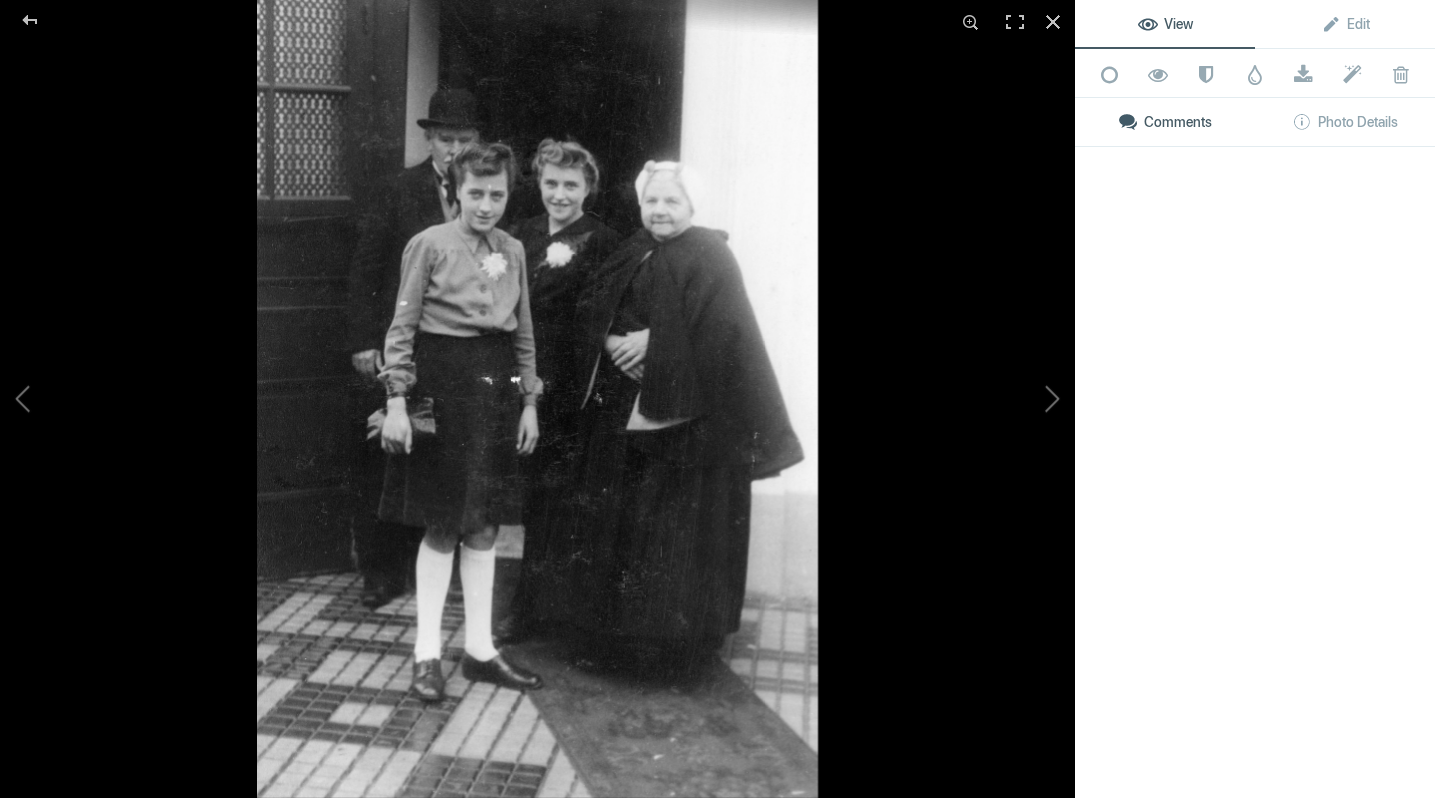 click on "View Edit Add to Quick Collection Remove from Quick Collection Hide from Public View Unhide from Public View Mark as Restricted Unmark as Restricted Watermark Download Submit to Photo Enhancement Order Remove from Photo Enhancement Order Delete Comments Photo Details" 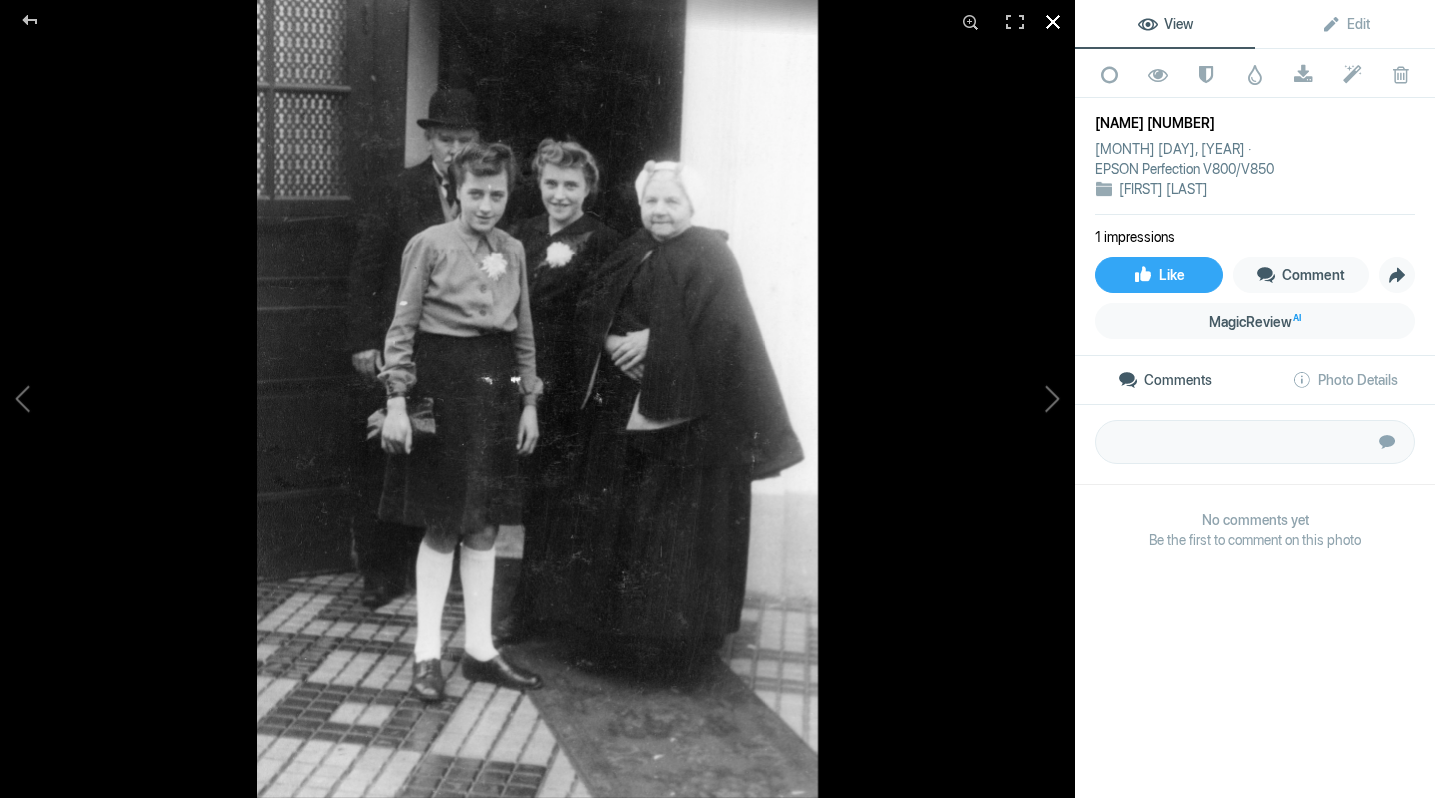 click 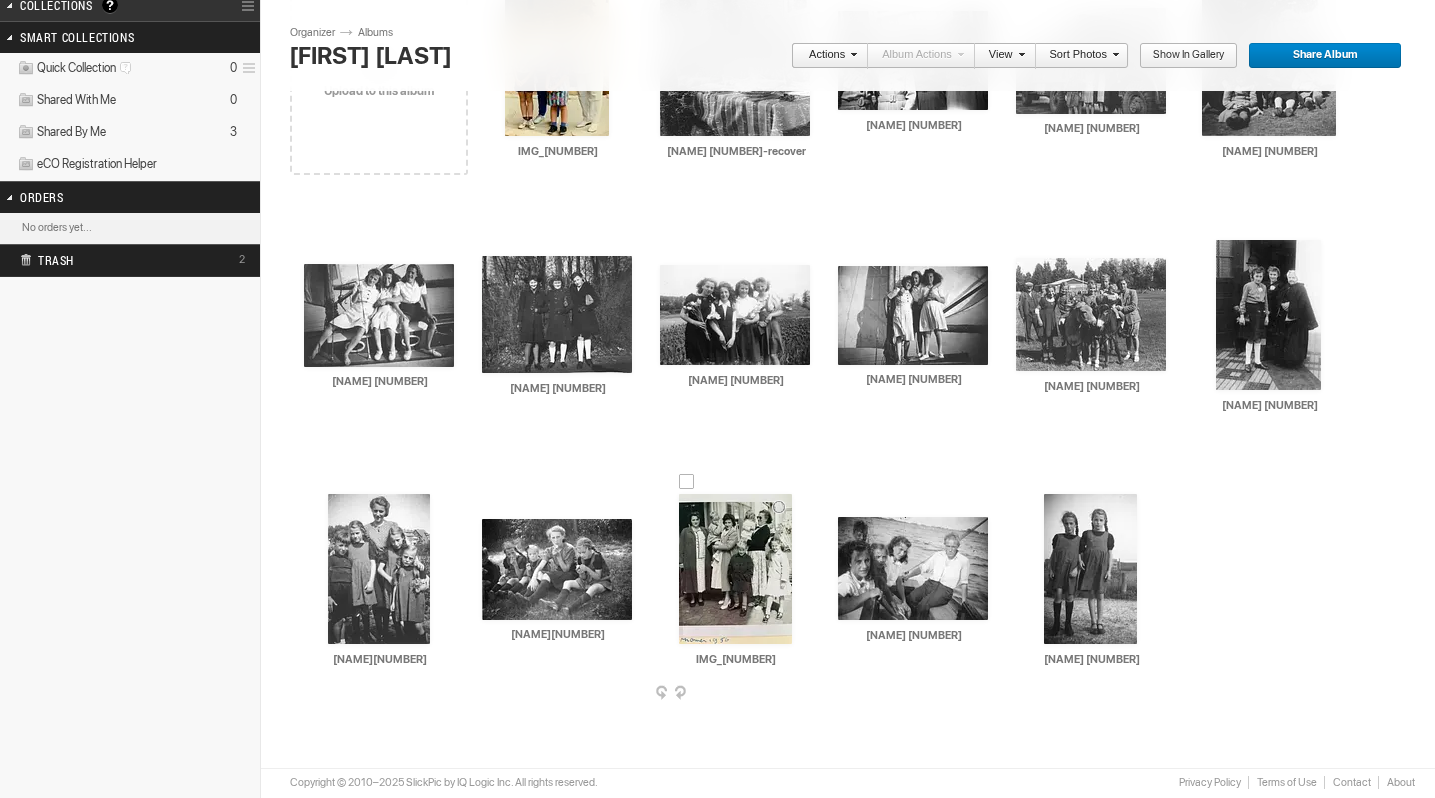 scroll, scrollTop: 268, scrollLeft: 0, axis: vertical 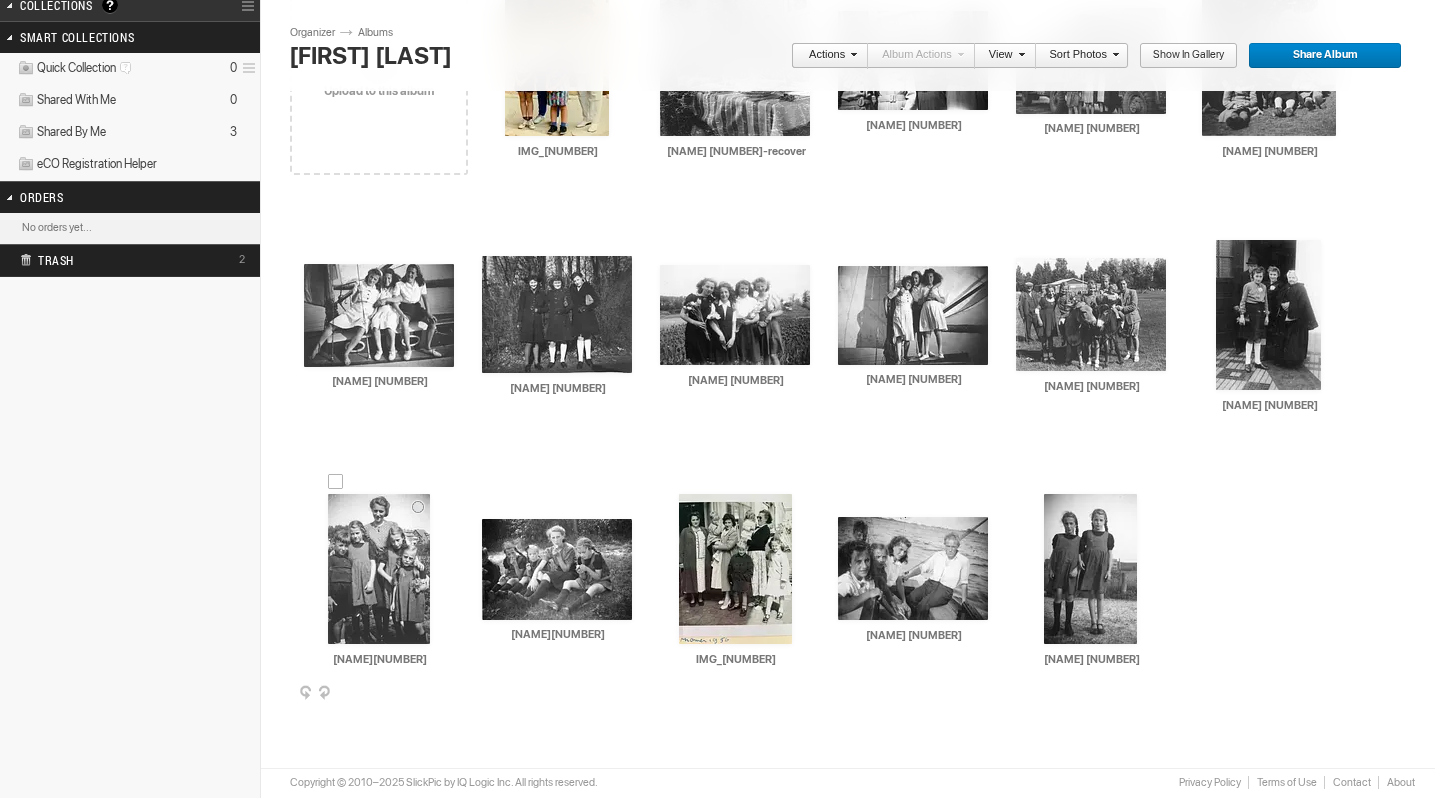 click at bounding box center [379, 569] 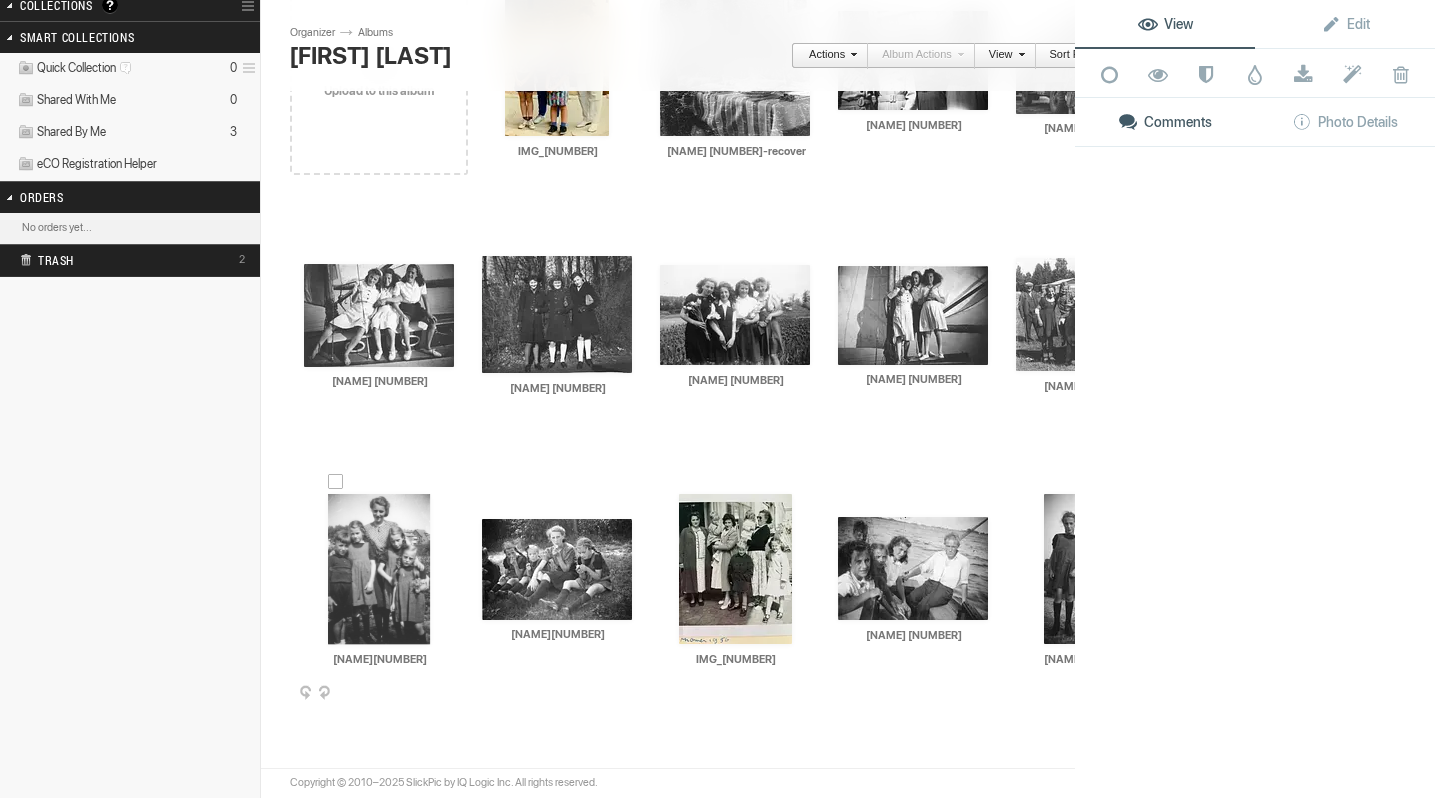 click 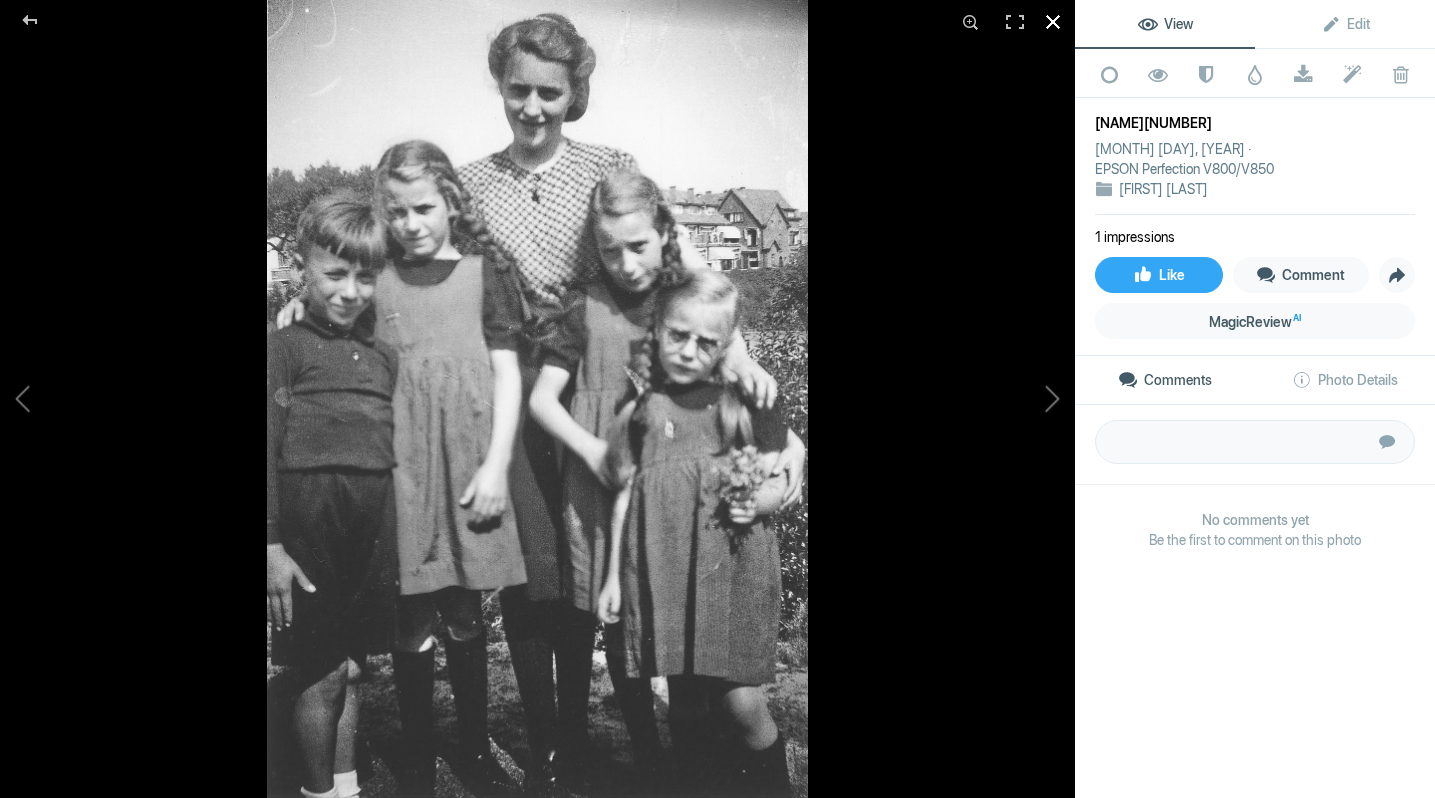 click 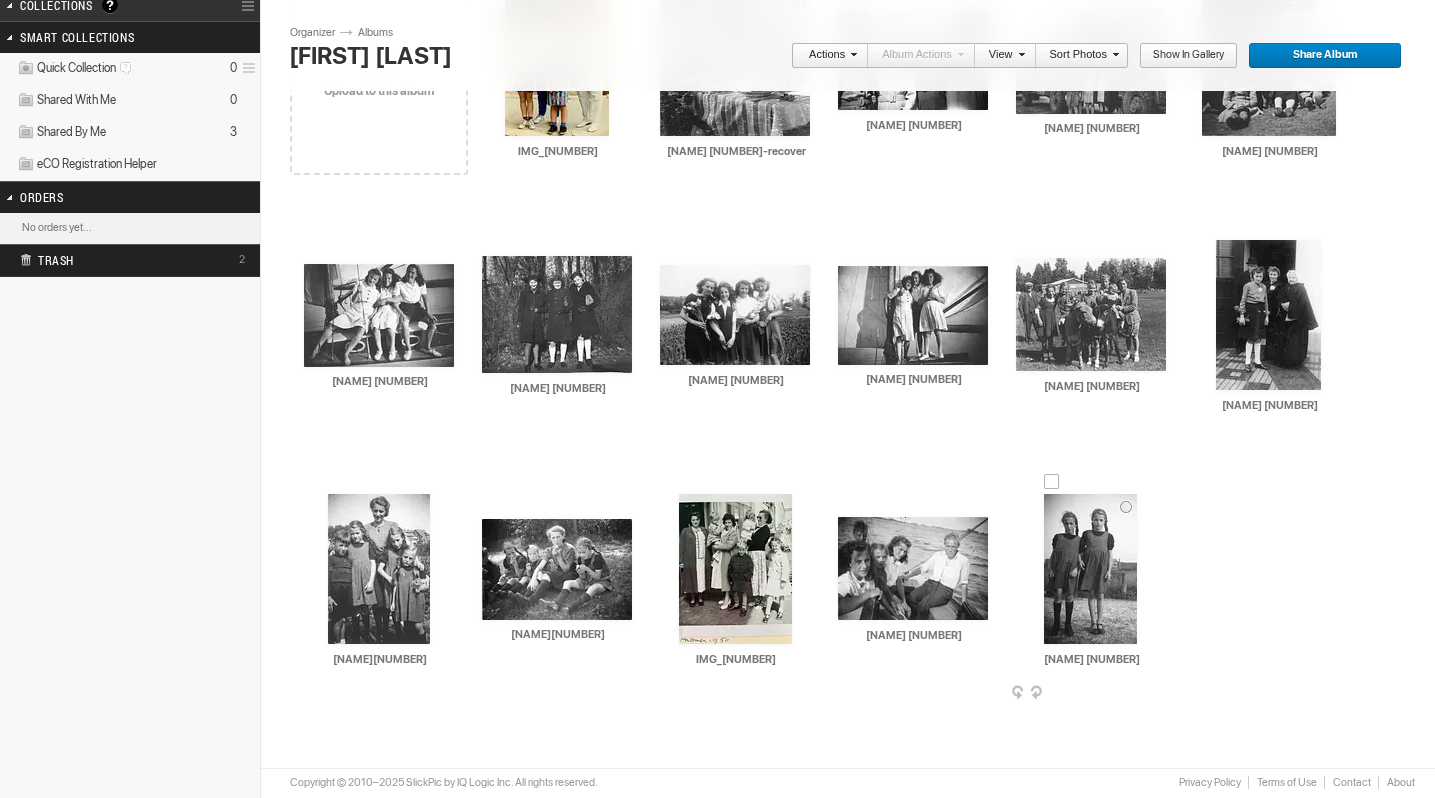 click at bounding box center [1090, 569] 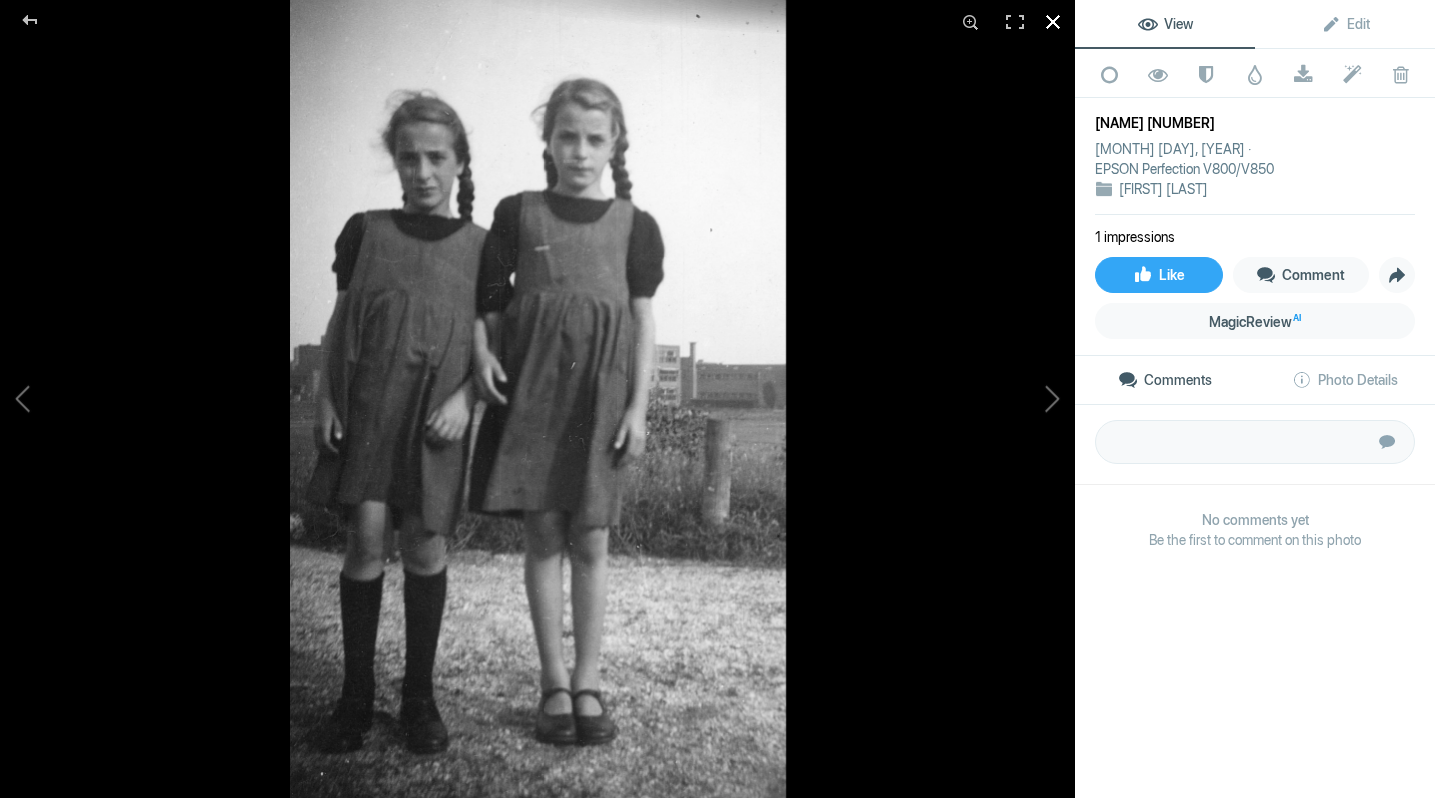 click 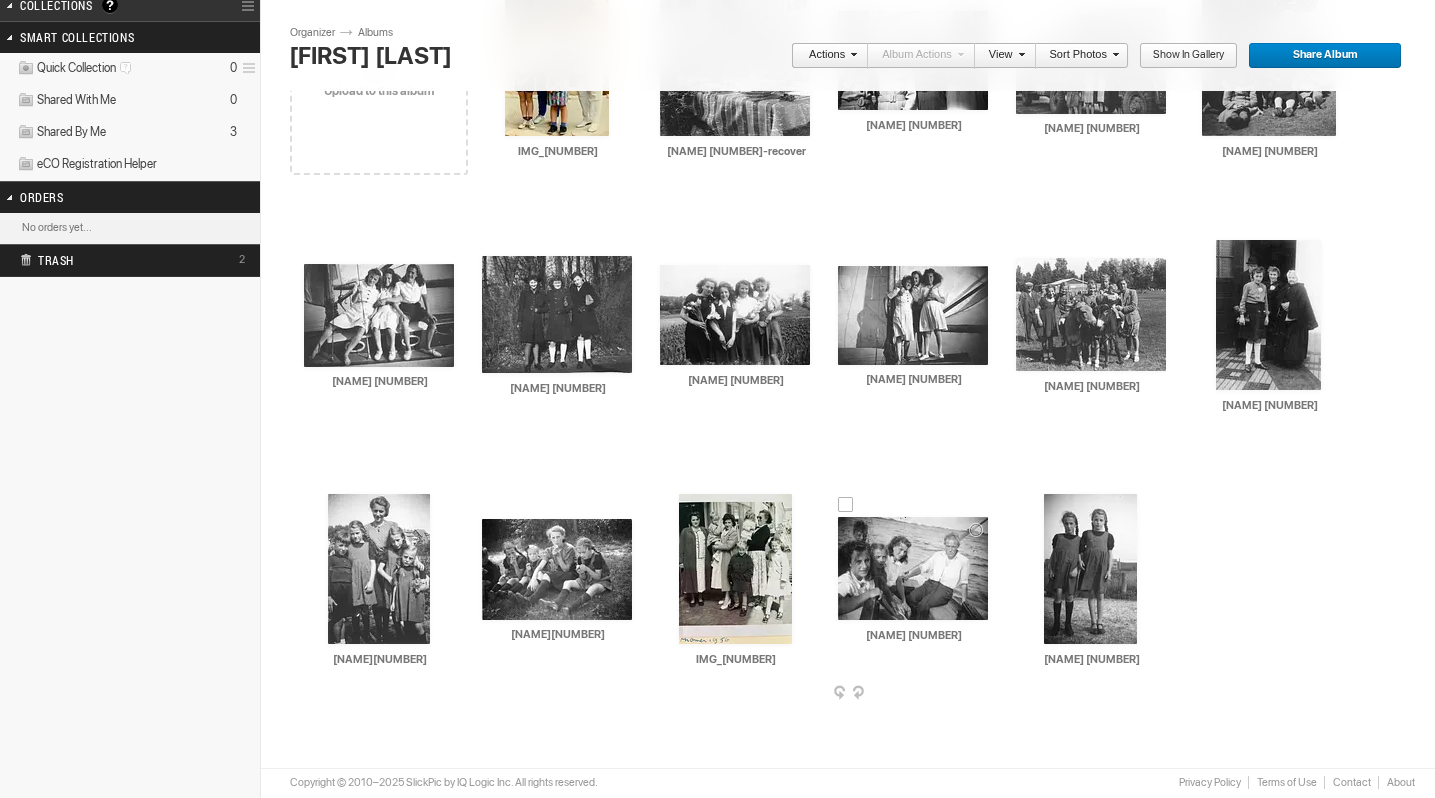 click at bounding box center (913, 568) 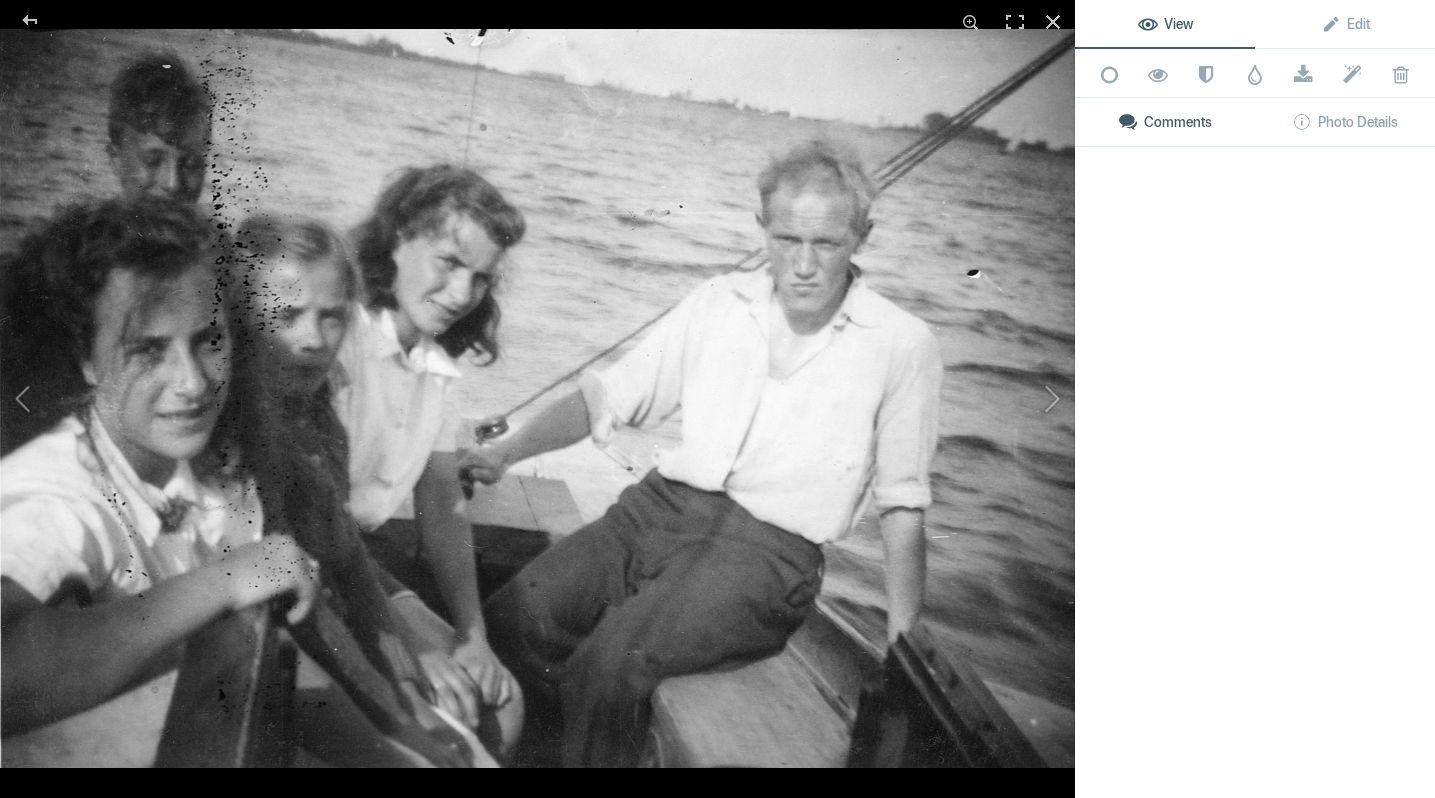 click 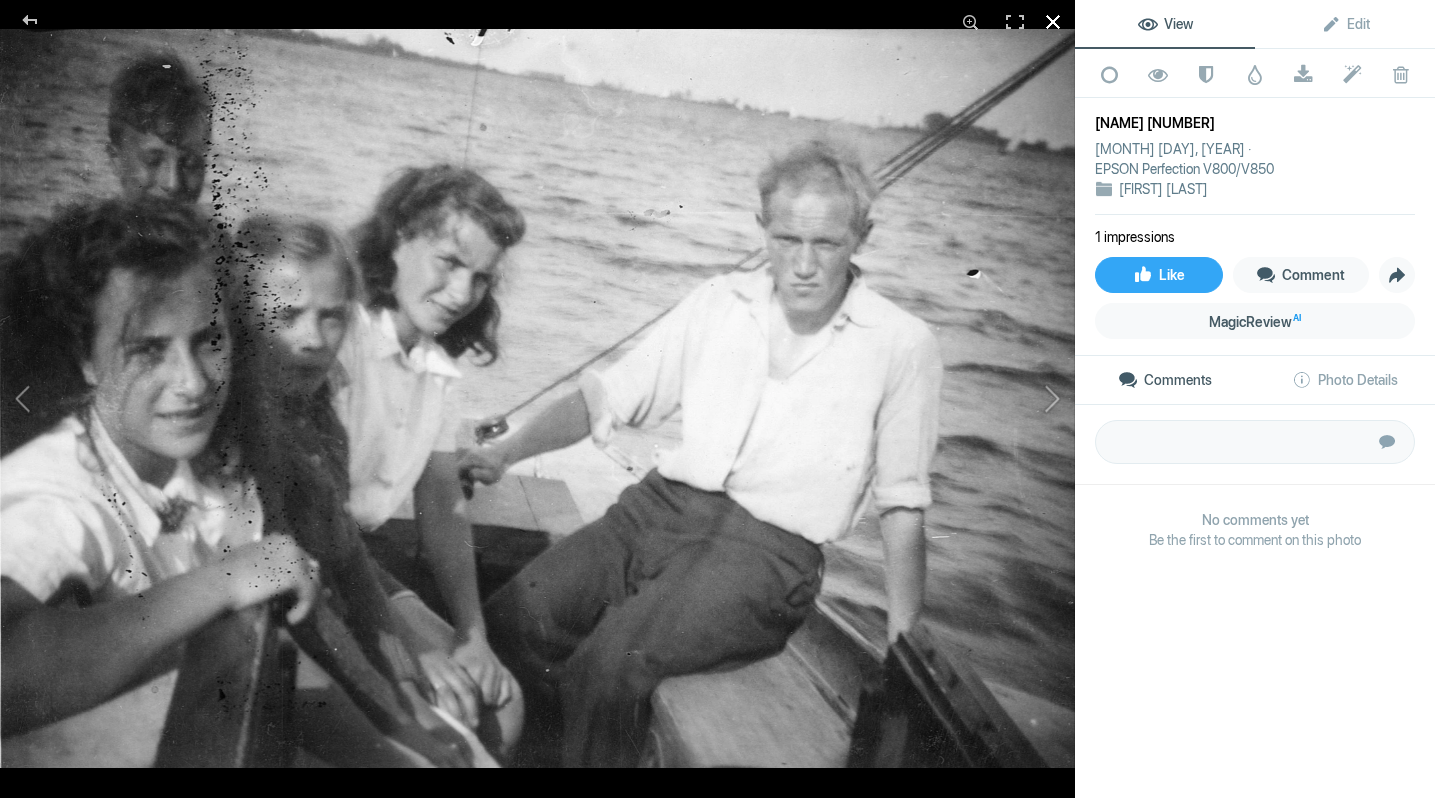 click 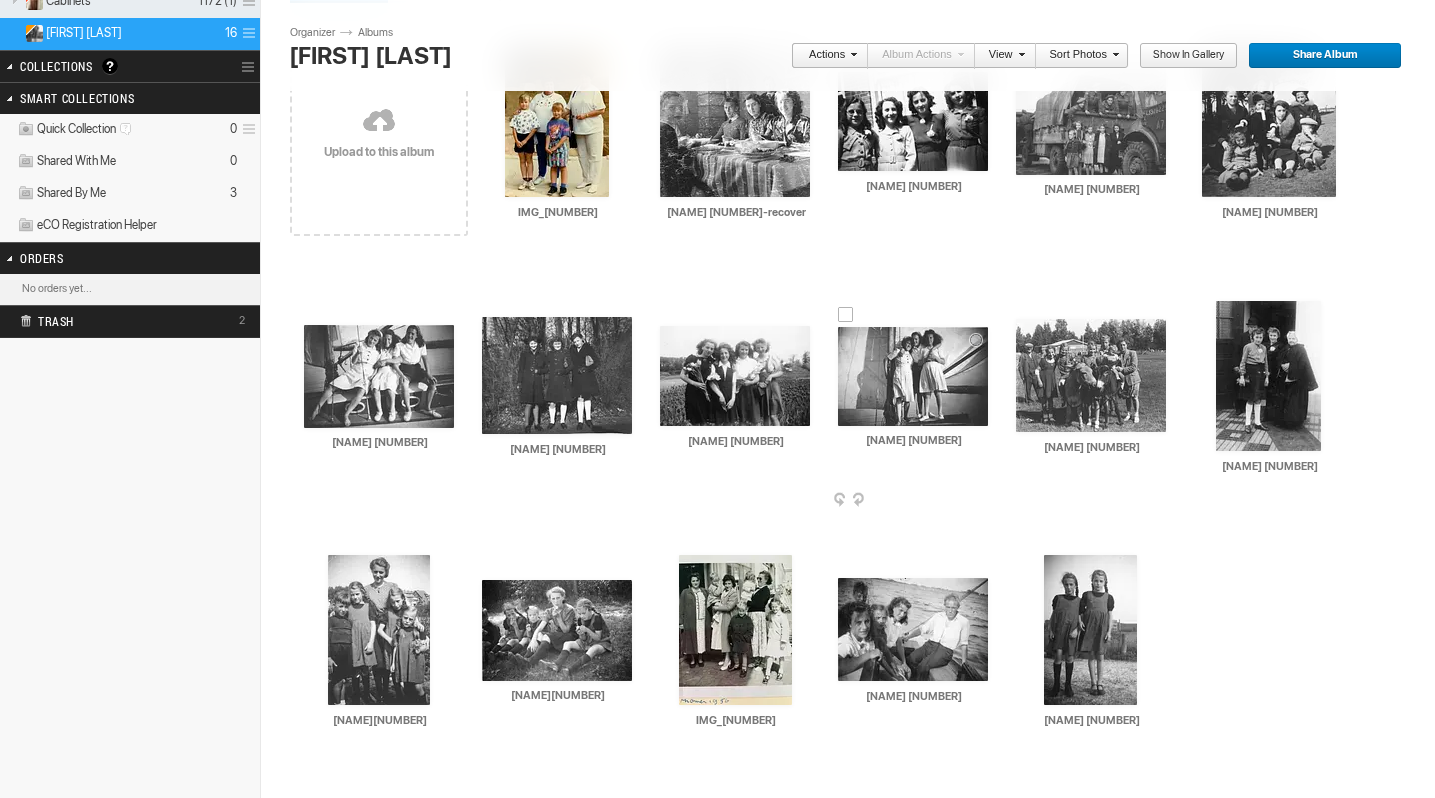 scroll, scrollTop: 187, scrollLeft: 0, axis: vertical 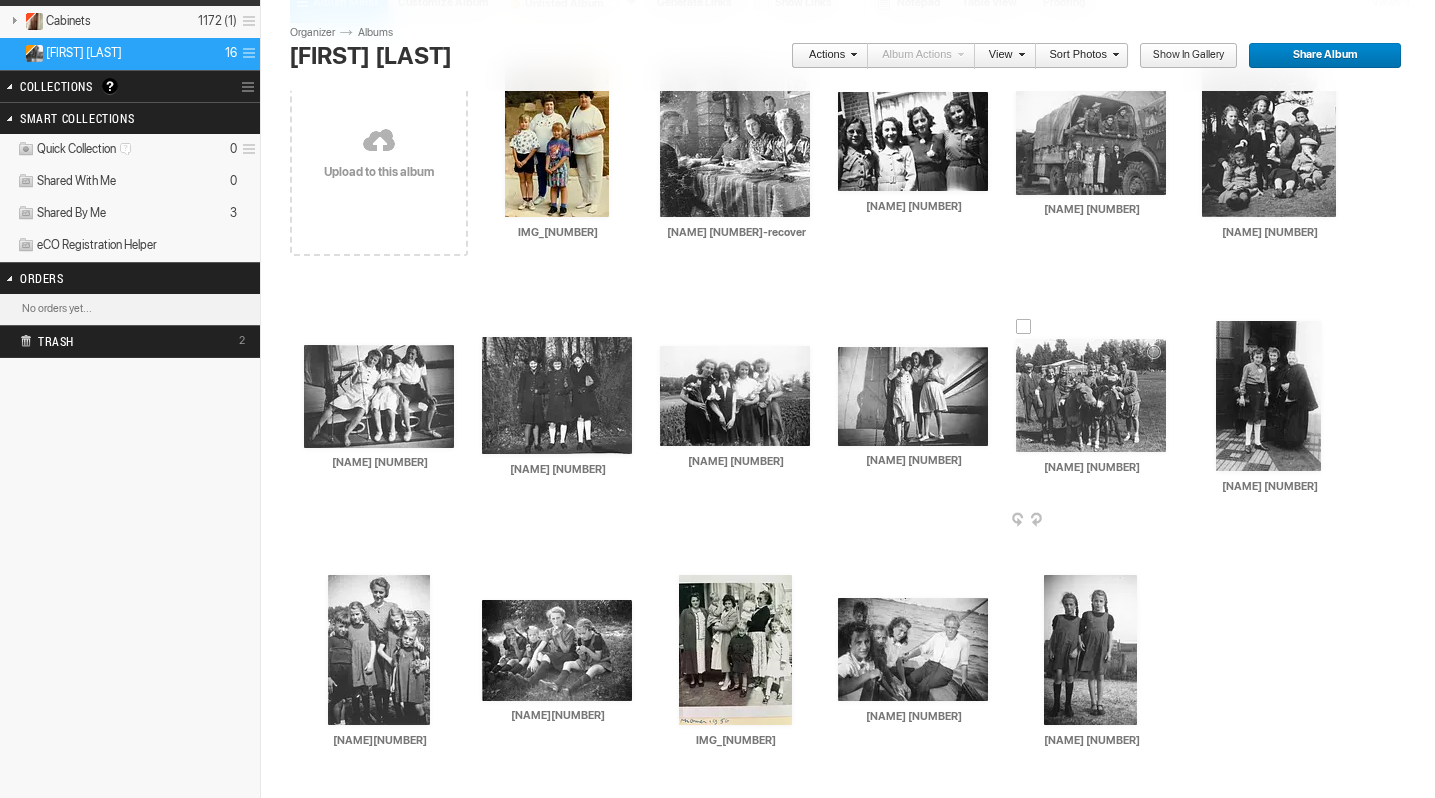 click at bounding box center (1091, 395) 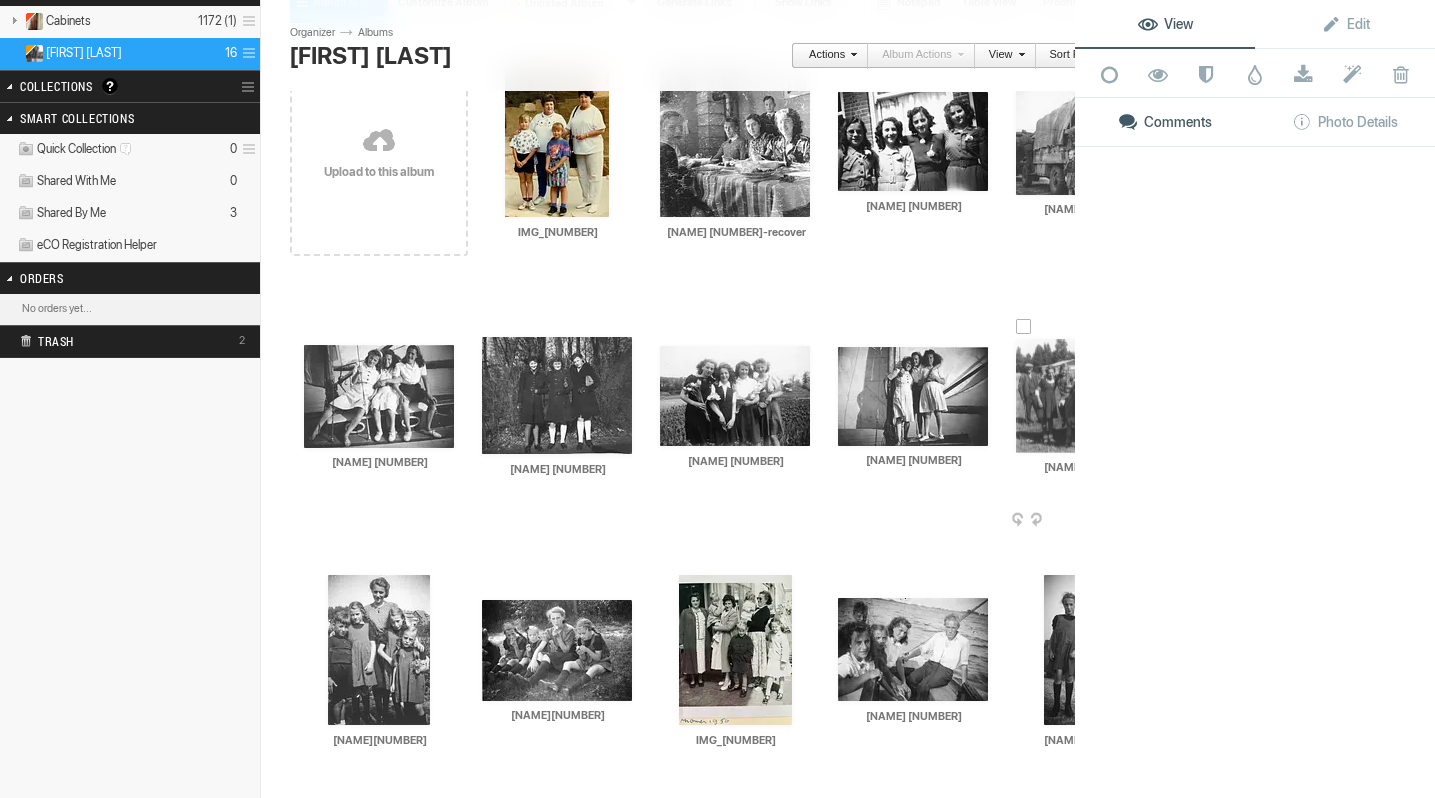 click on "View Edit Add to Quick Collection Remove from Quick Collection Hide from Public View Unhide from Public View Mark as Restricted Unmark as Restricted Watermark Download Submit to Photo Enhancement Order Remove from Photo Enhancement Order Delete Comments Photo Details" 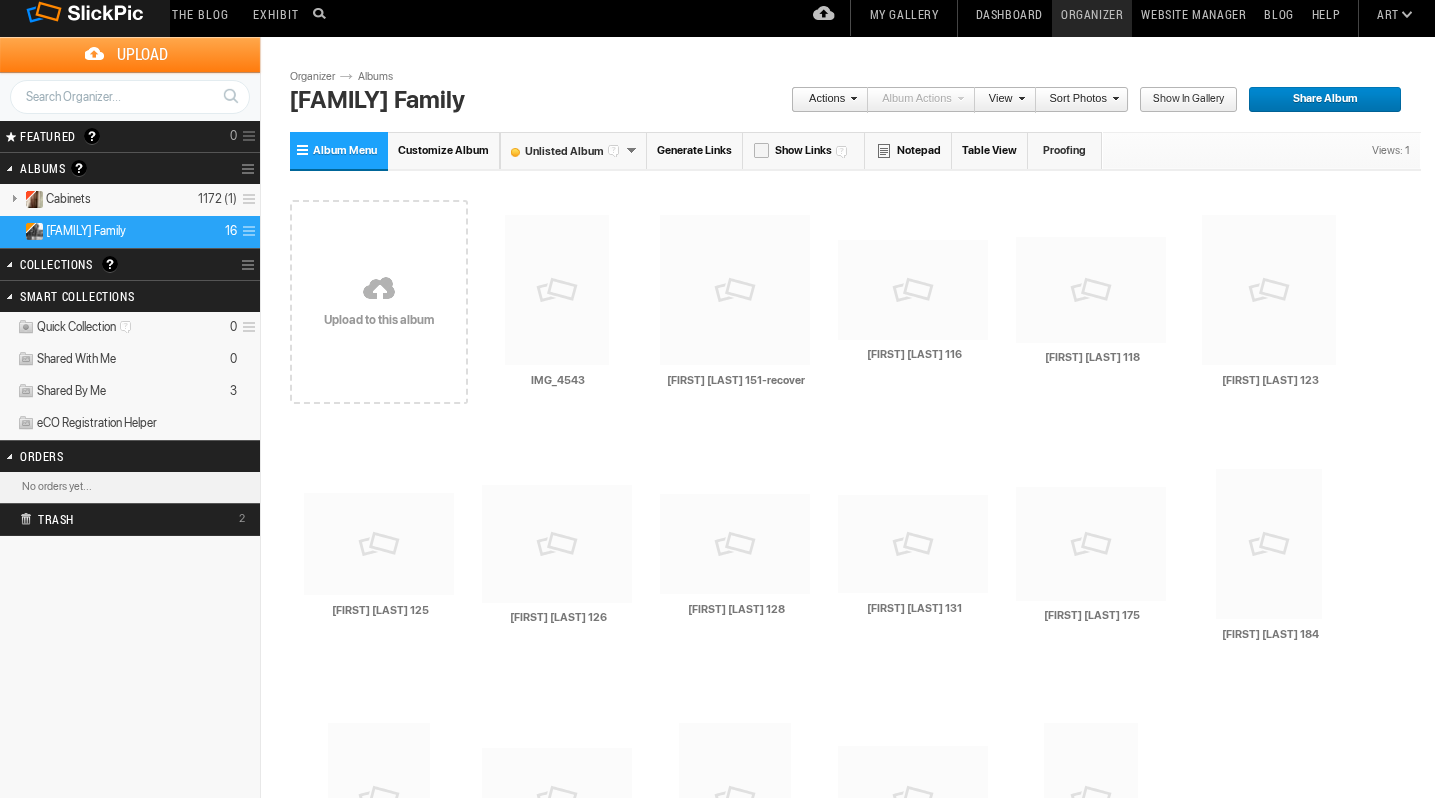 scroll, scrollTop: 9, scrollLeft: 0, axis: vertical 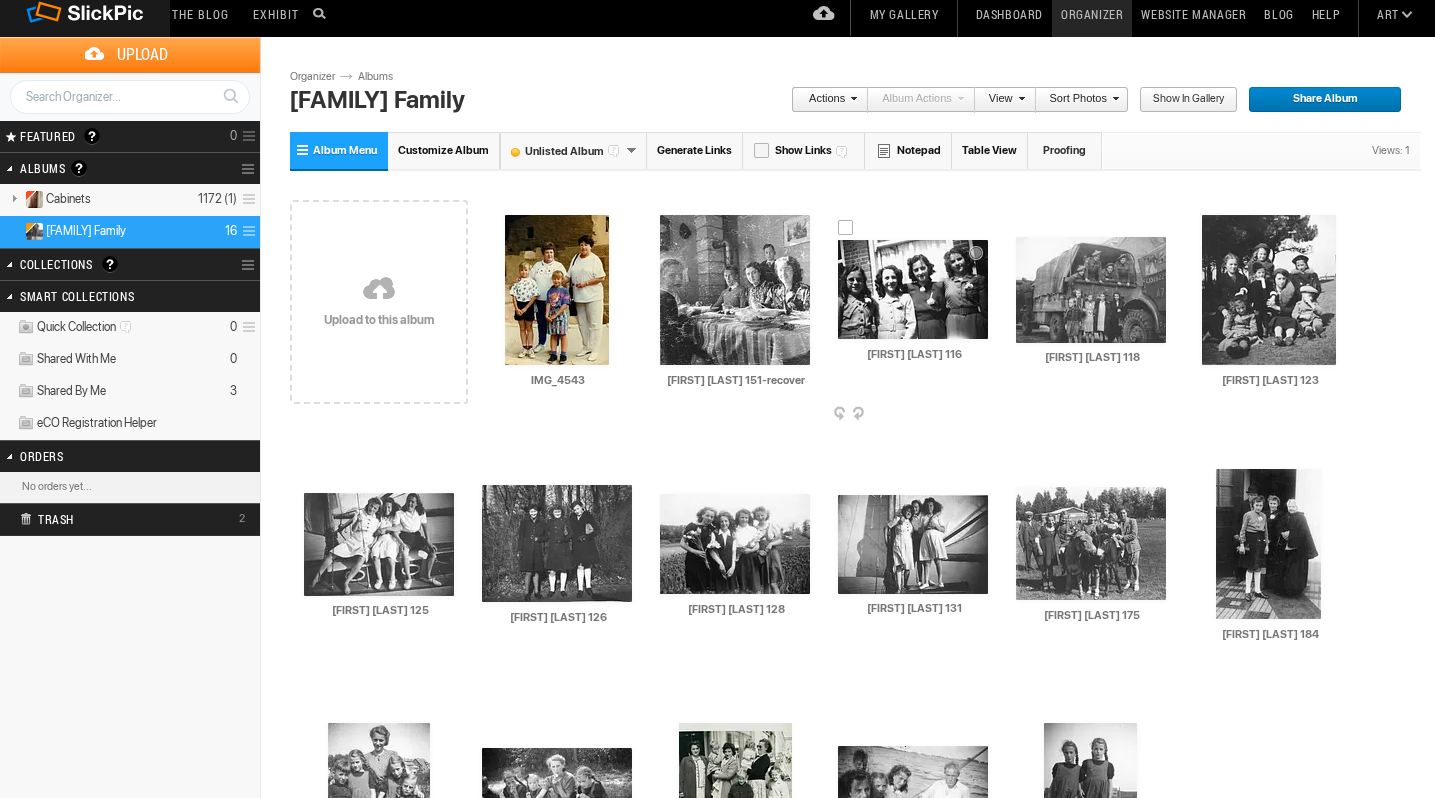 click at bounding box center (913, 289) 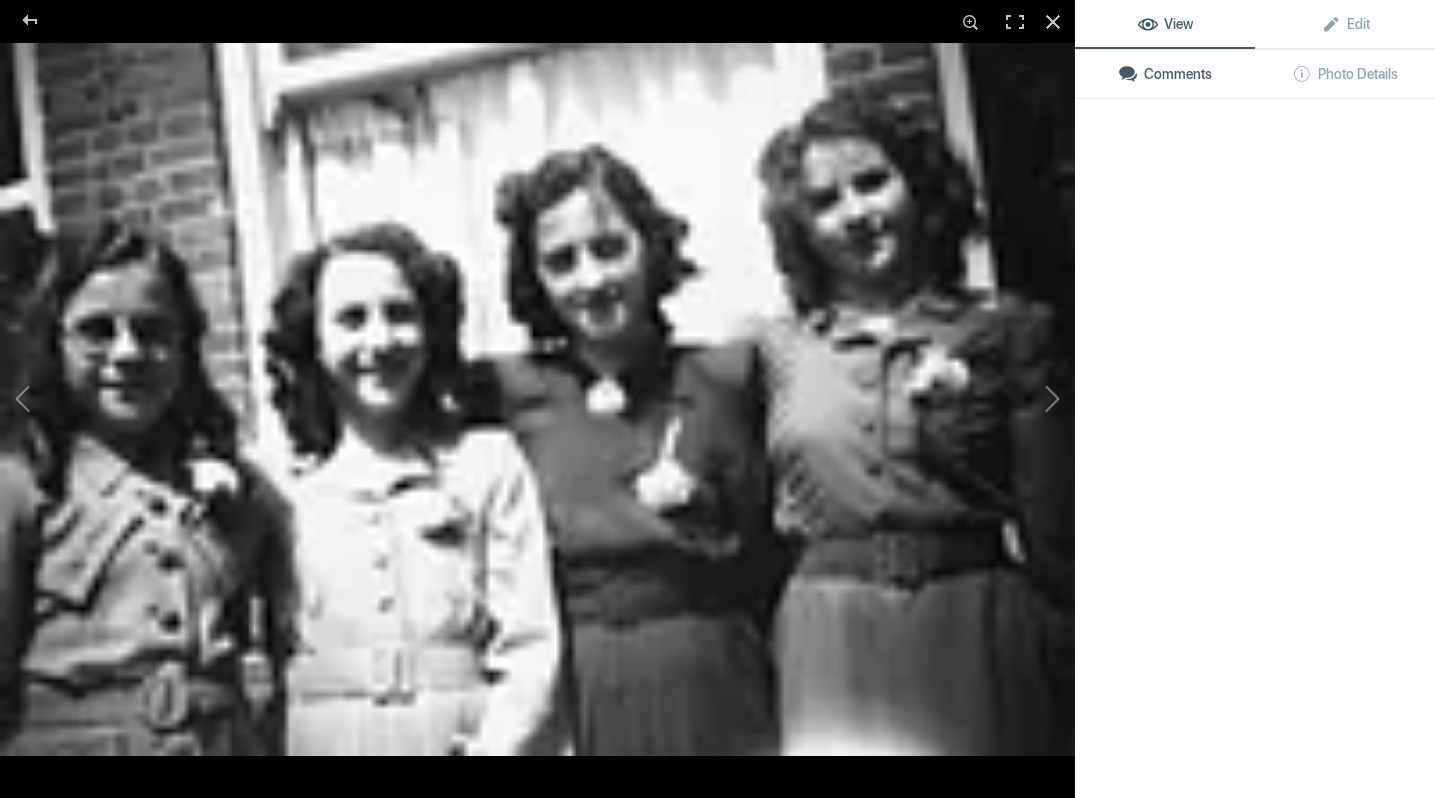 click 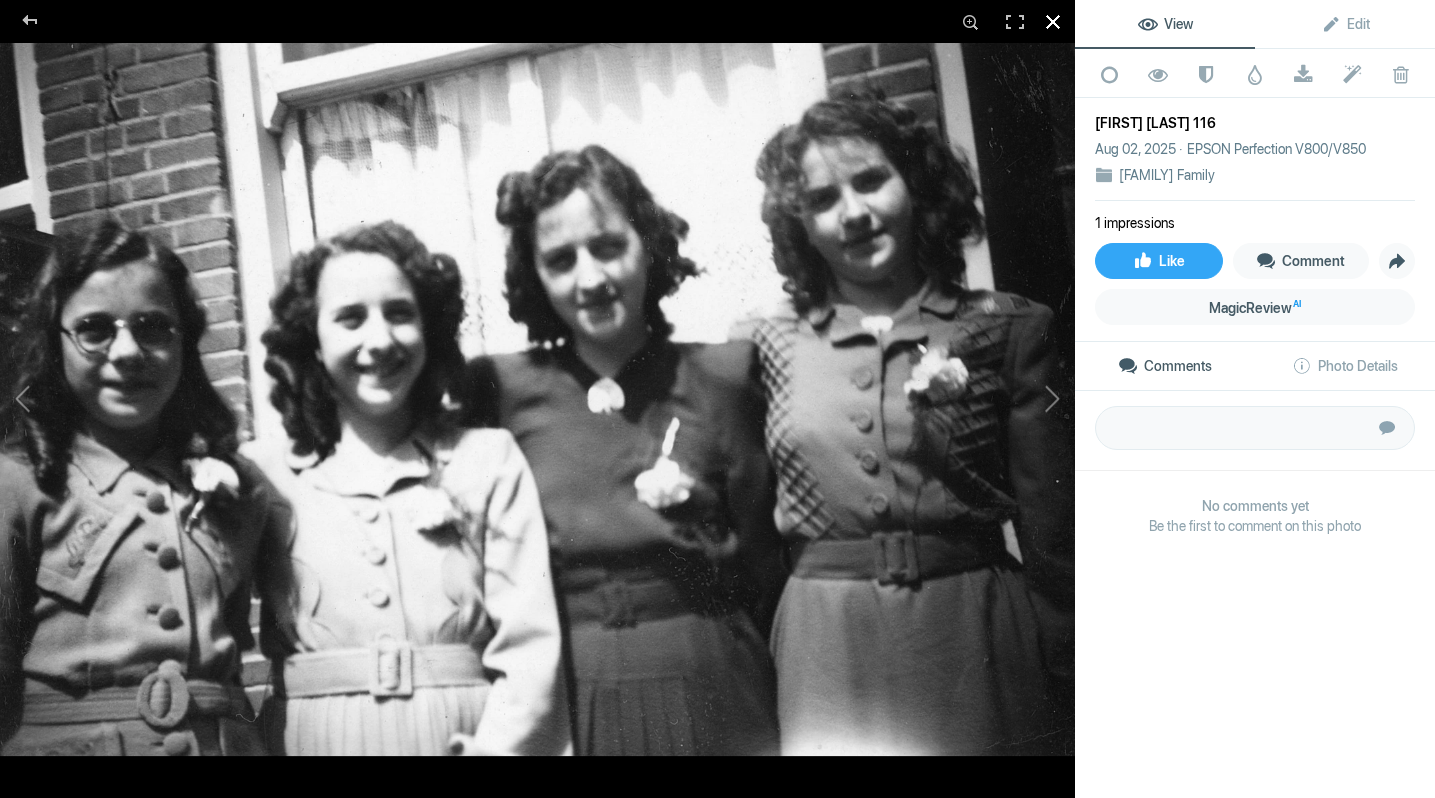 click 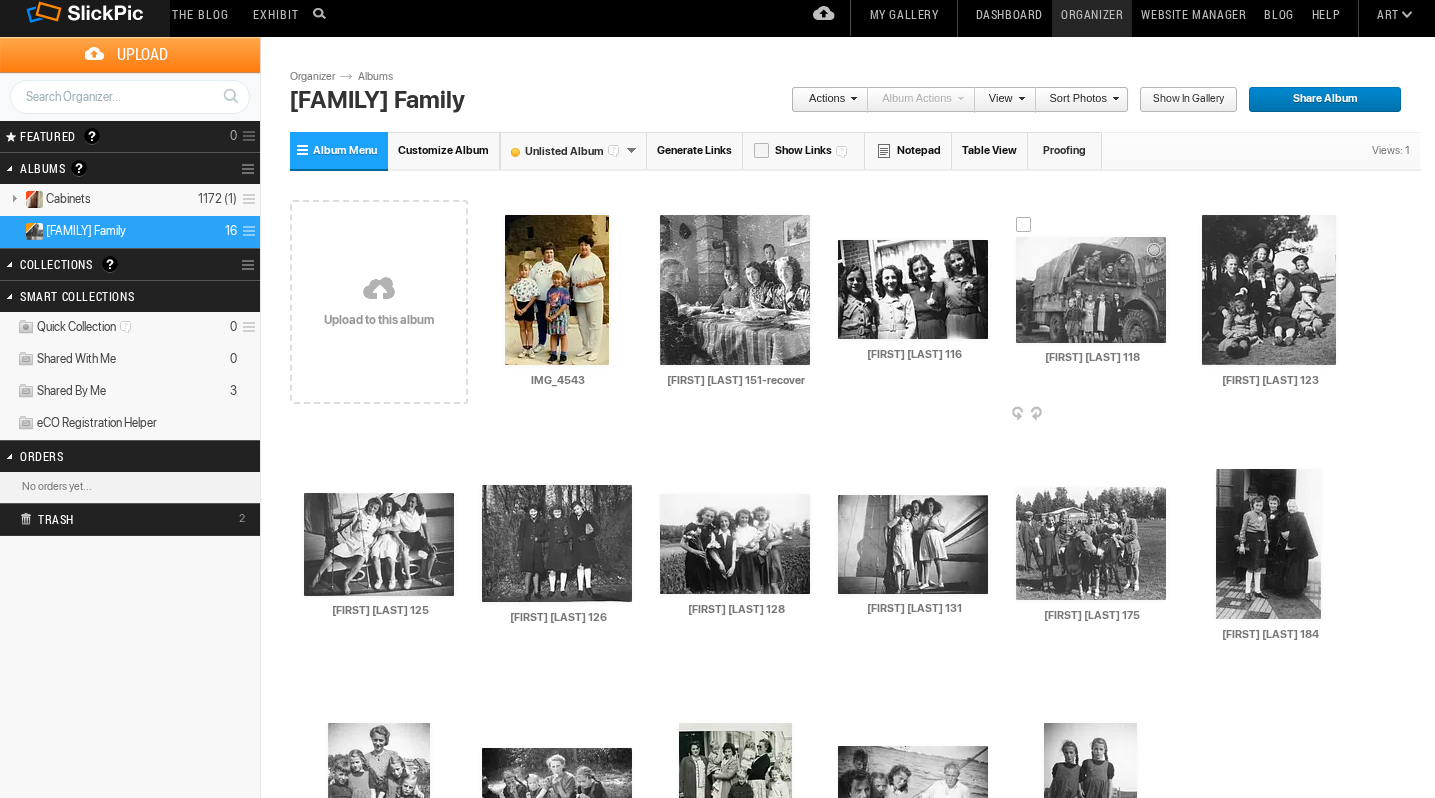 click at bounding box center (1091, 290) 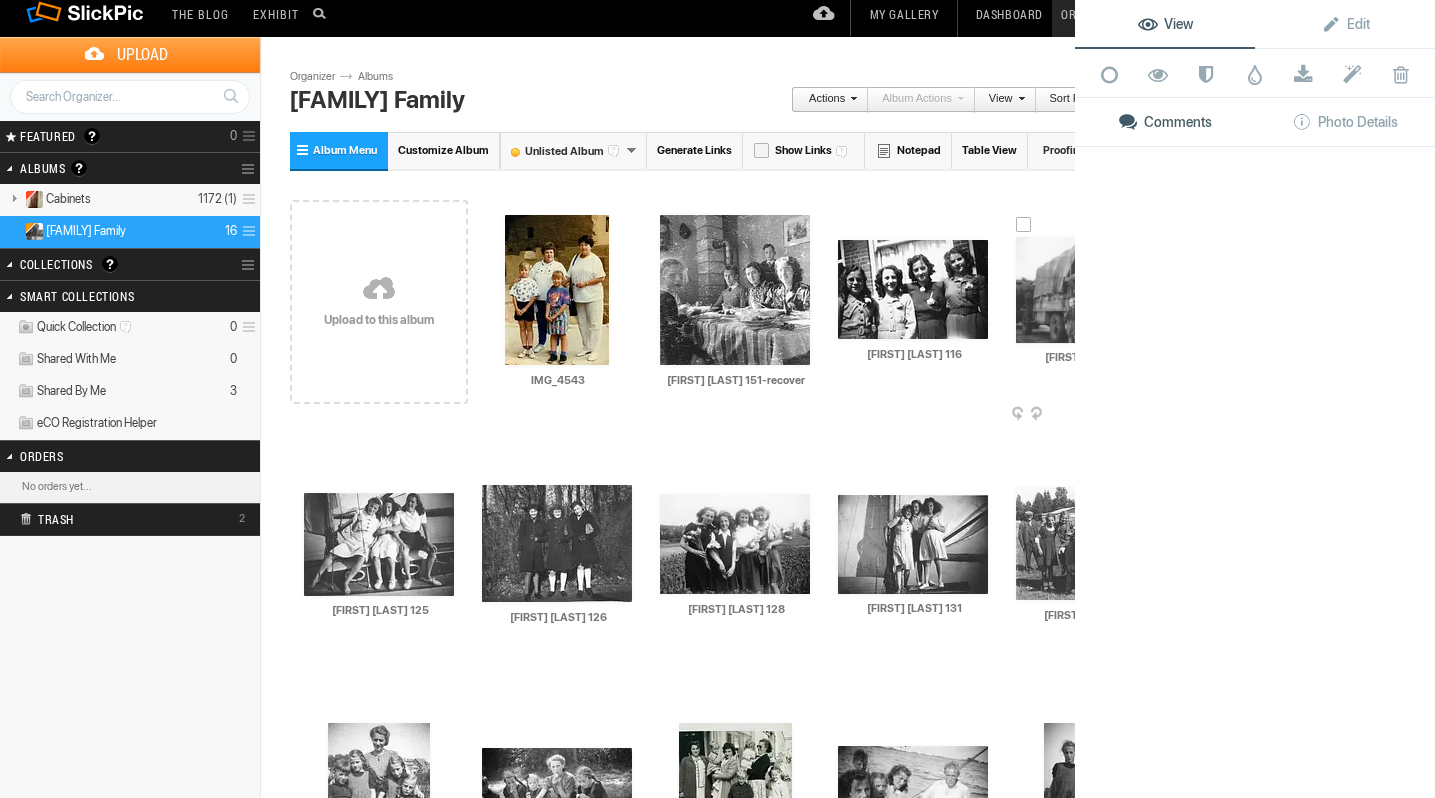 click on "View Edit Add to Quick Collection Remove from Quick Collection Hide from Public View Unhide from Public View Mark as Restricted Unmark as Restricted Watermark Download Submit to Photo Enhancement Order Remove from Photo Enhancement Order Delete Comments Photo Details" 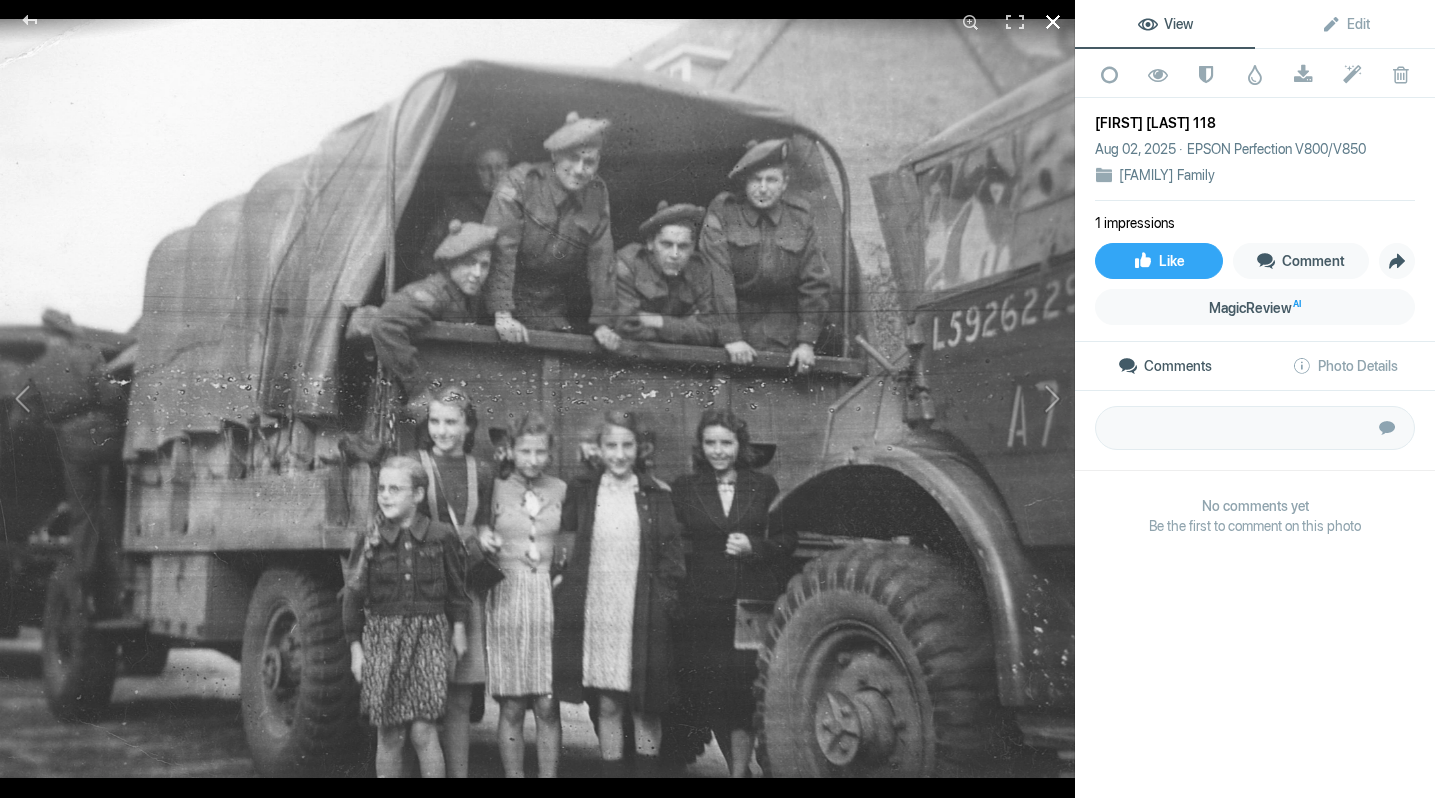 click 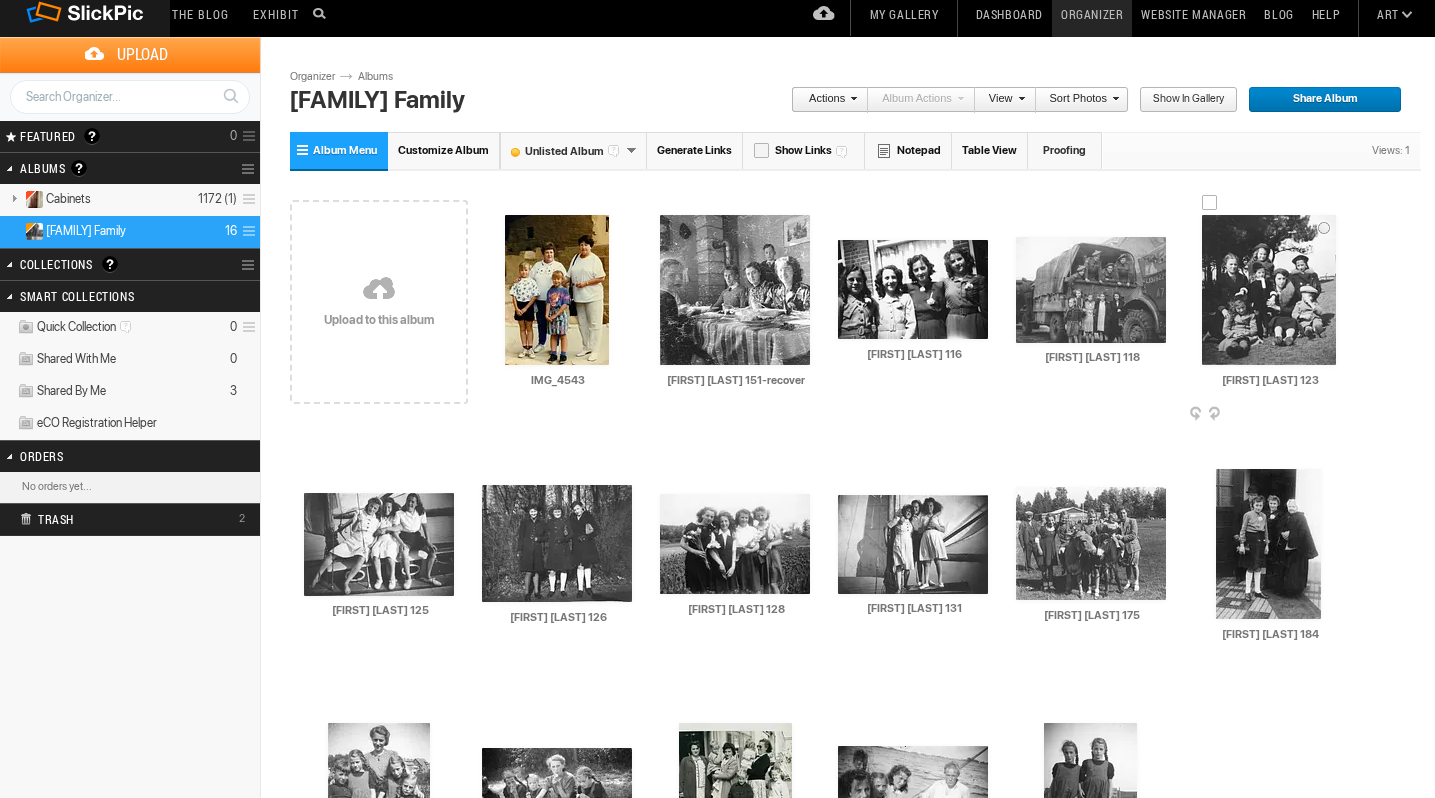 click at bounding box center [1269, 290] 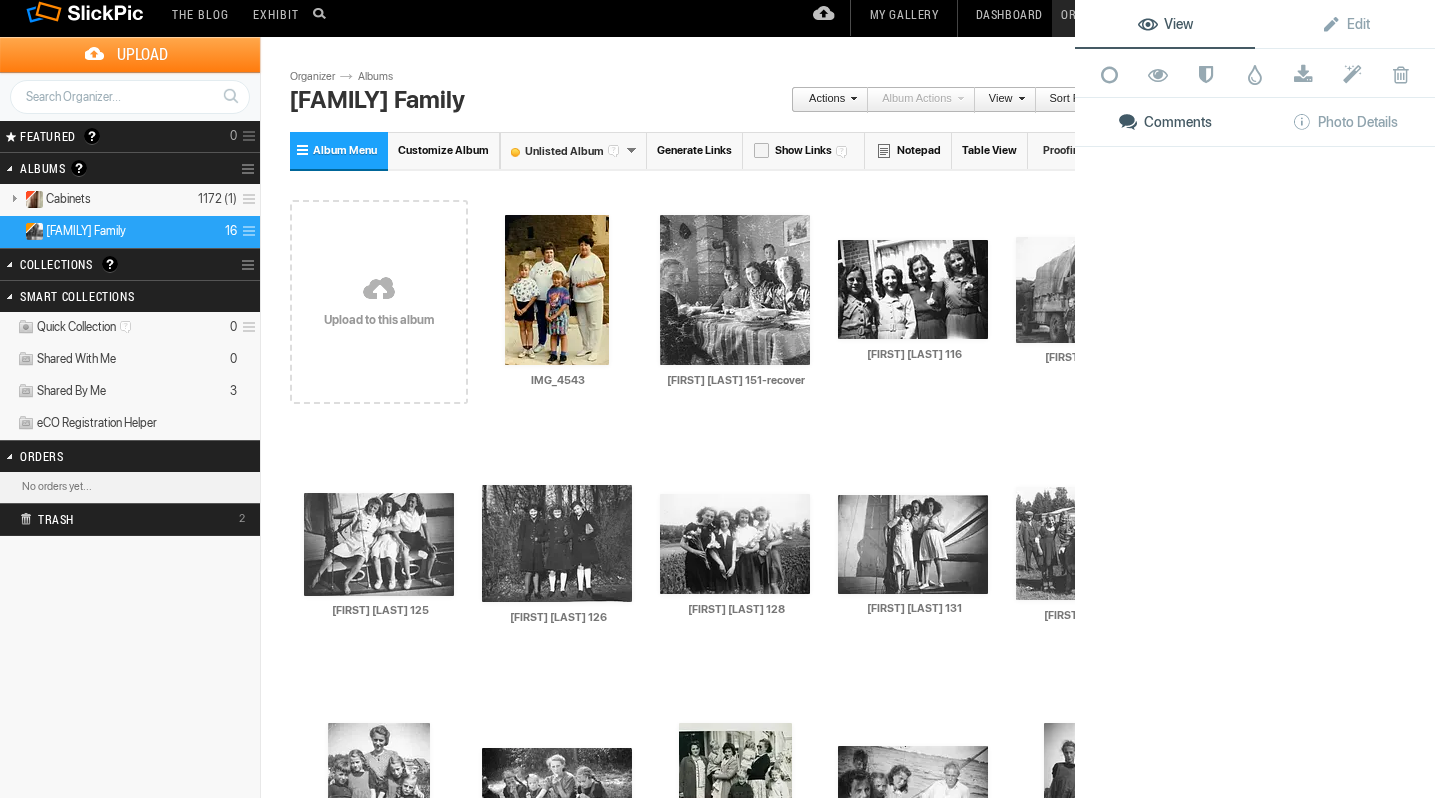 click on "View Edit Add to Quick Collection Remove from Quick Collection Hide from Public View Unhide from Public View Mark as Restricted Unmark as Restricted Watermark Download Submit to Photo Enhancement Order Remove from Photo Enhancement Order Delete Comments Photo Details" 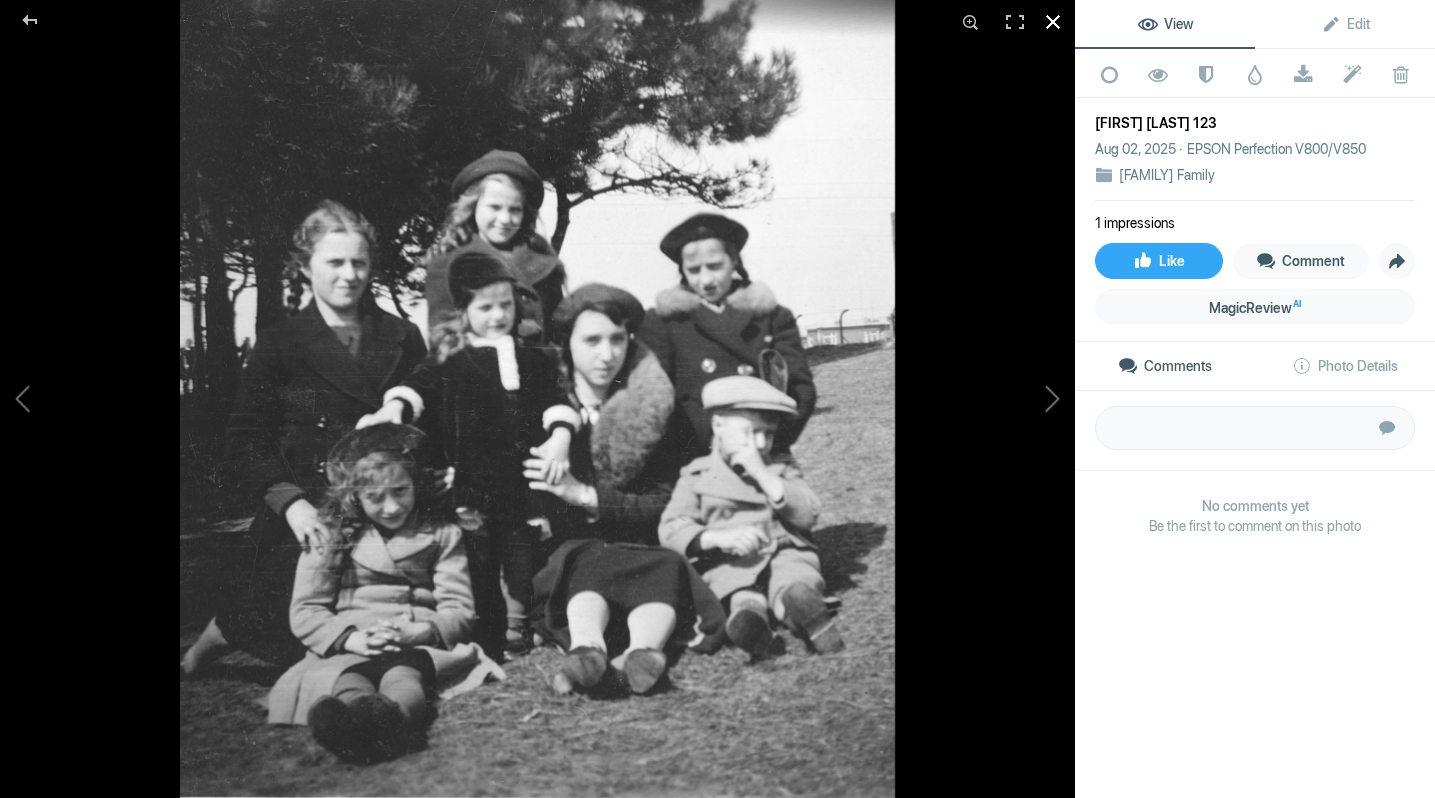 click 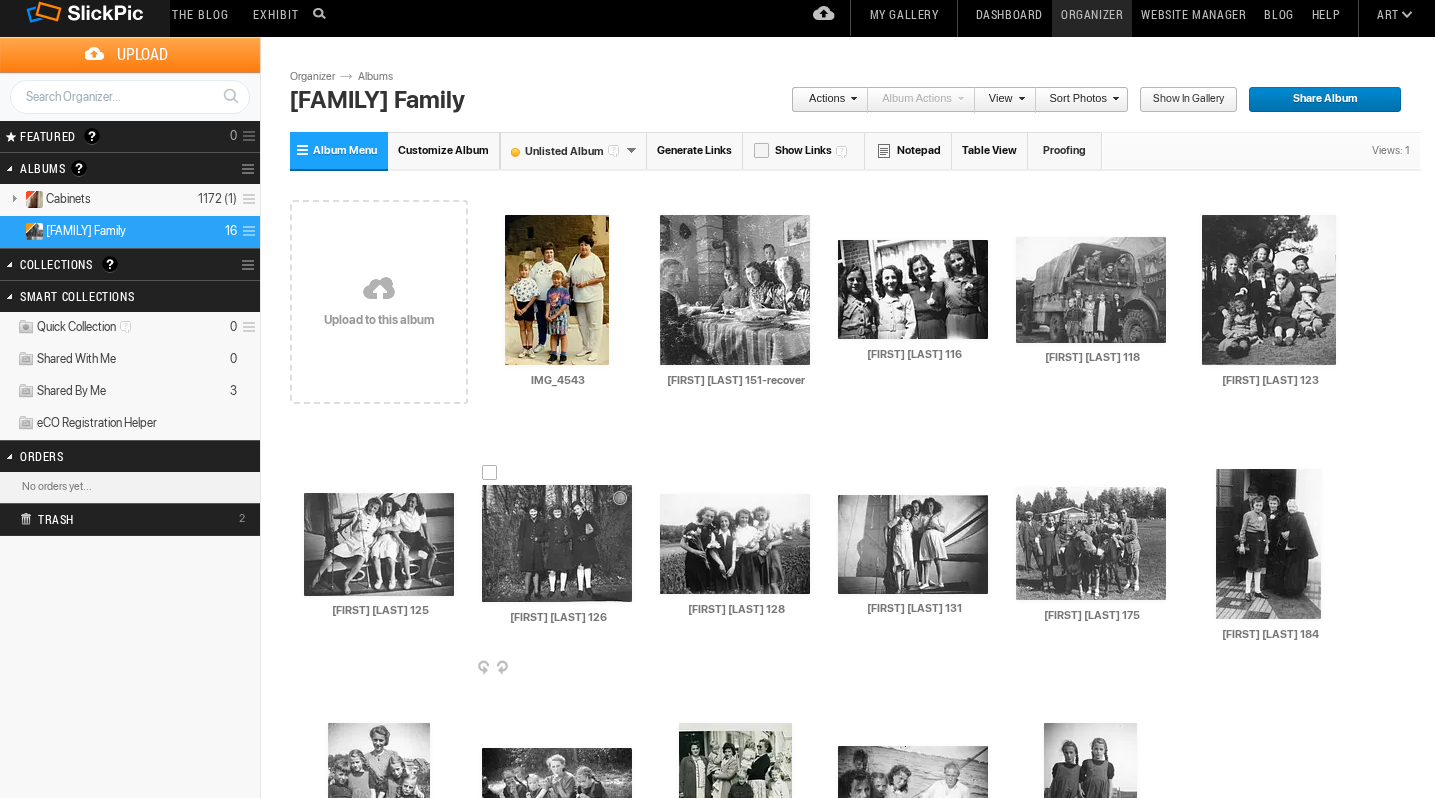 click at bounding box center [557, 543] 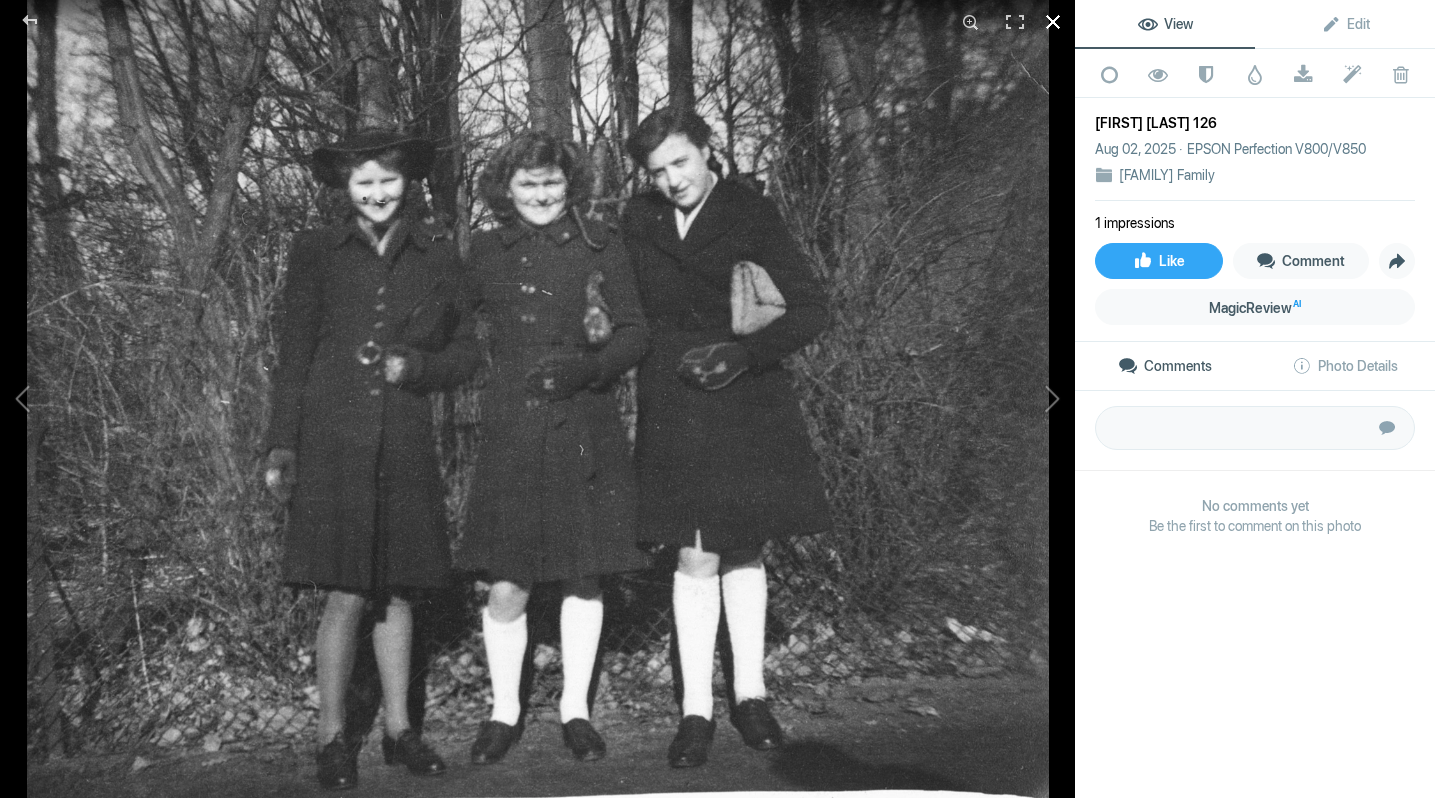 click 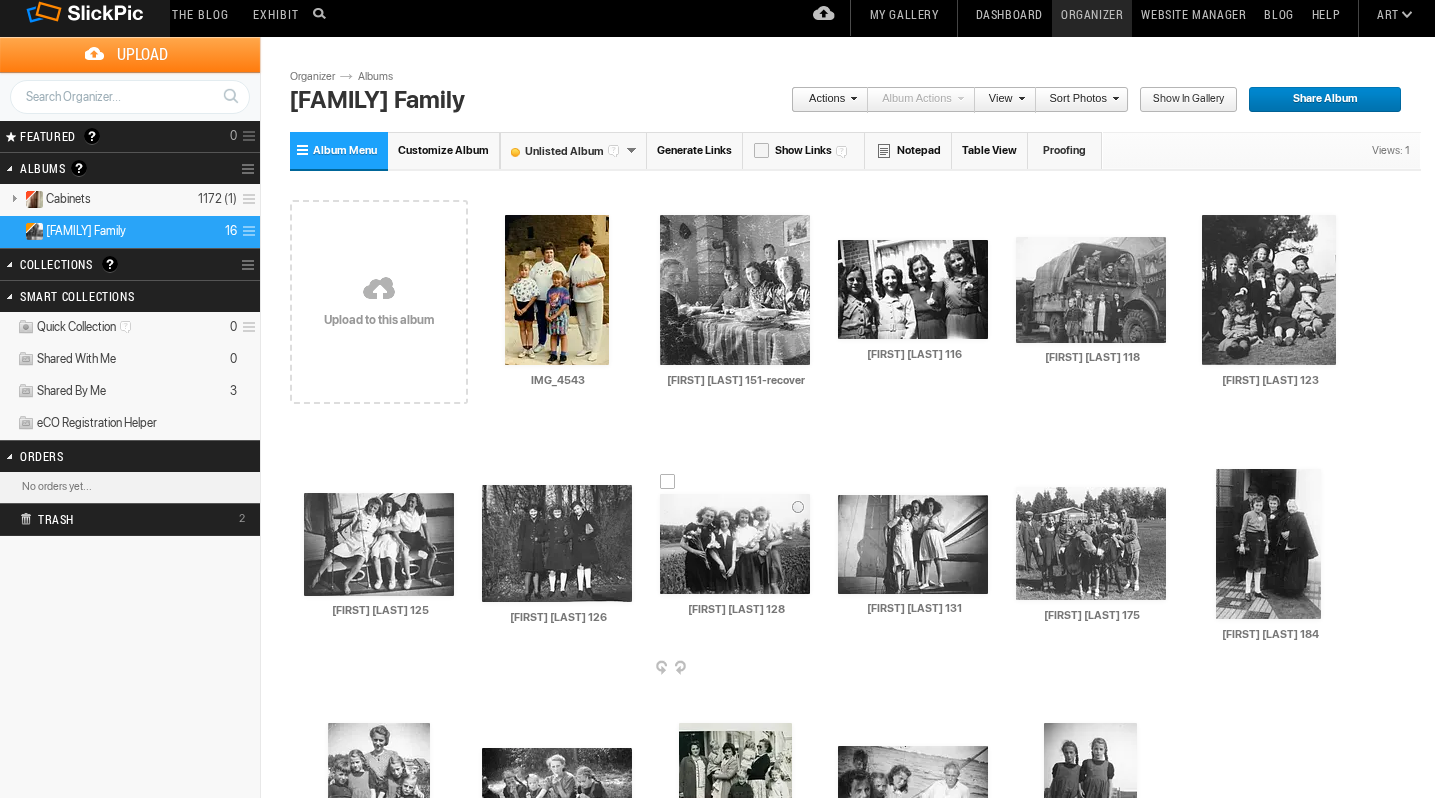 click at bounding box center [735, 544] 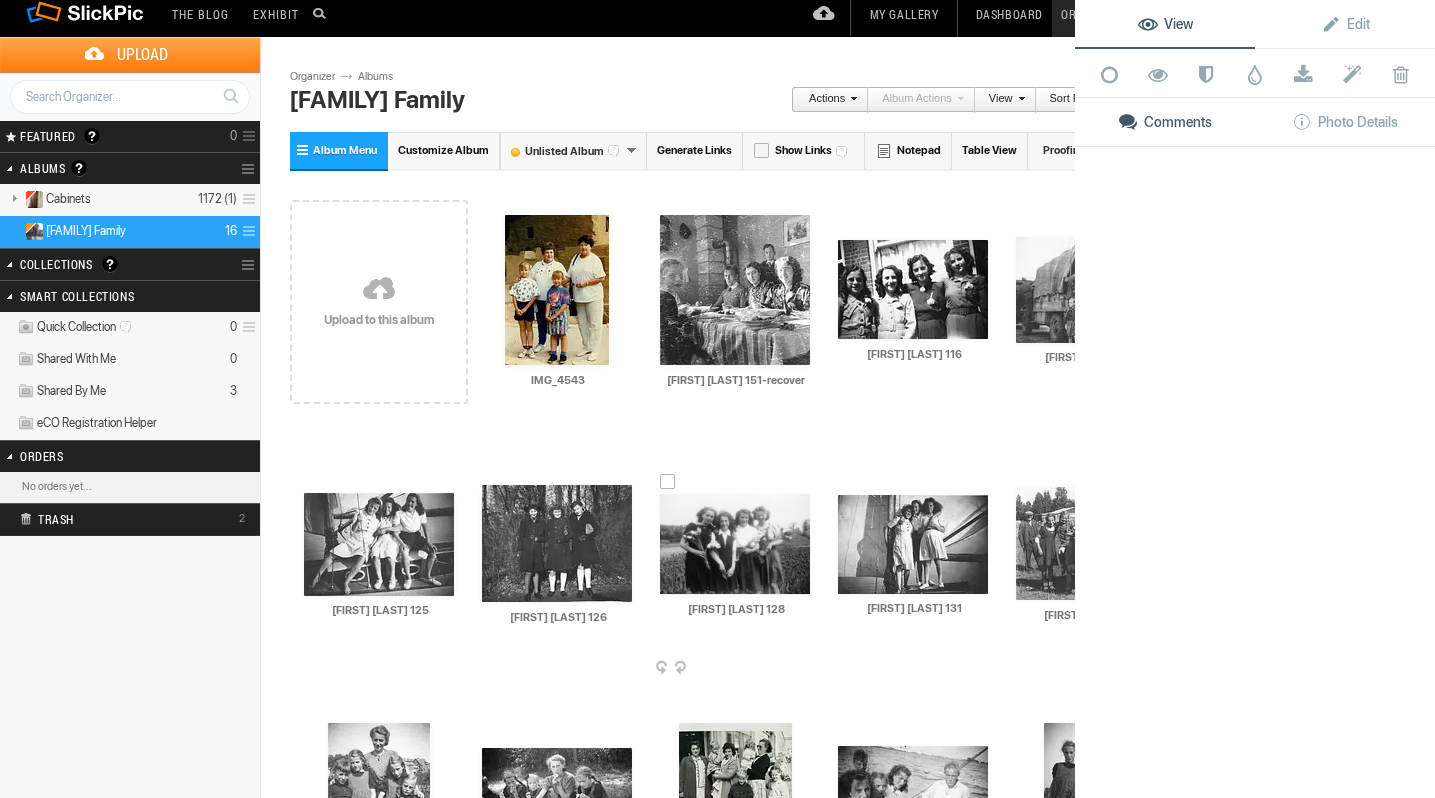 click 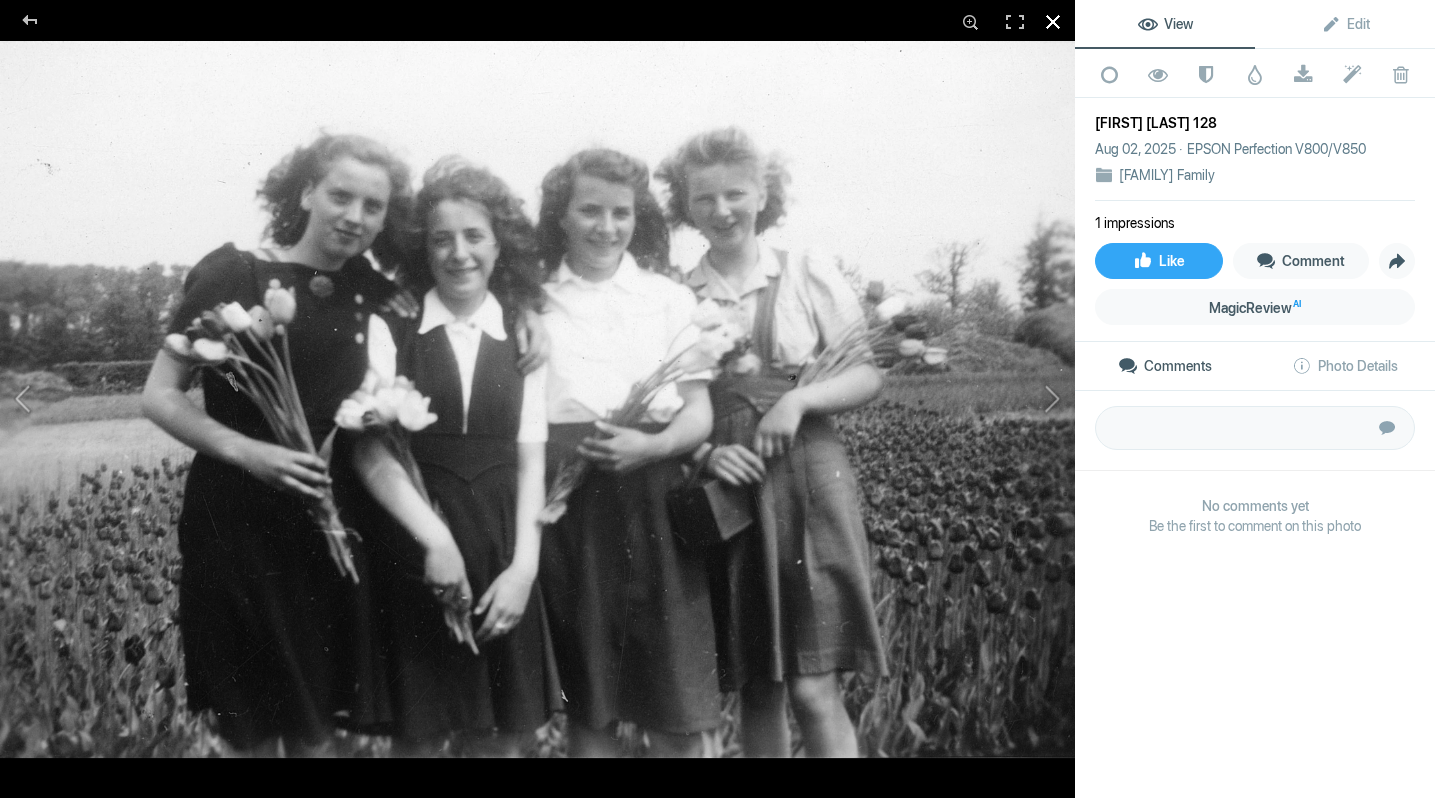 click 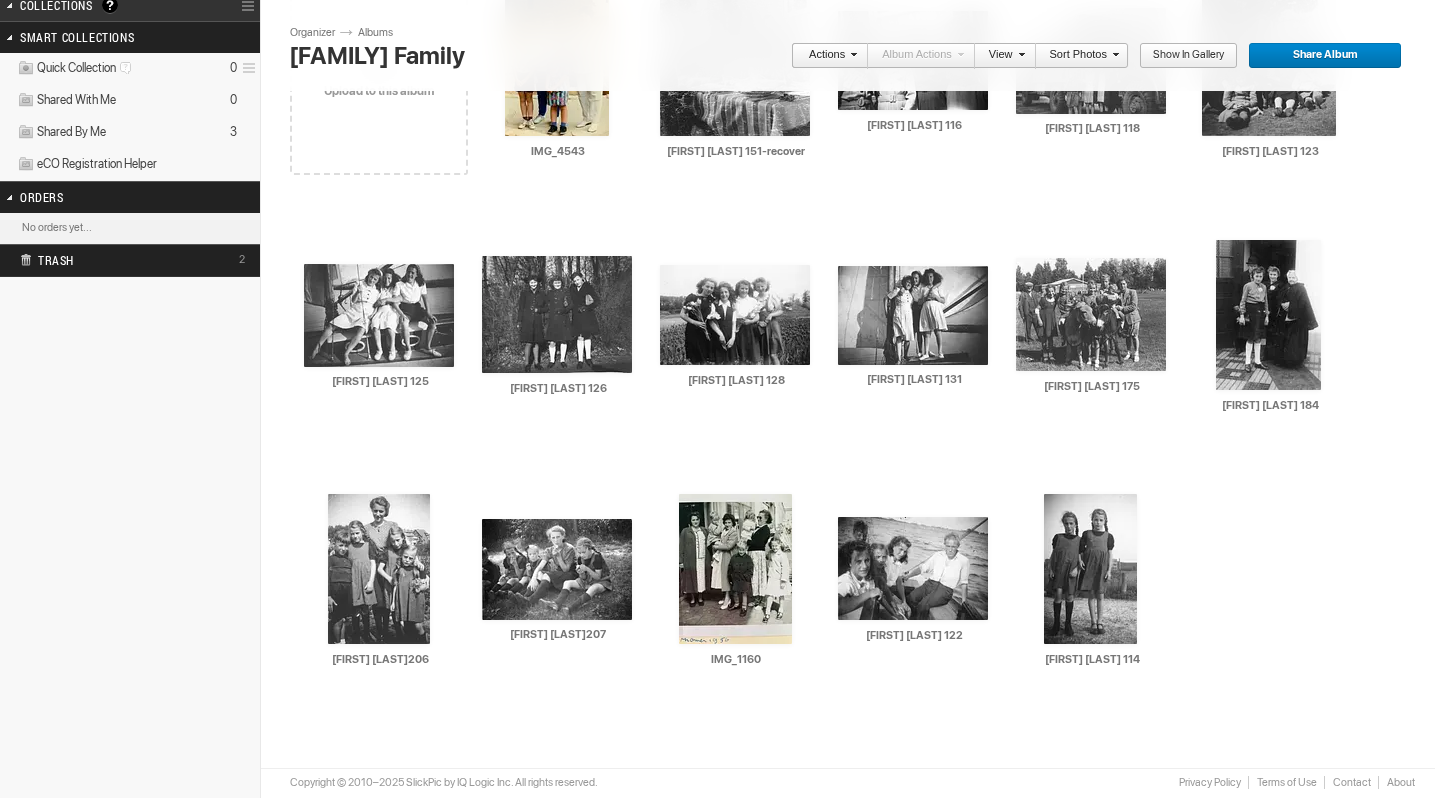 scroll, scrollTop: 268, scrollLeft: 0, axis: vertical 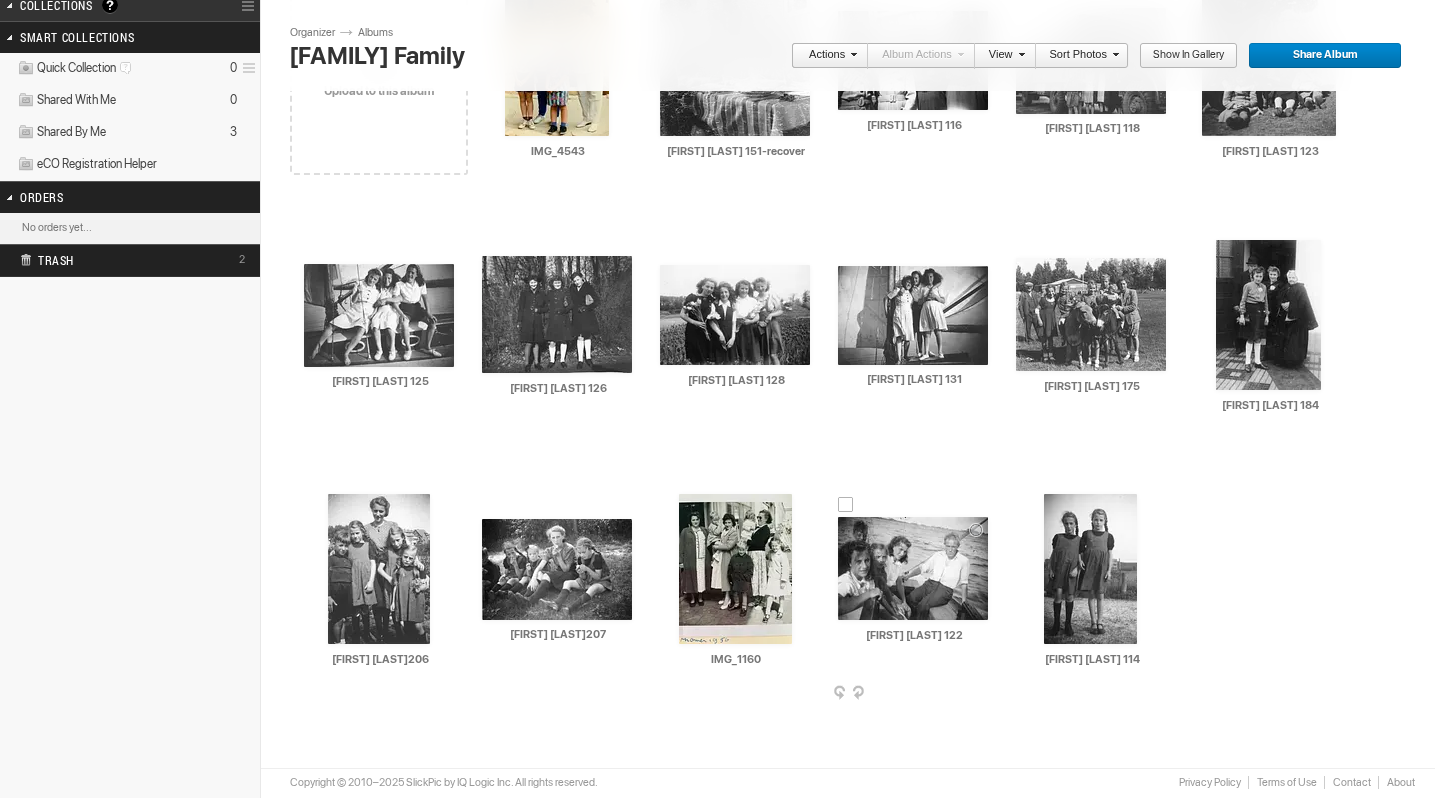 click at bounding box center [913, 568] 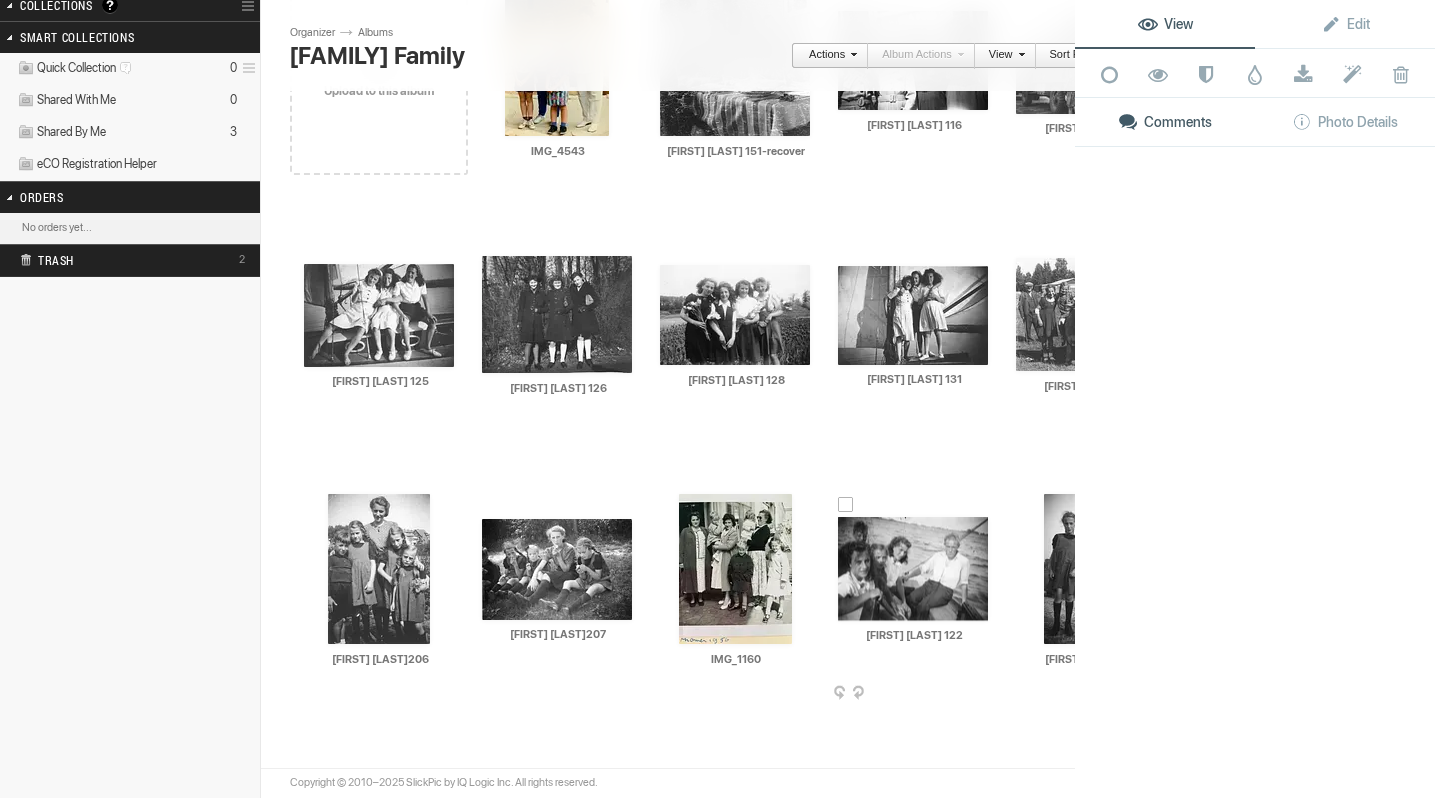 click 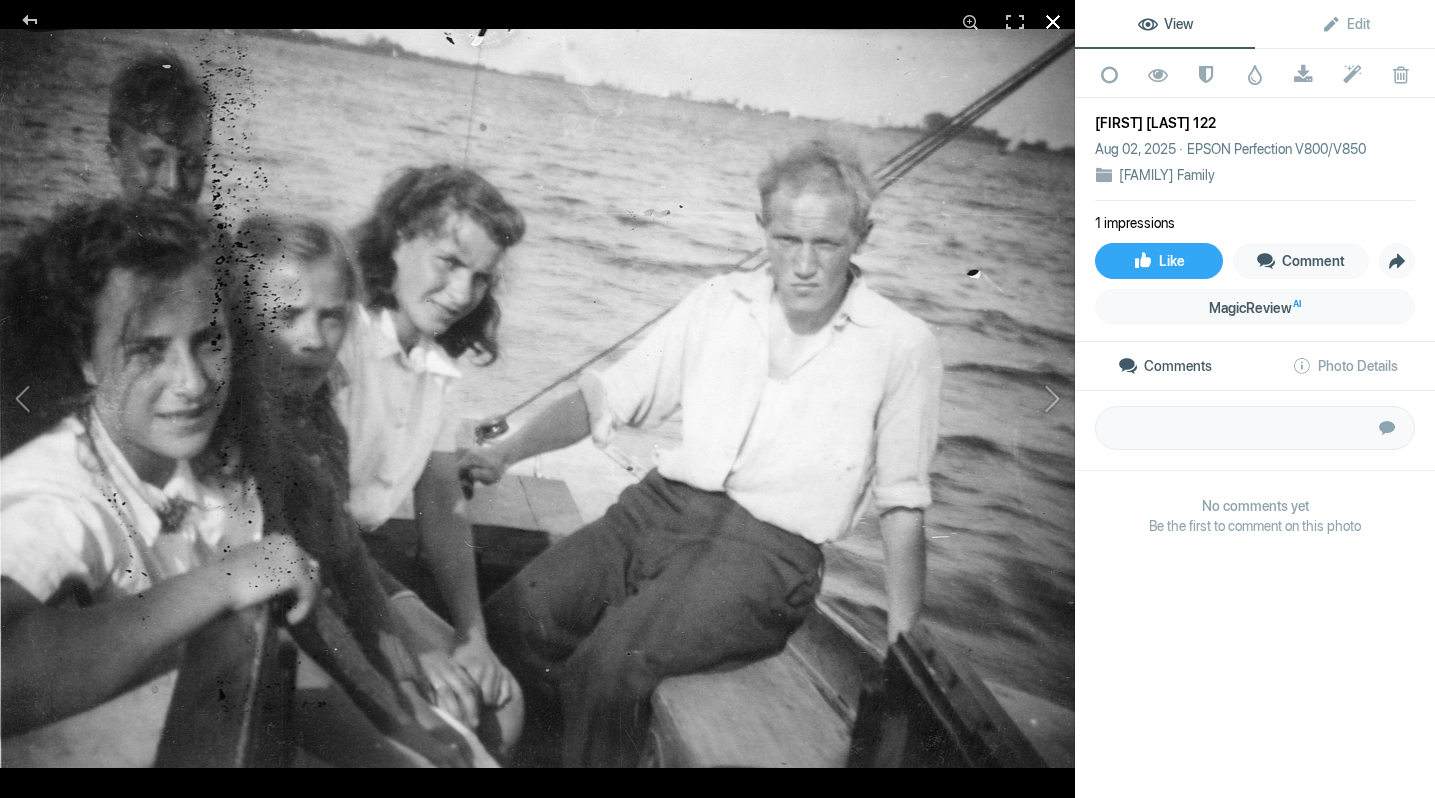 click 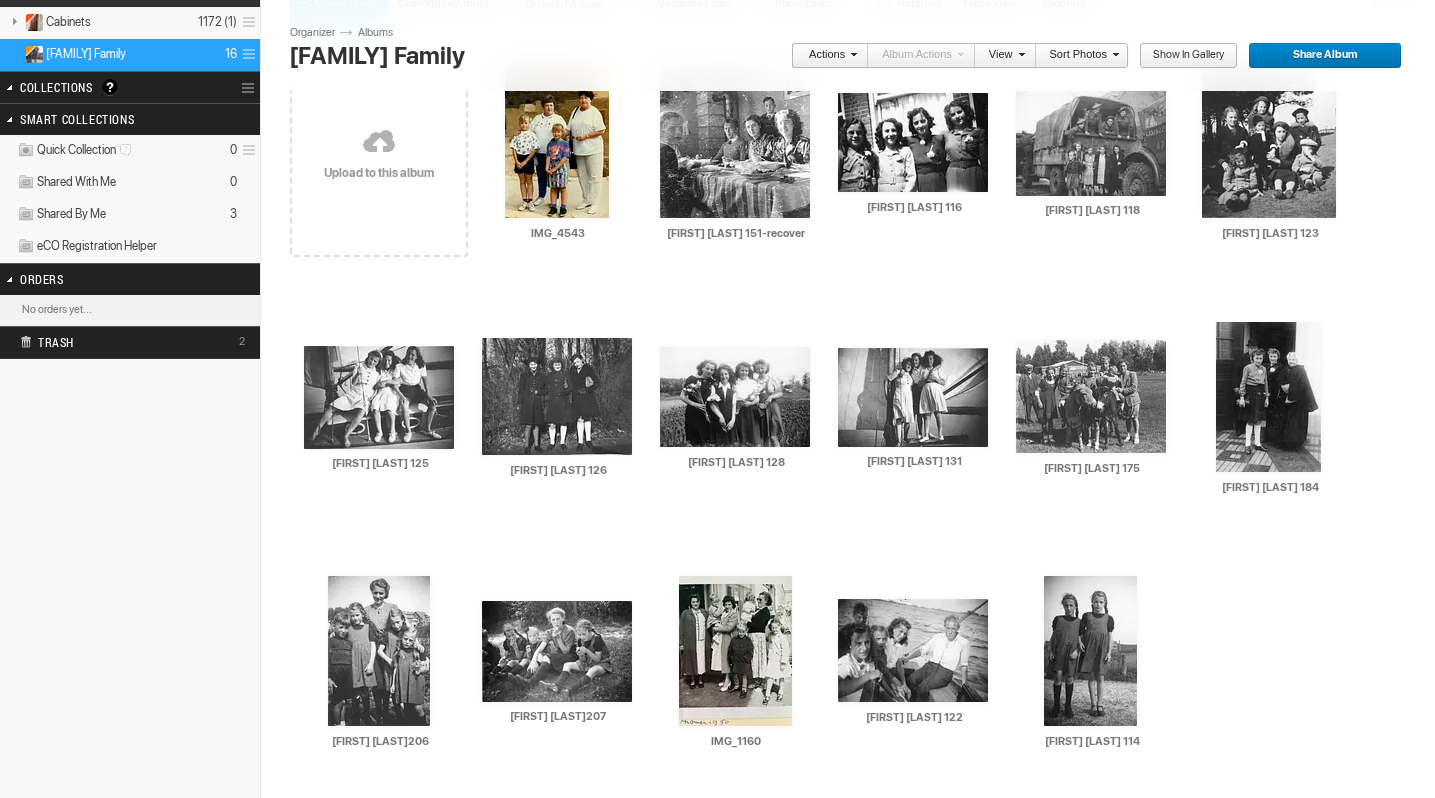 scroll, scrollTop: 180, scrollLeft: 0, axis: vertical 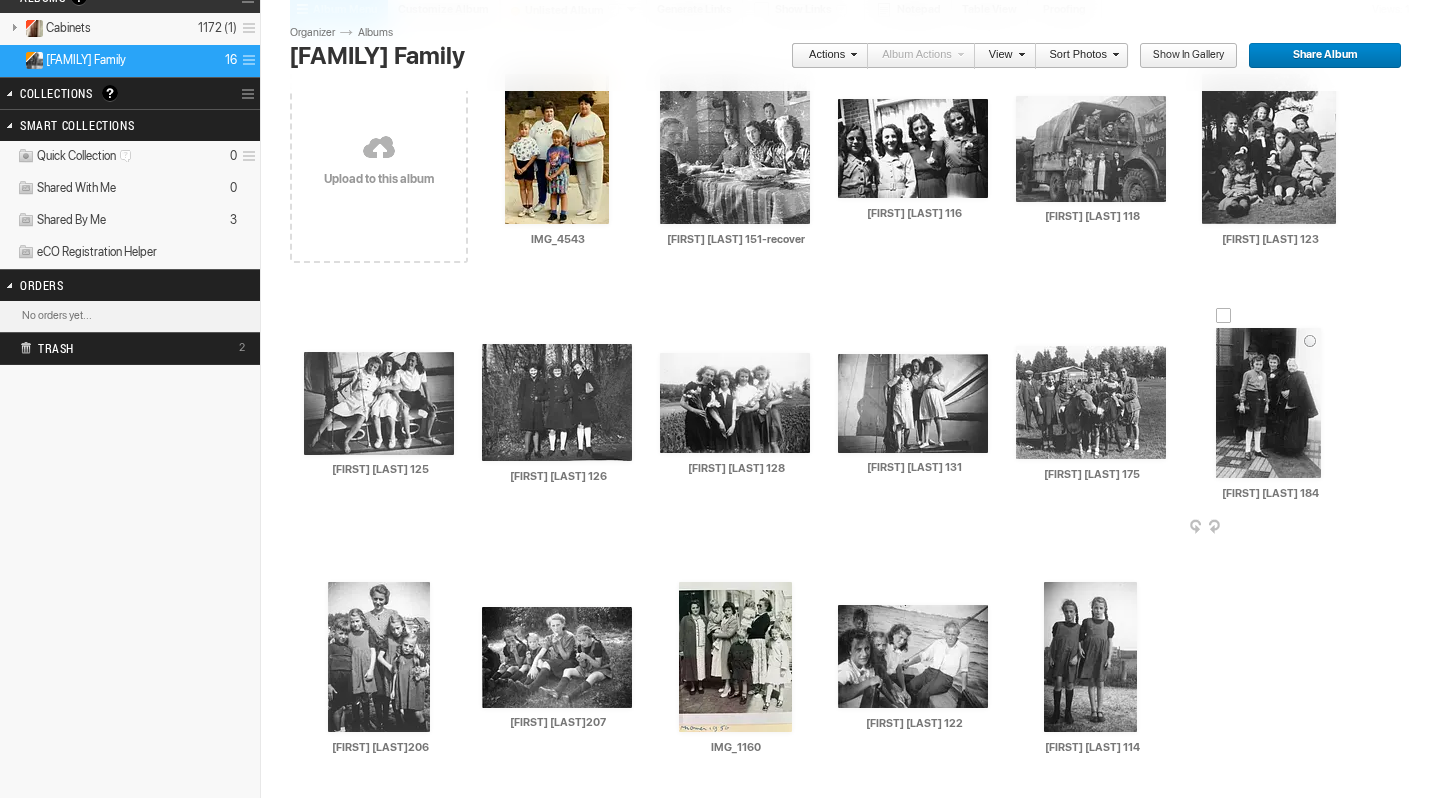 click at bounding box center (1268, 403) 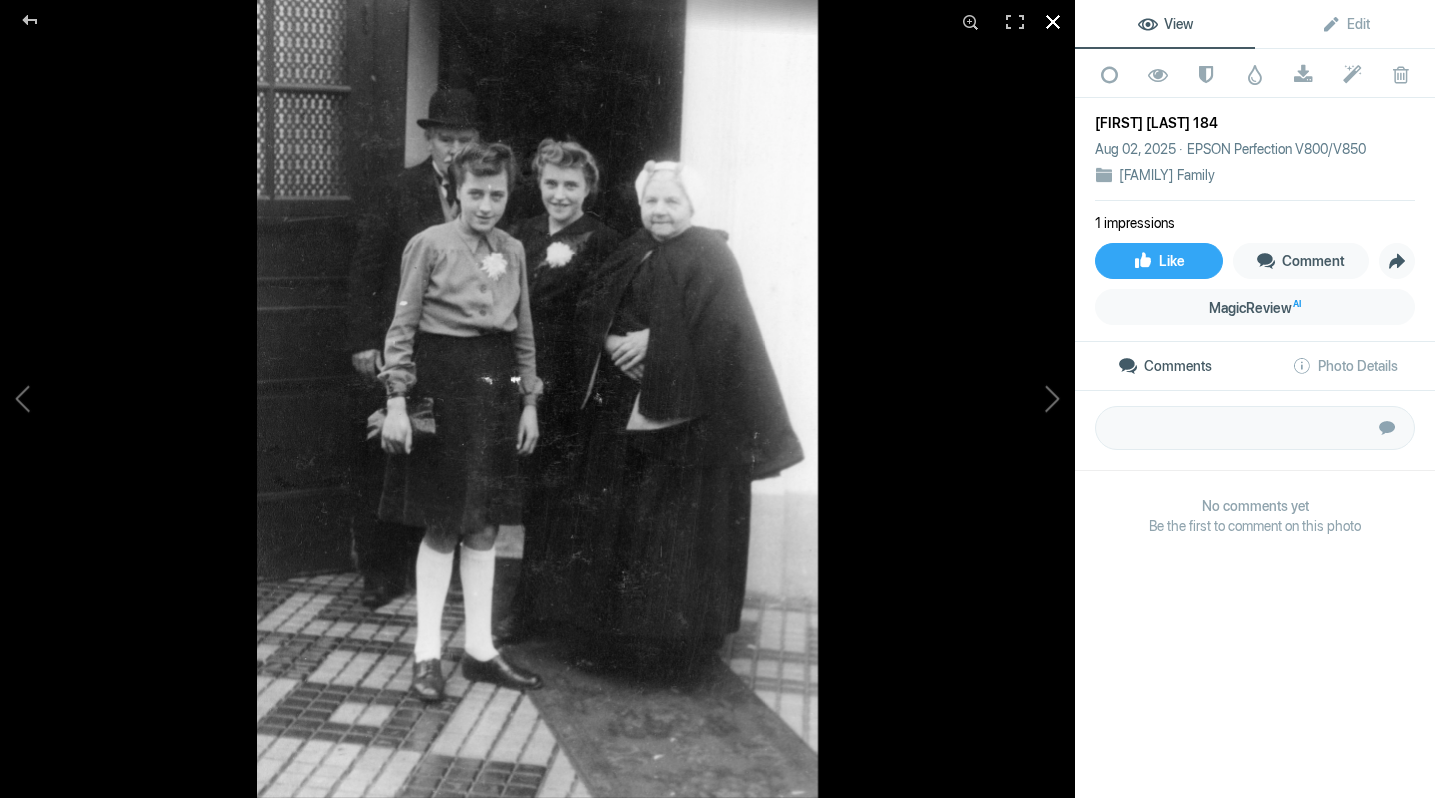 click 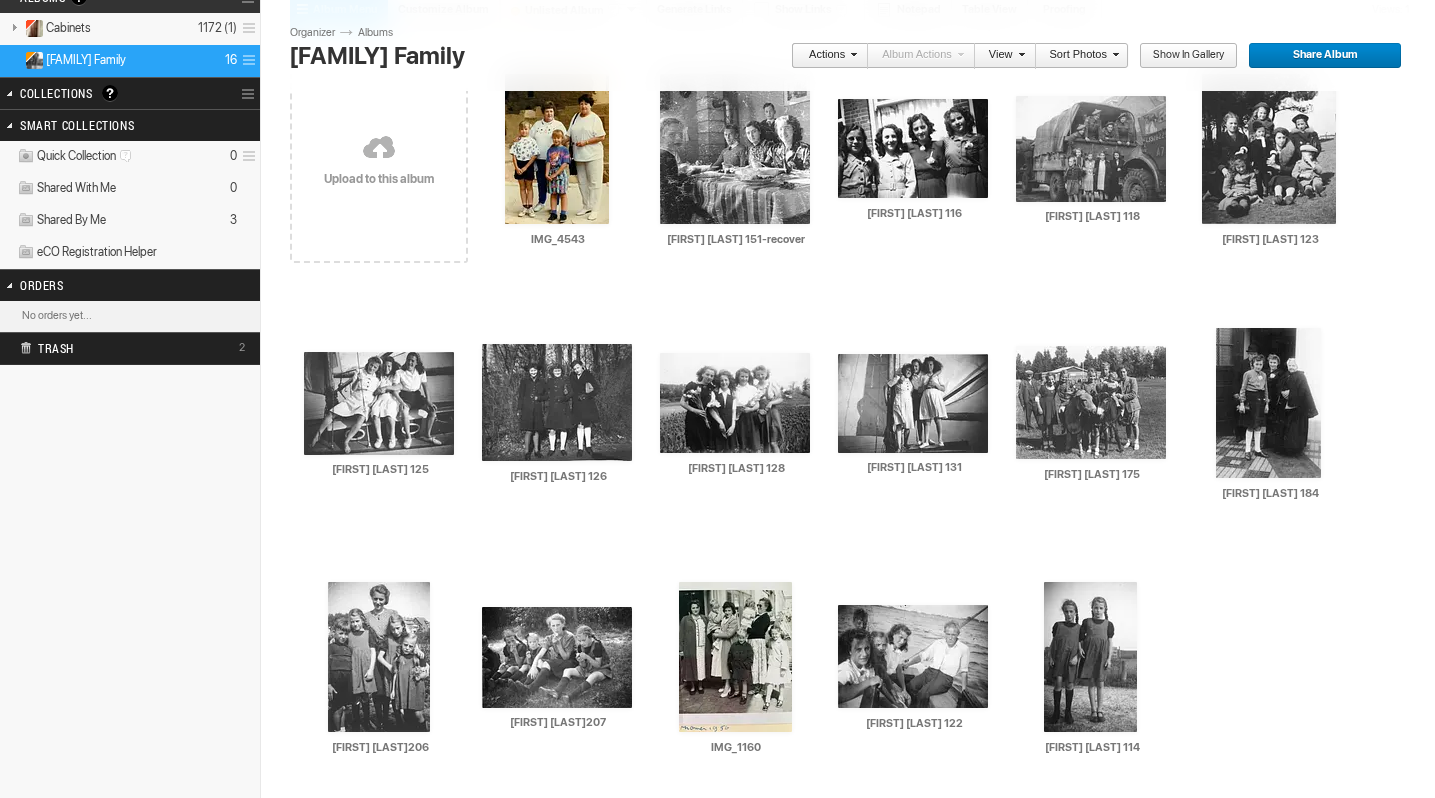 click at bounding box center [379, 149] 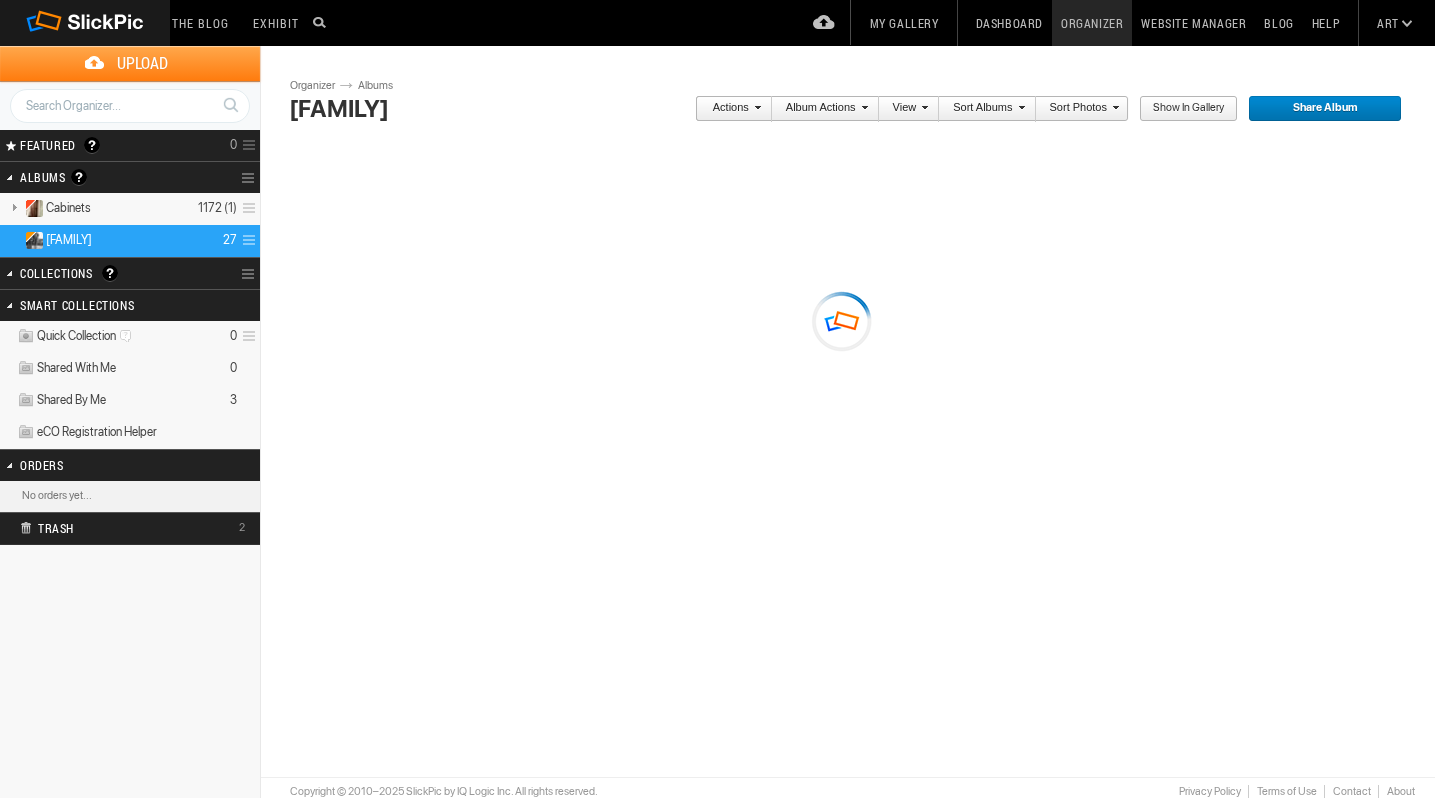 scroll, scrollTop: 0, scrollLeft: 0, axis: both 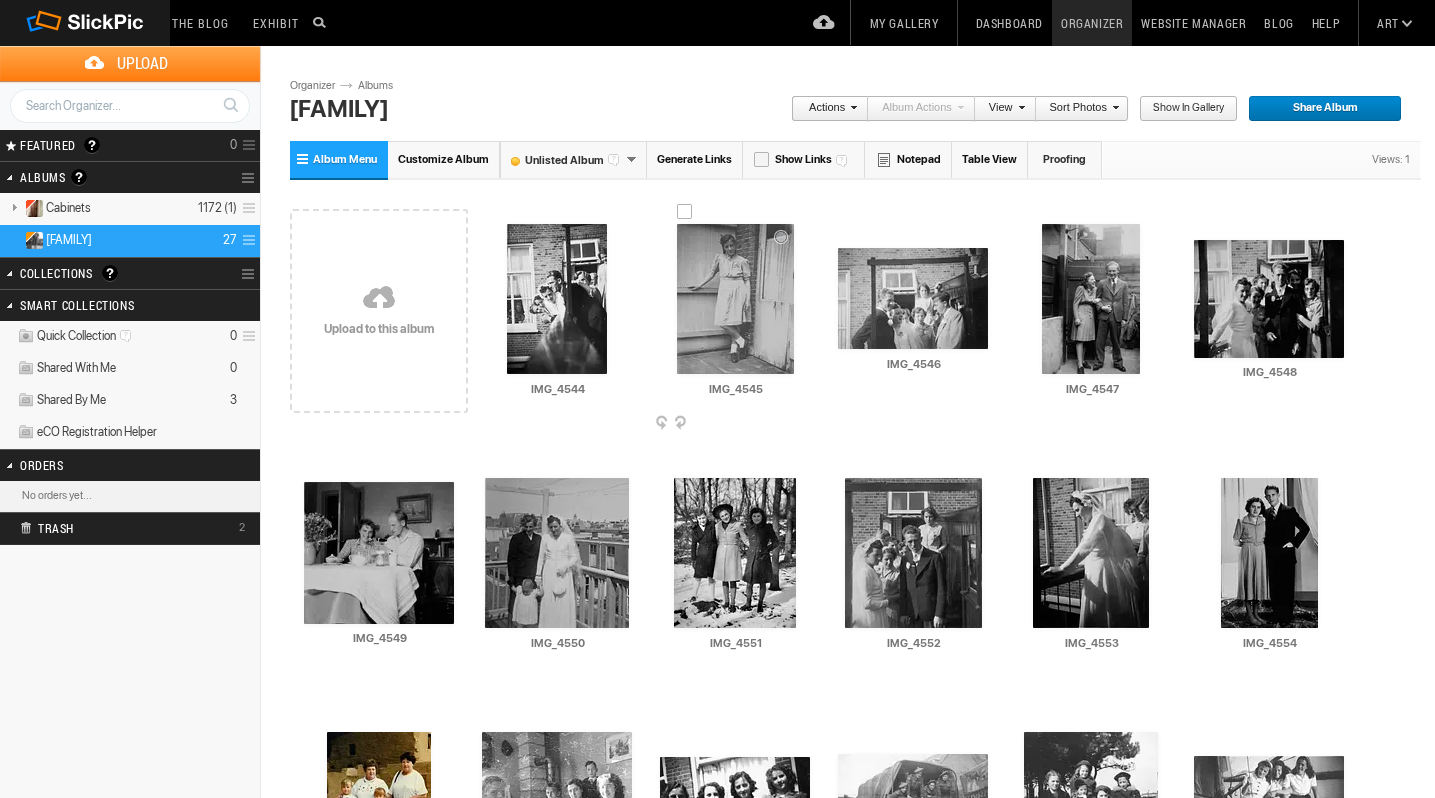 click at bounding box center [735, 299] 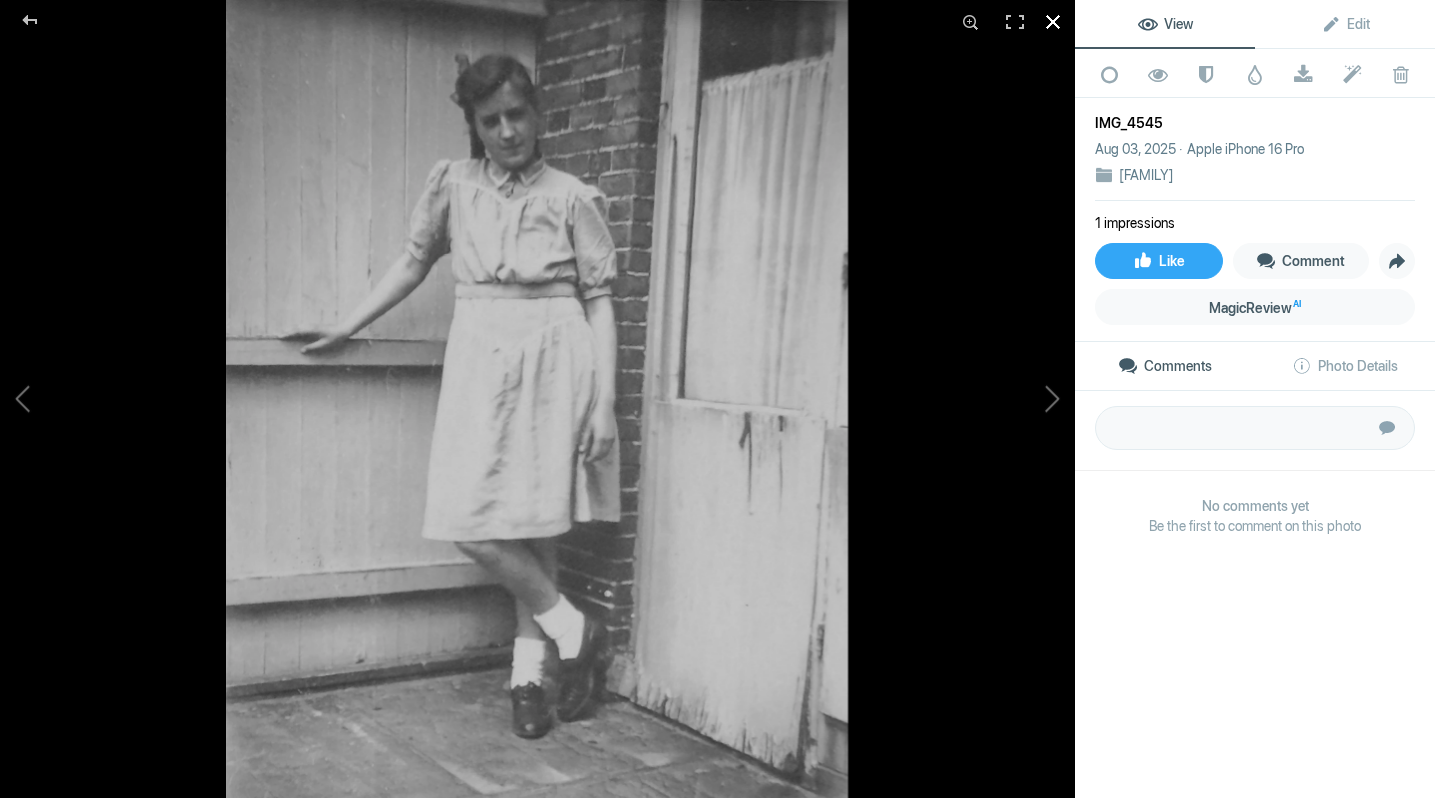 click 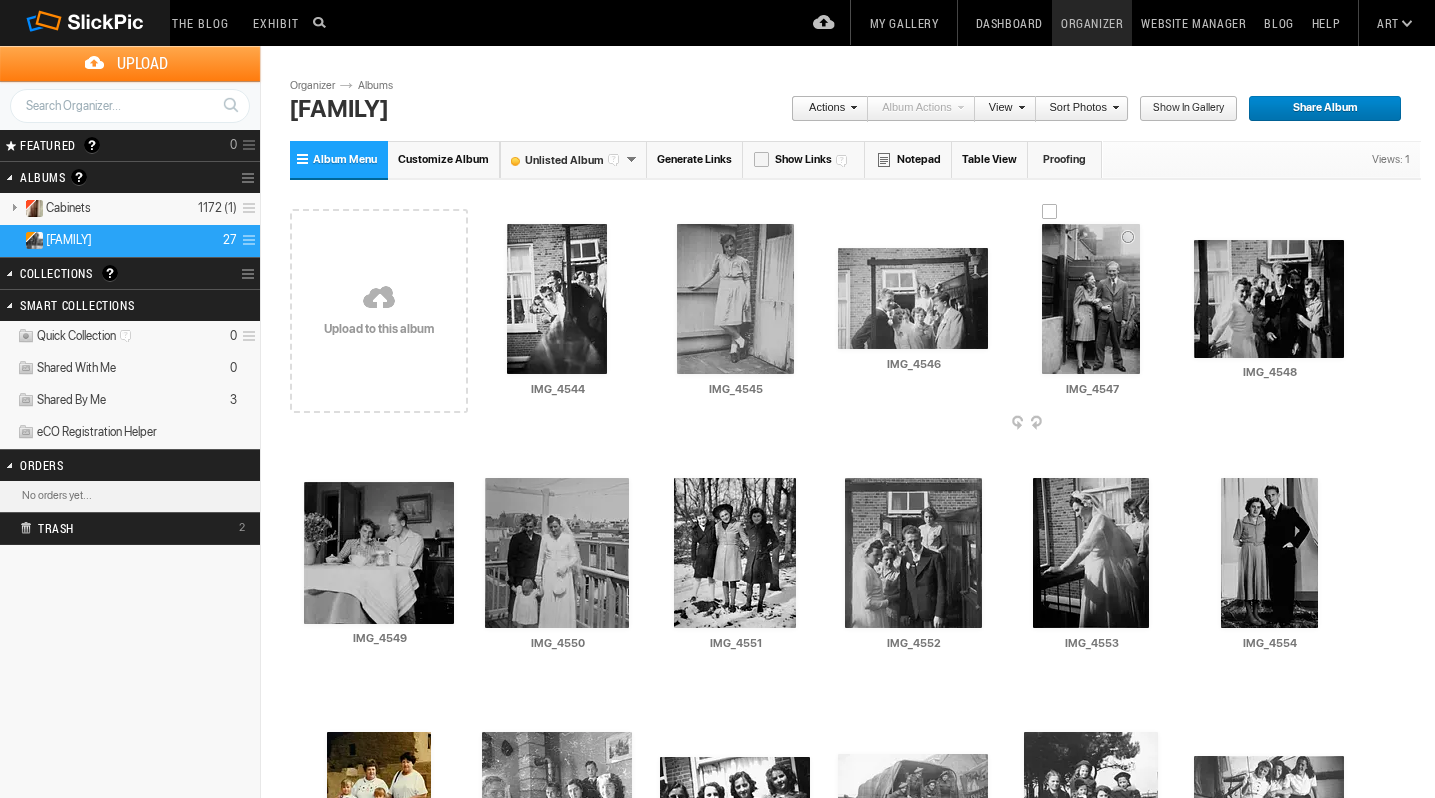 click at bounding box center [1091, 299] 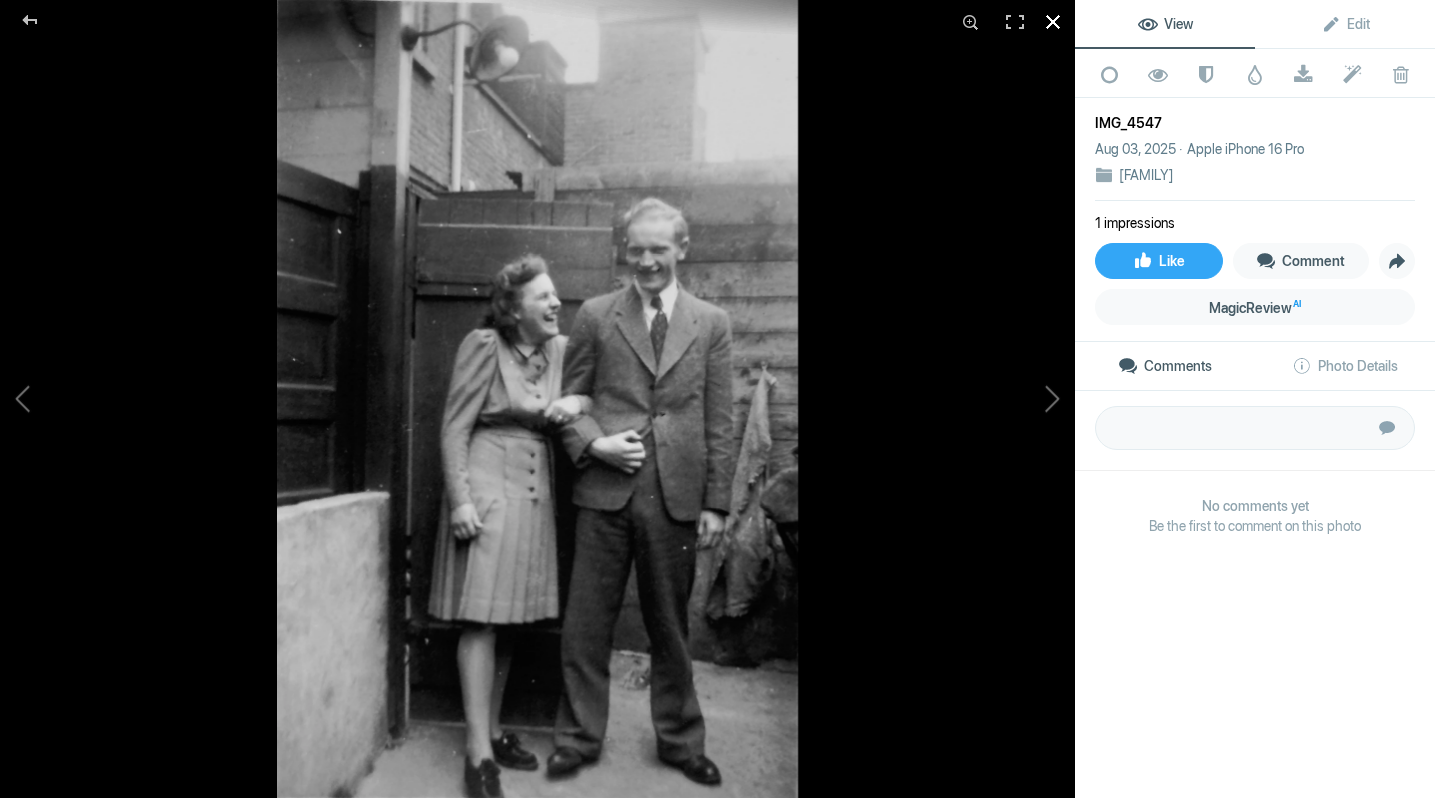 click 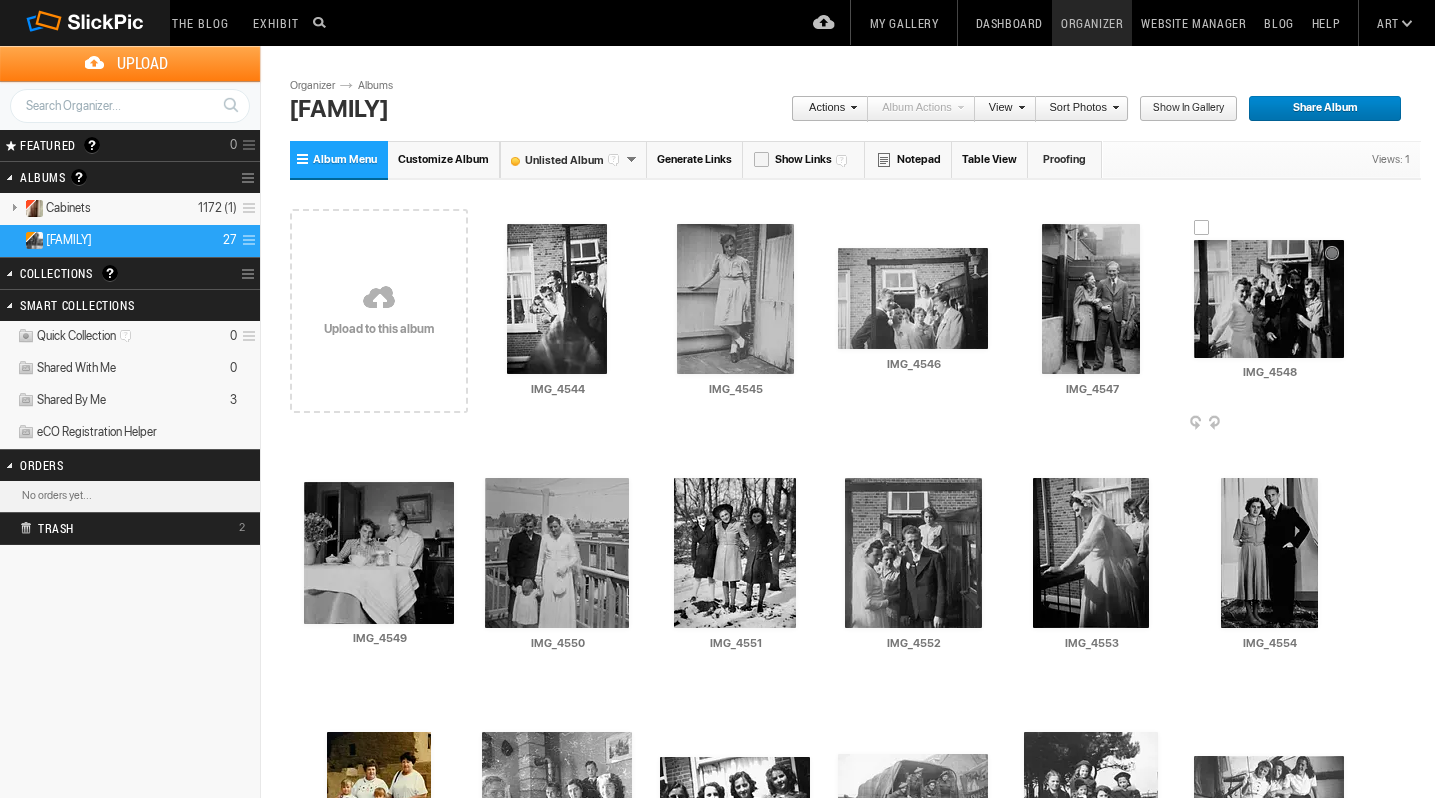 click at bounding box center (1269, 299) 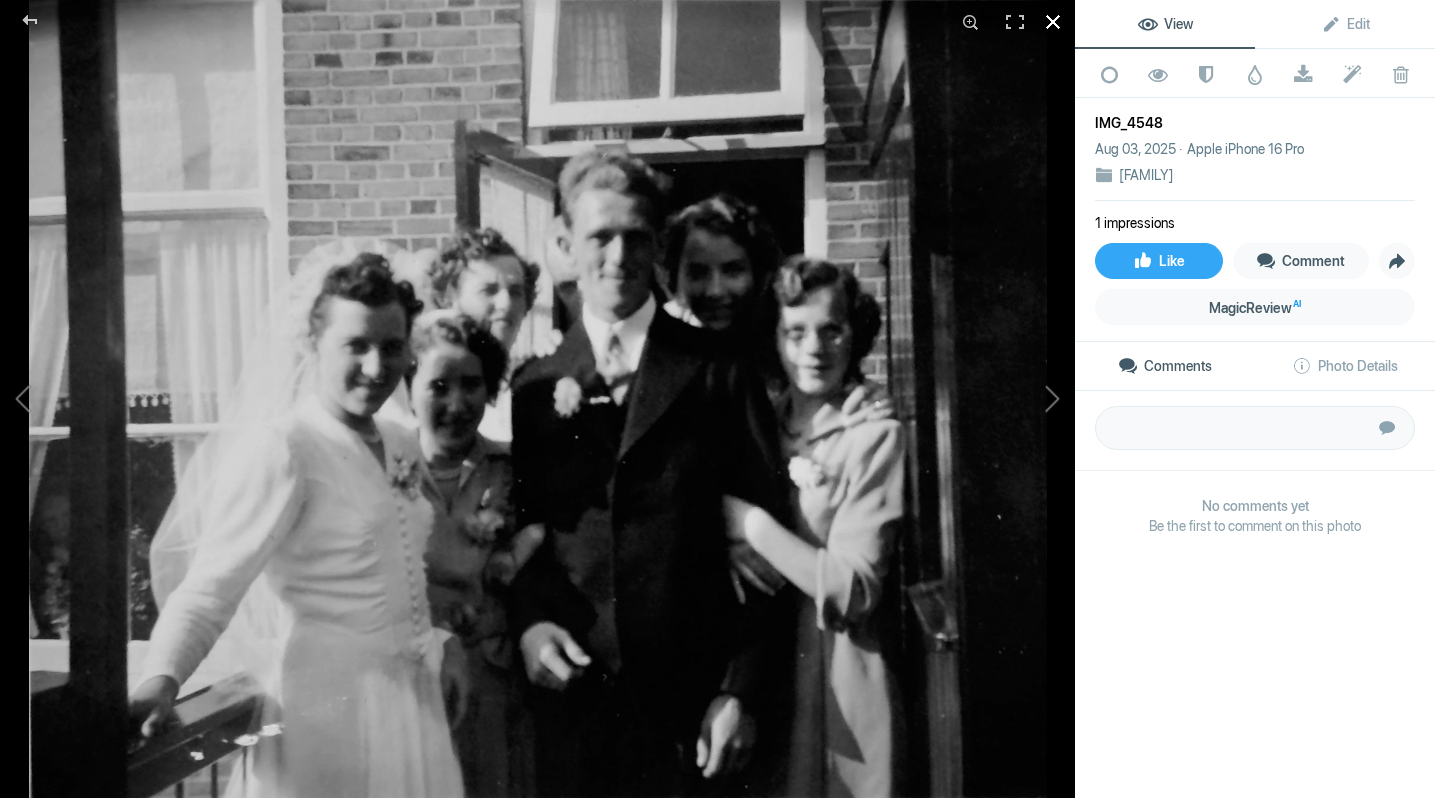 click 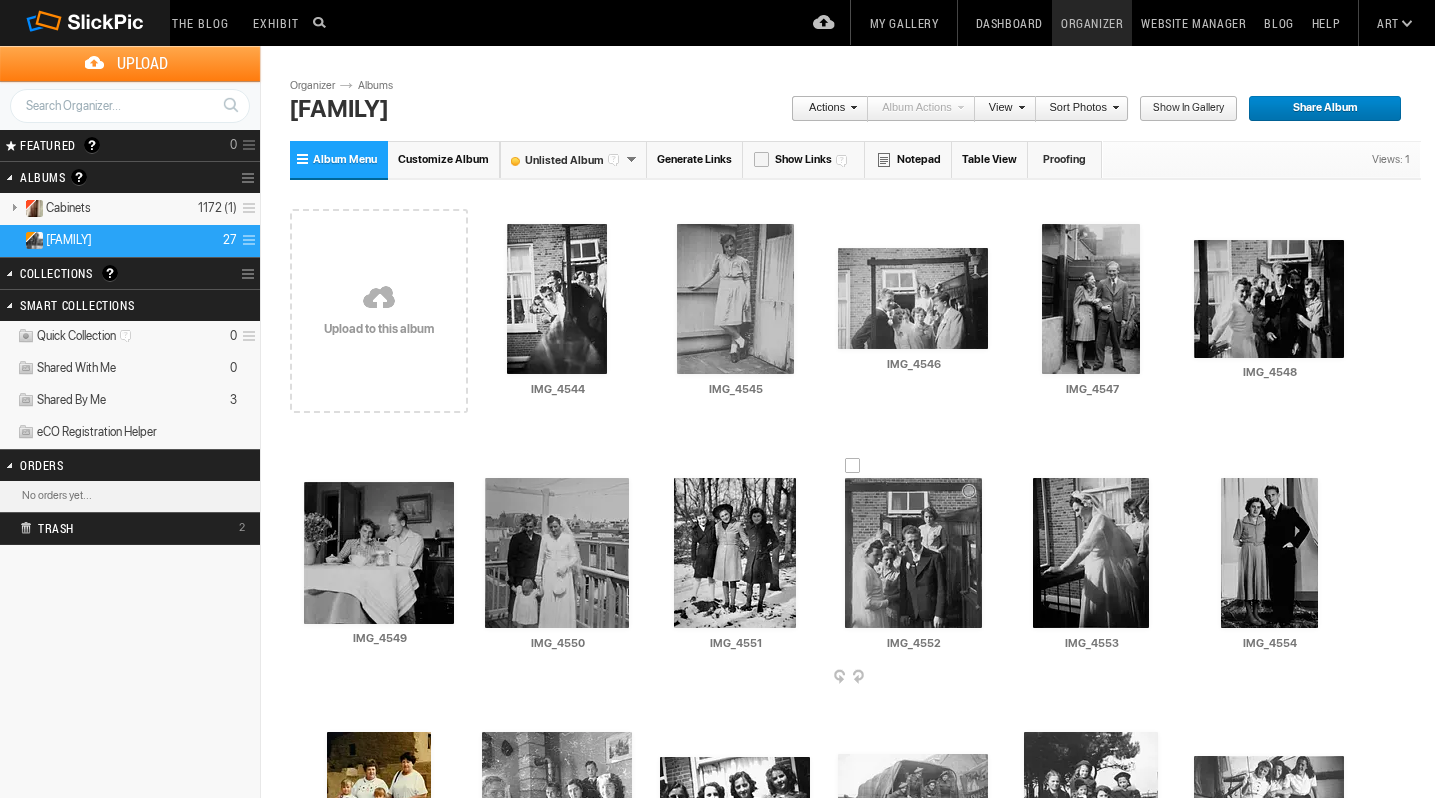 click at bounding box center (913, 553) 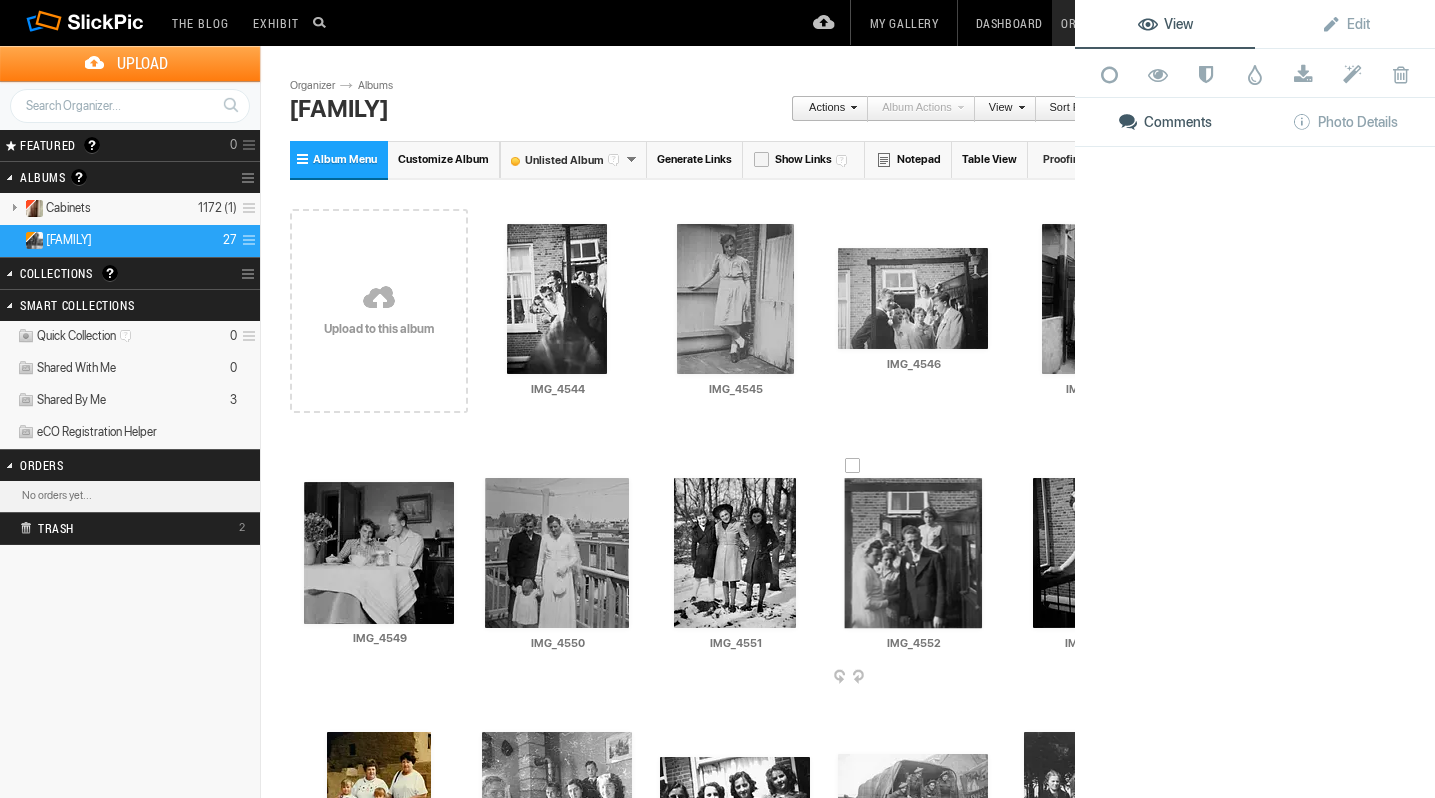 click 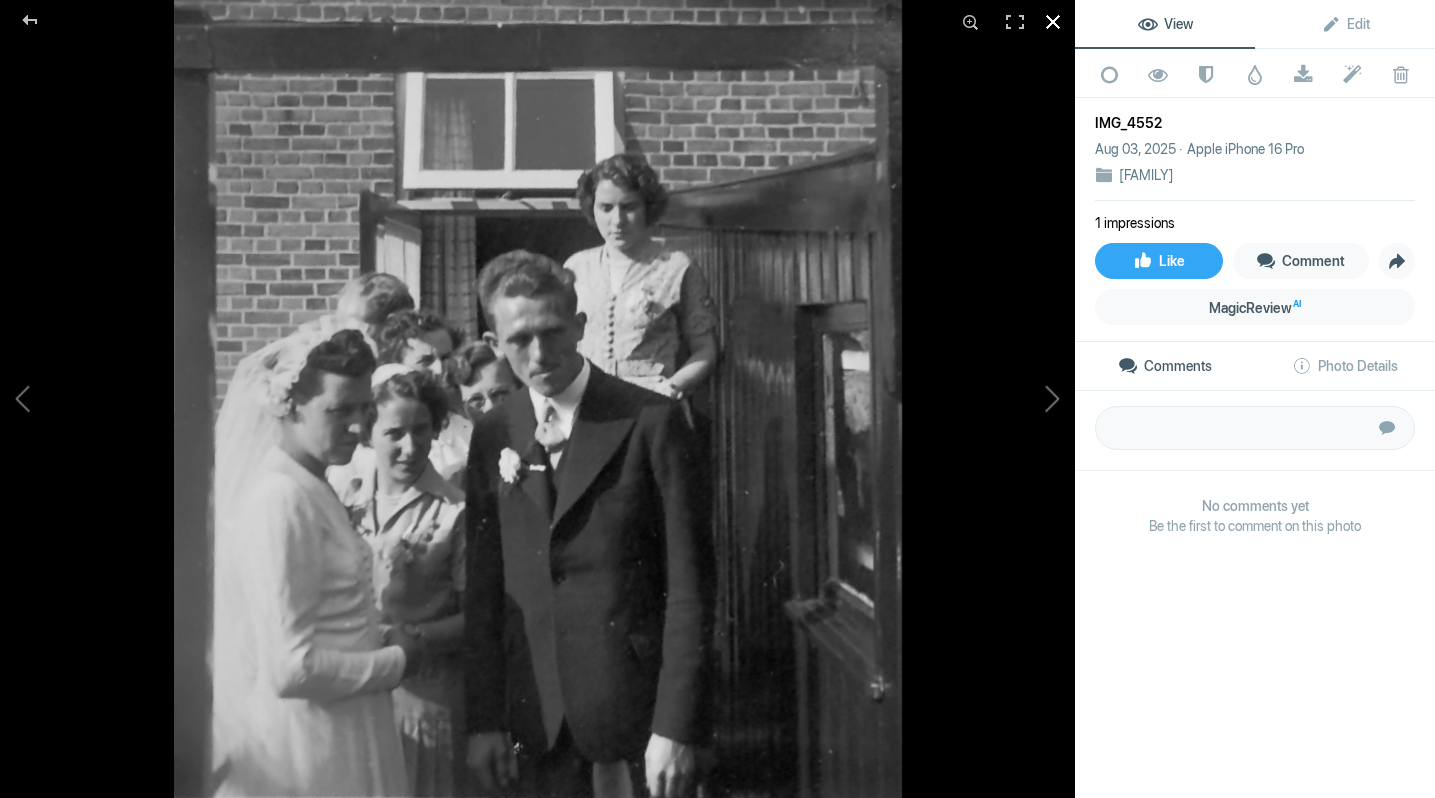 click 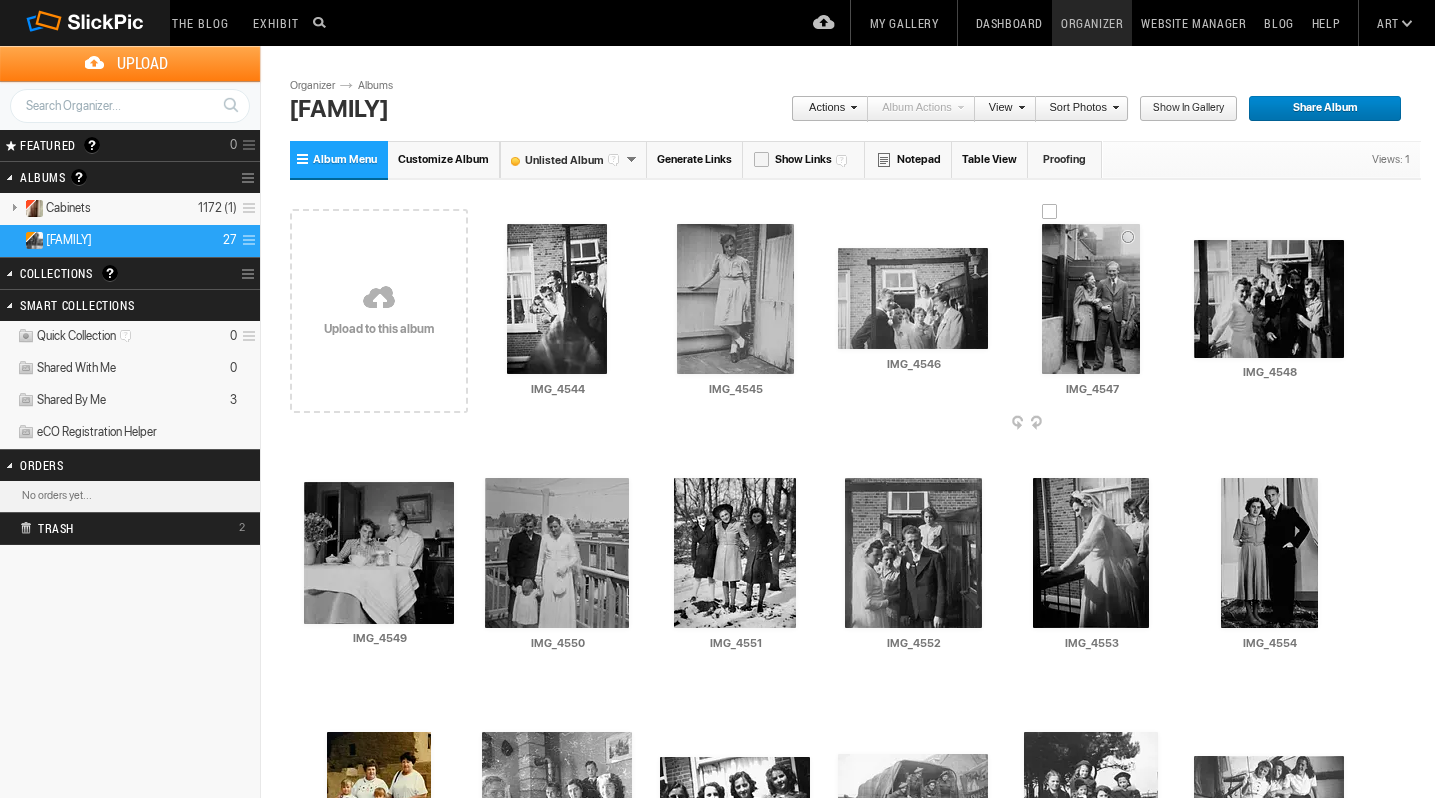 click at bounding box center [1091, 299] 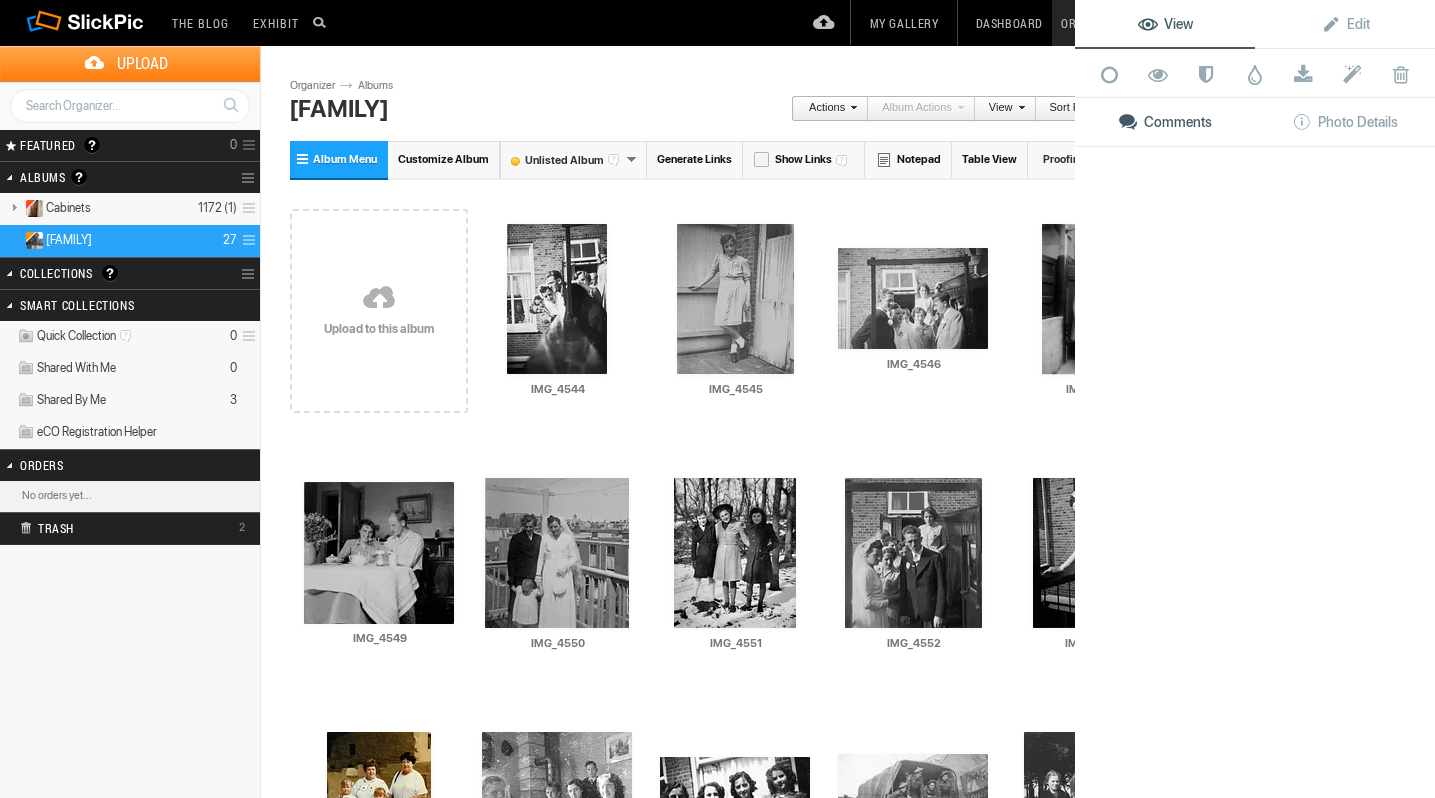 click on "View Edit Add to Quick Collection Remove from Quick Collection Hide from Public View Unhide from Public View Mark as Restricted Unmark as Restricted Watermark Download Submit to Photo Enhancement Order Remove from Photo Enhancement Order Delete Comments Photo Details" 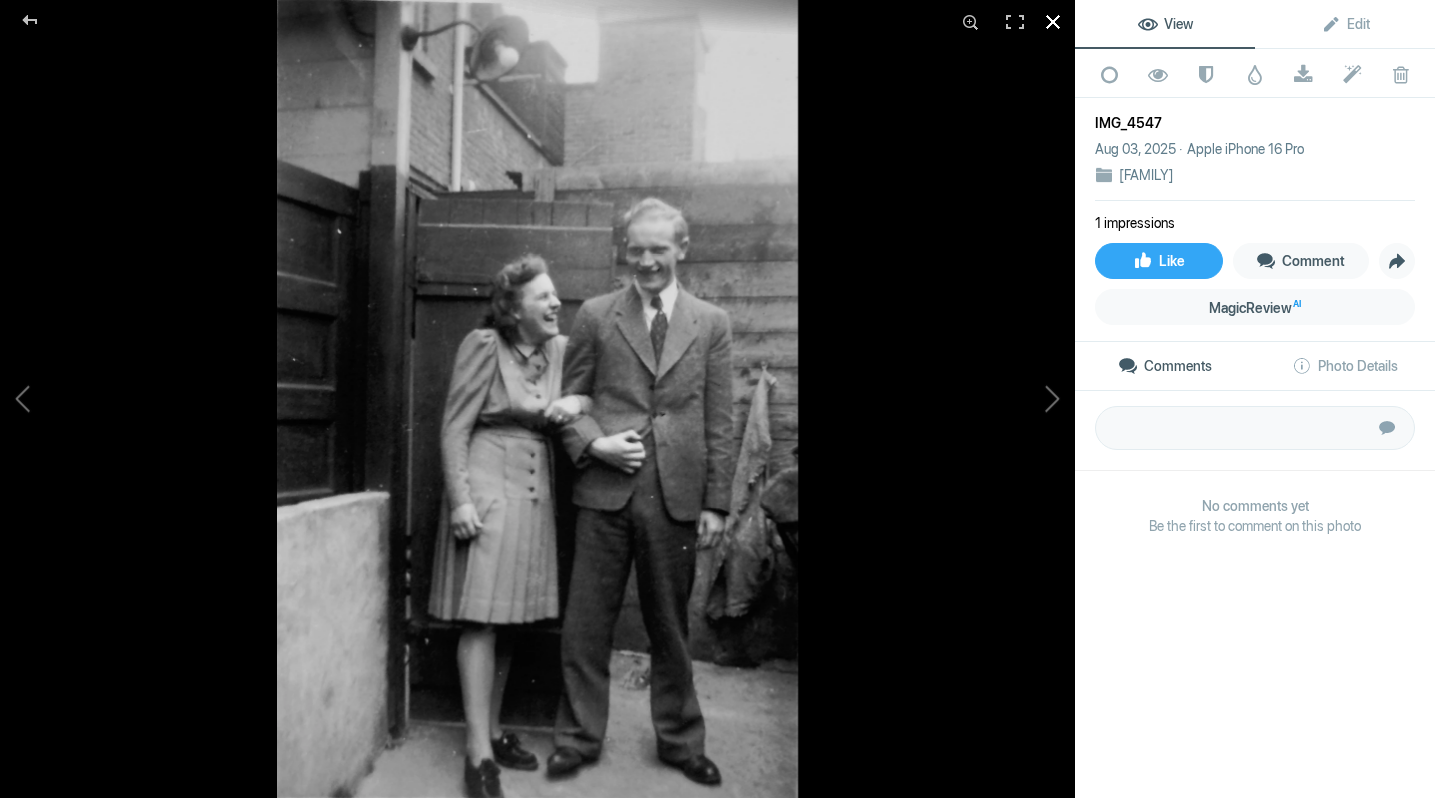 click 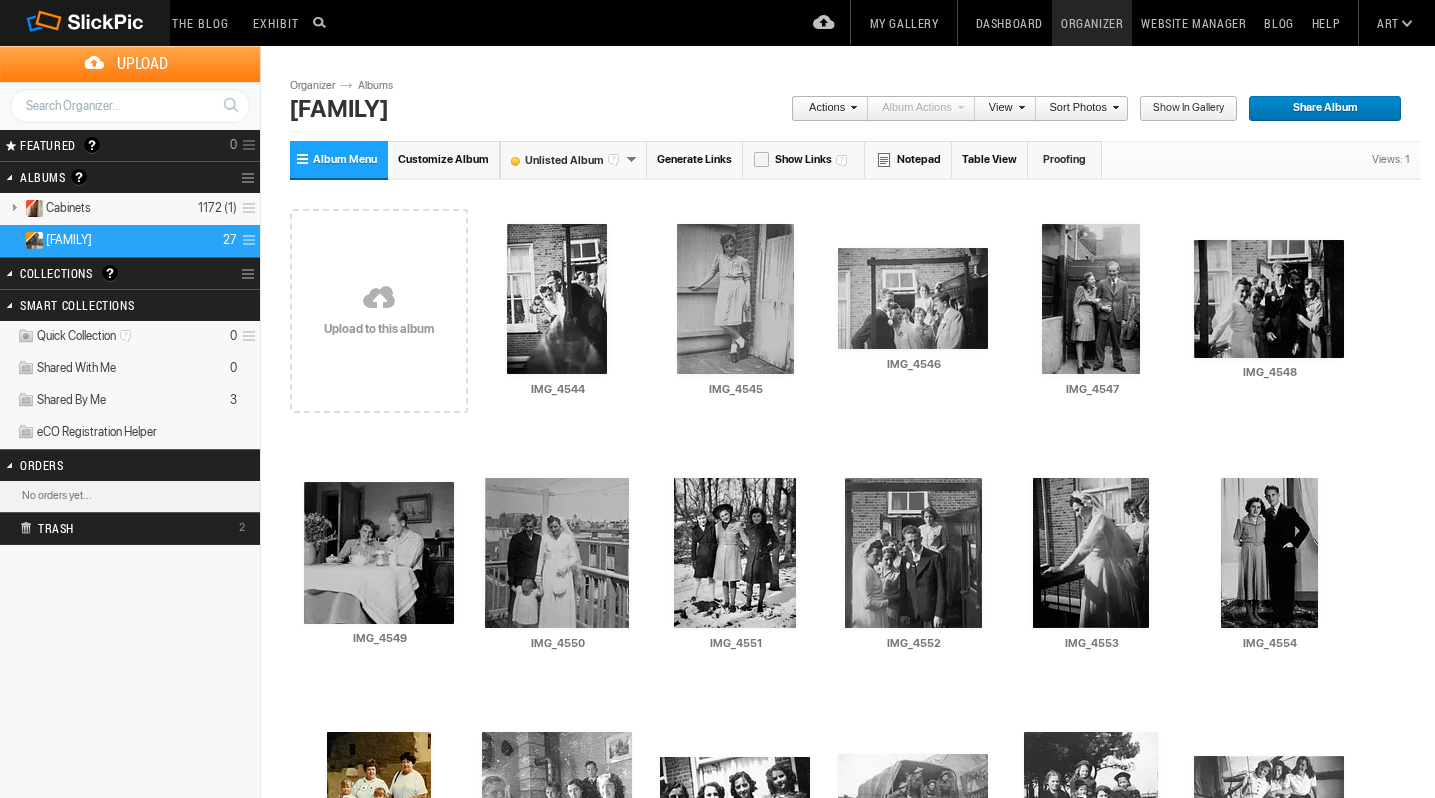 scroll, scrollTop: 0, scrollLeft: 0, axis: both 